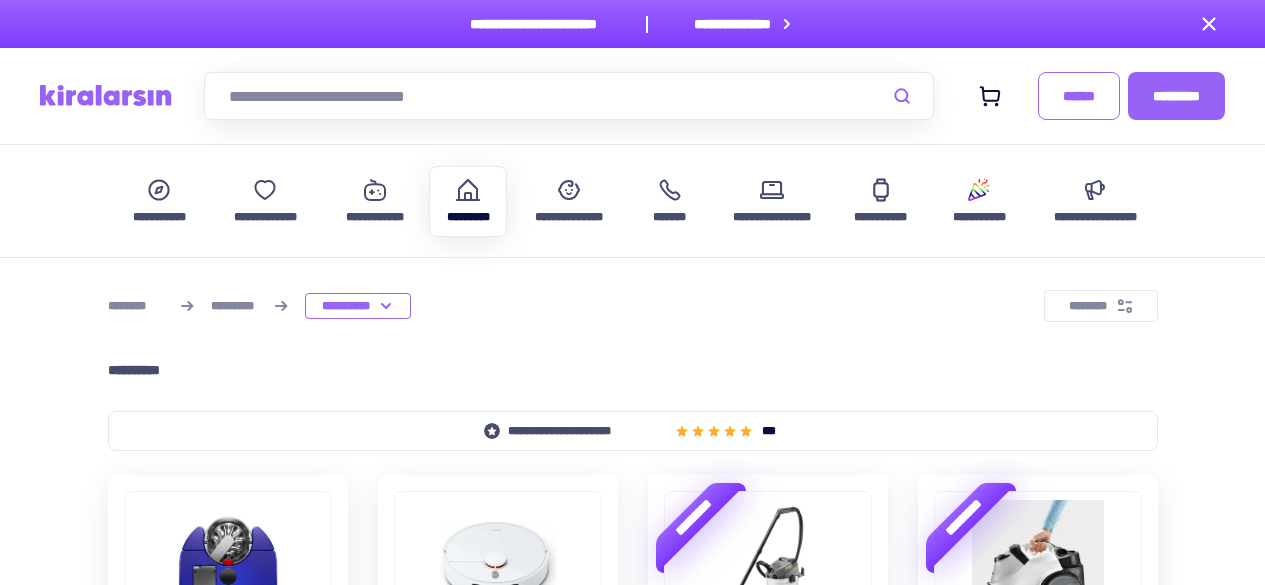 scroll, scrollTop: 100, scrollLeft: 0, axis: vertical 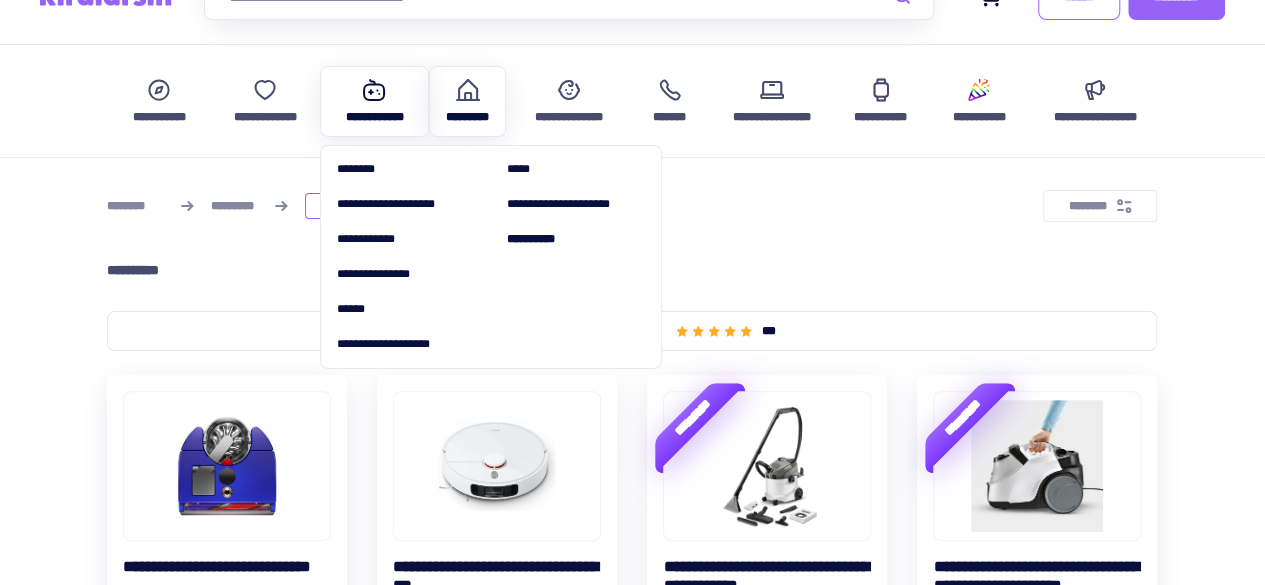 click on "**********" at bounding box center (375, 101) 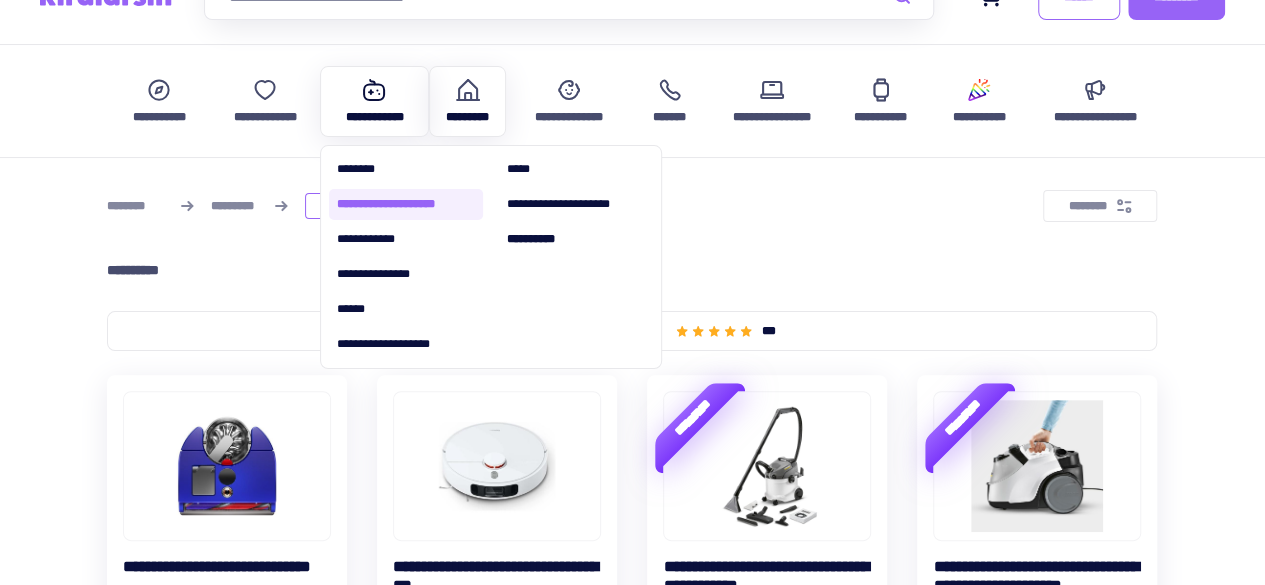 click on "**********" at bounding box center [406, 204] 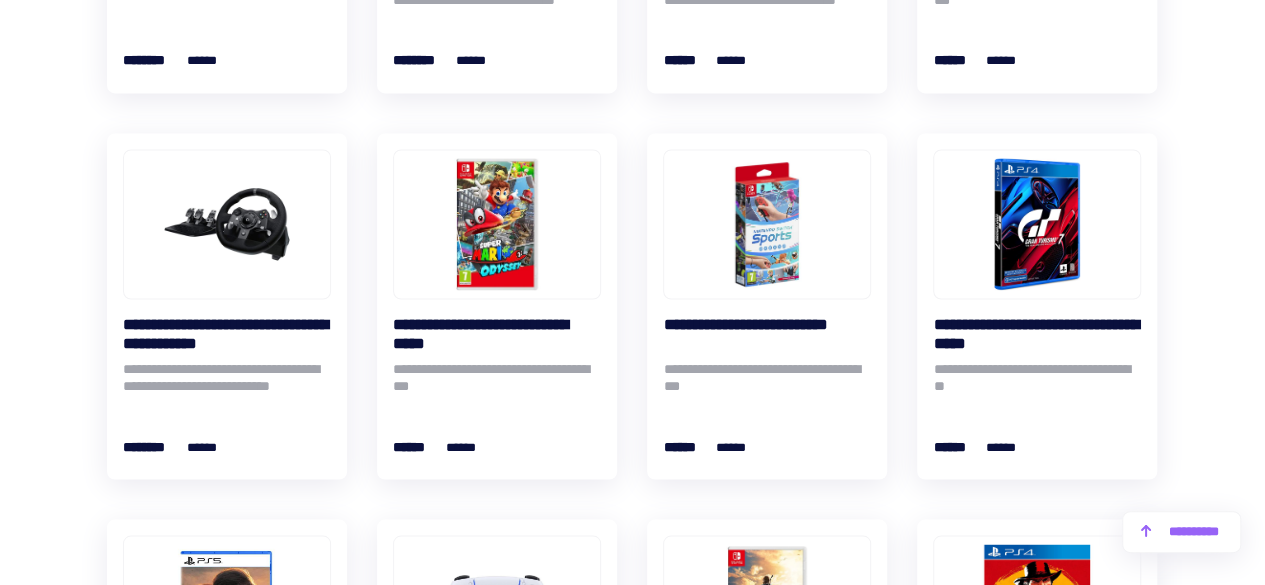 scroll, scrollTop: 2100, scrollLeft: 0, axis: vertical 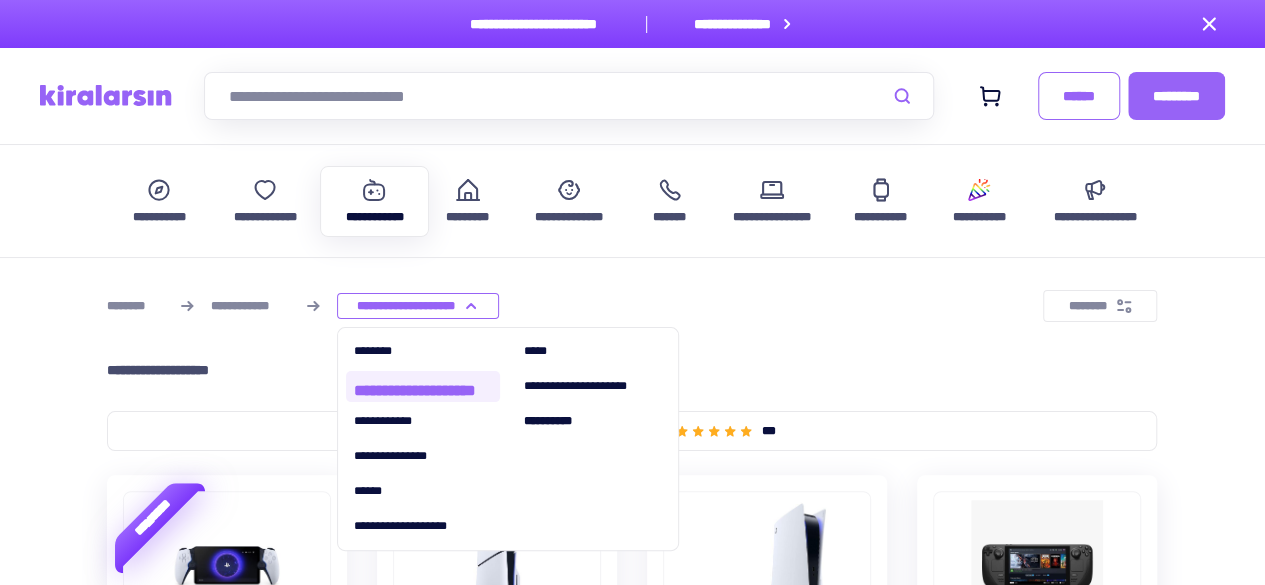 click on "**********" at bounding box center (418, 306) 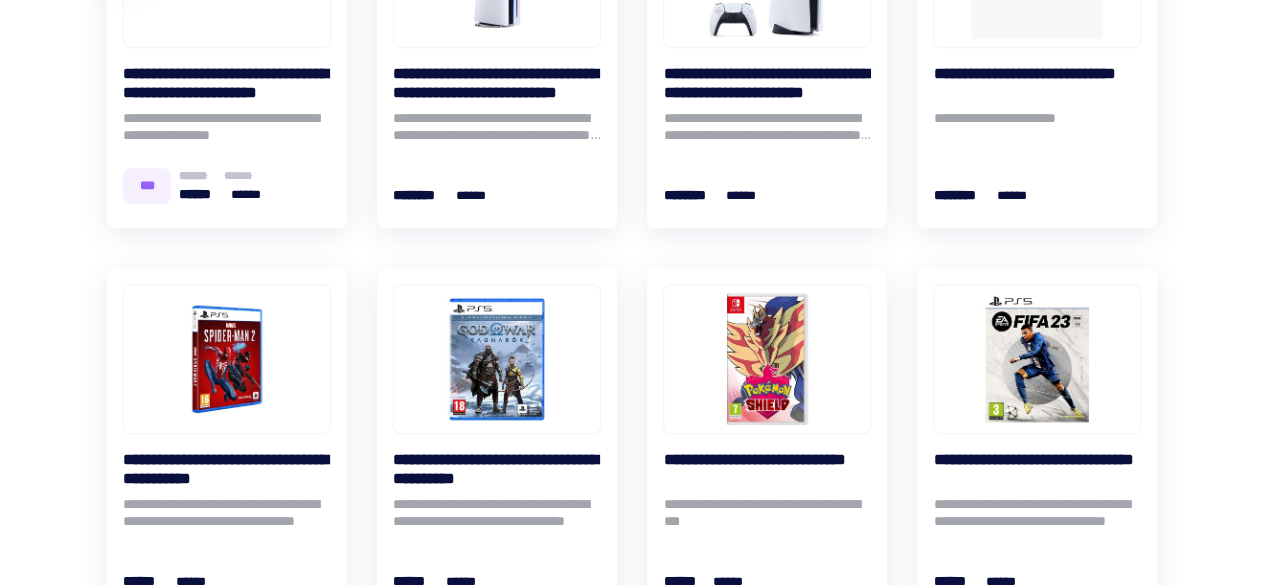 scroll, scrollTop: 300, scrollLeft: 0, axis: vertical 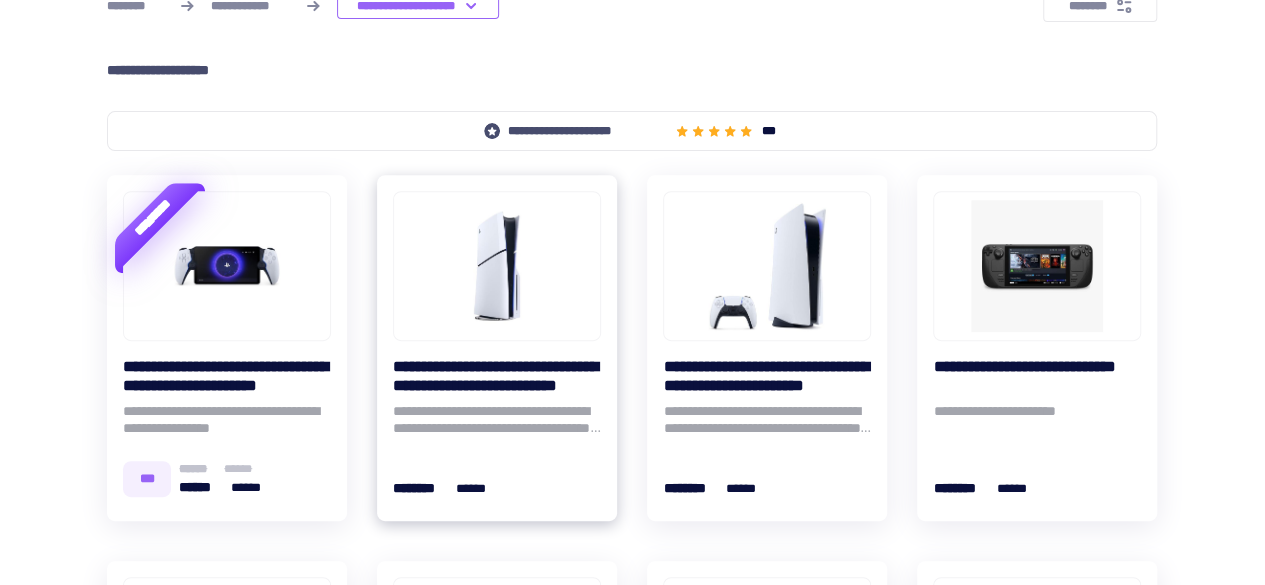 click on "**********" at bounding box center (497, 423) 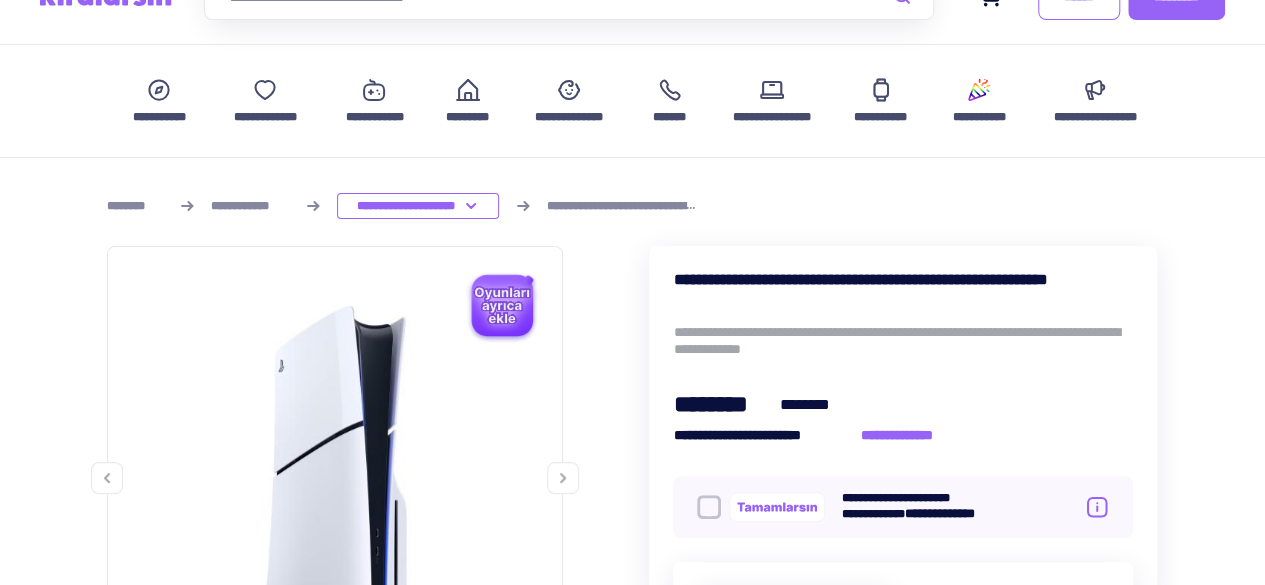 scroll, scrollTop: 0, scrollLeft: 0, axis: both 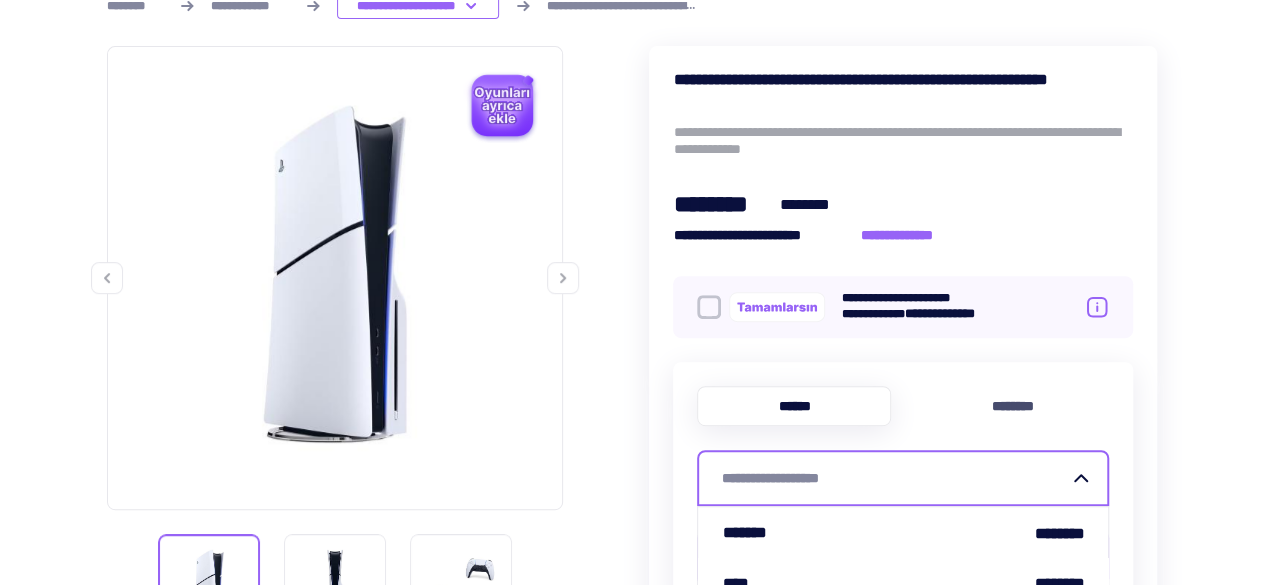 click on "**********" at bounding box center [895, 478] 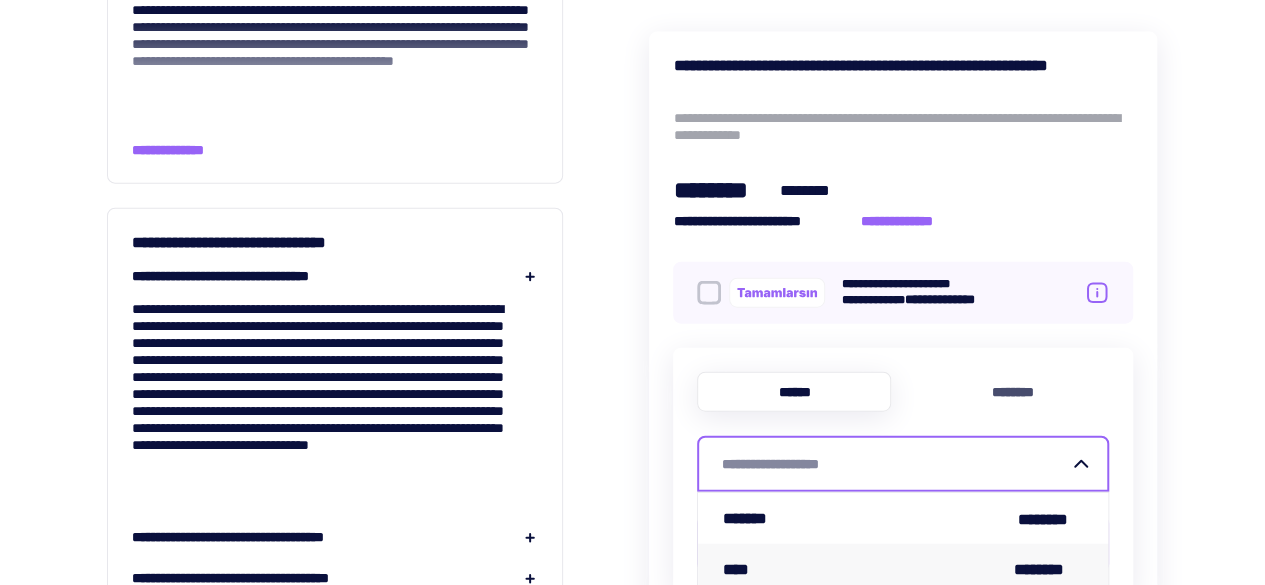 click on "**** ********" at bounding box center [903, 569] 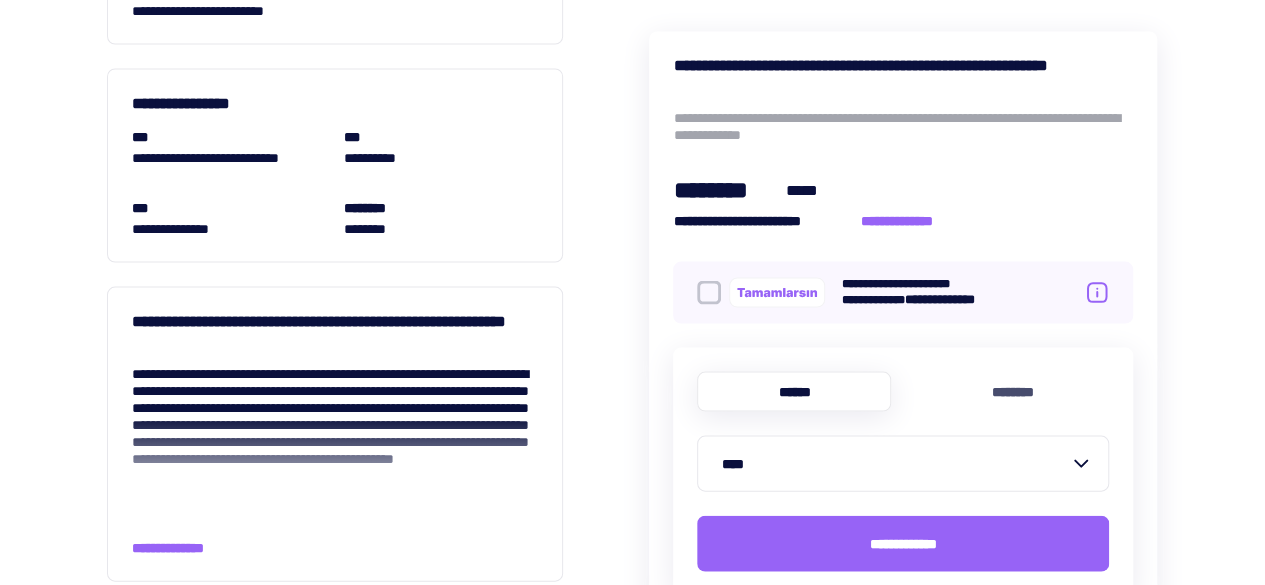 scroll, scrollTop: 1700, scrollLeft: 0, axis: vertical 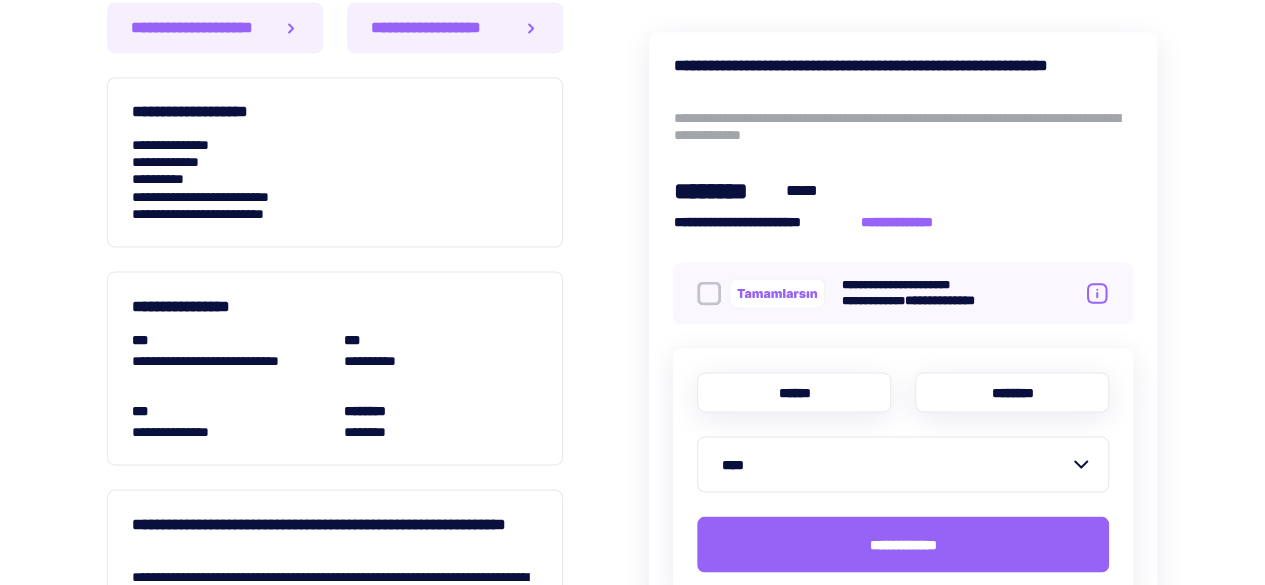 click on "********" at bounding box center (1012, 392) 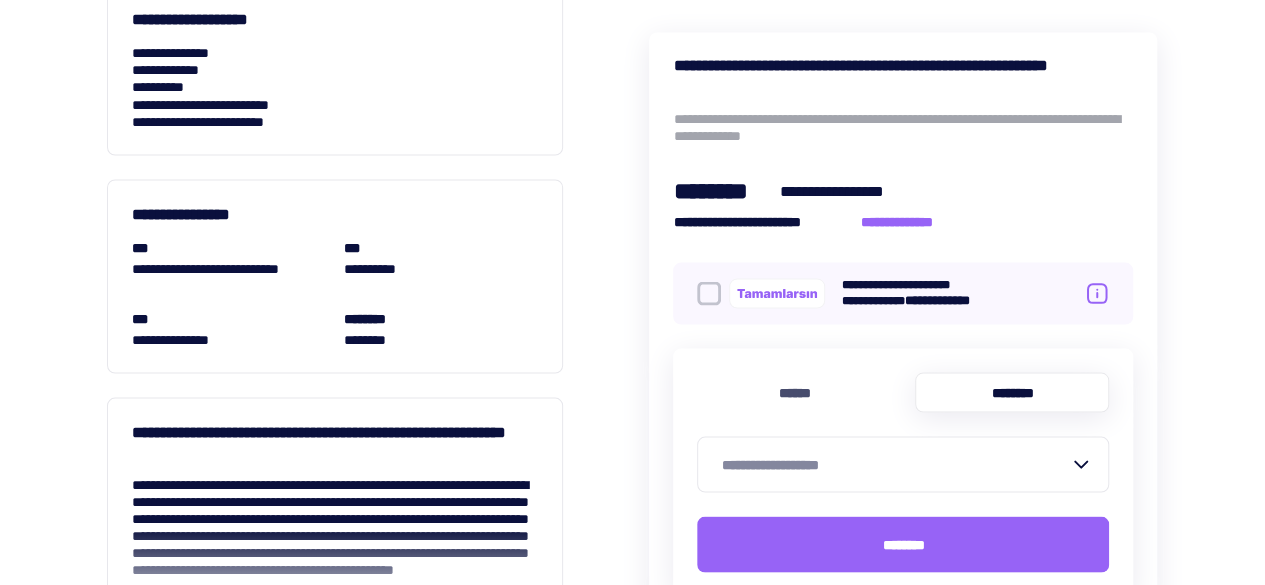 scroll, scrollTop: 1900, scrollLeft: 0, axis: vertical 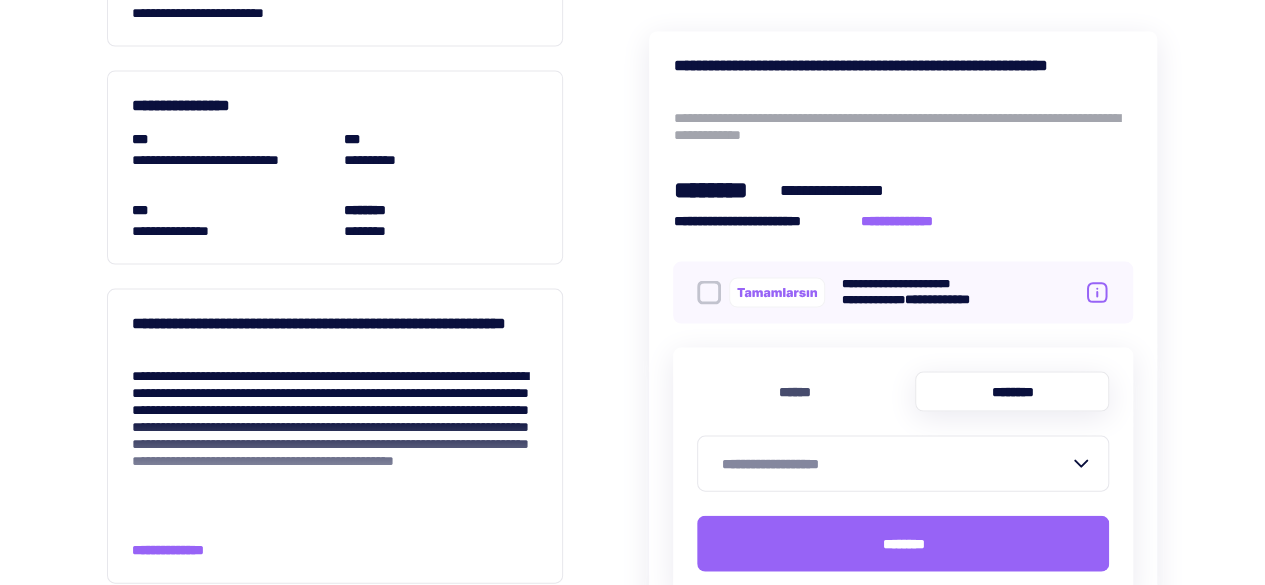 click on "**********" at bounding box center (895, 464) 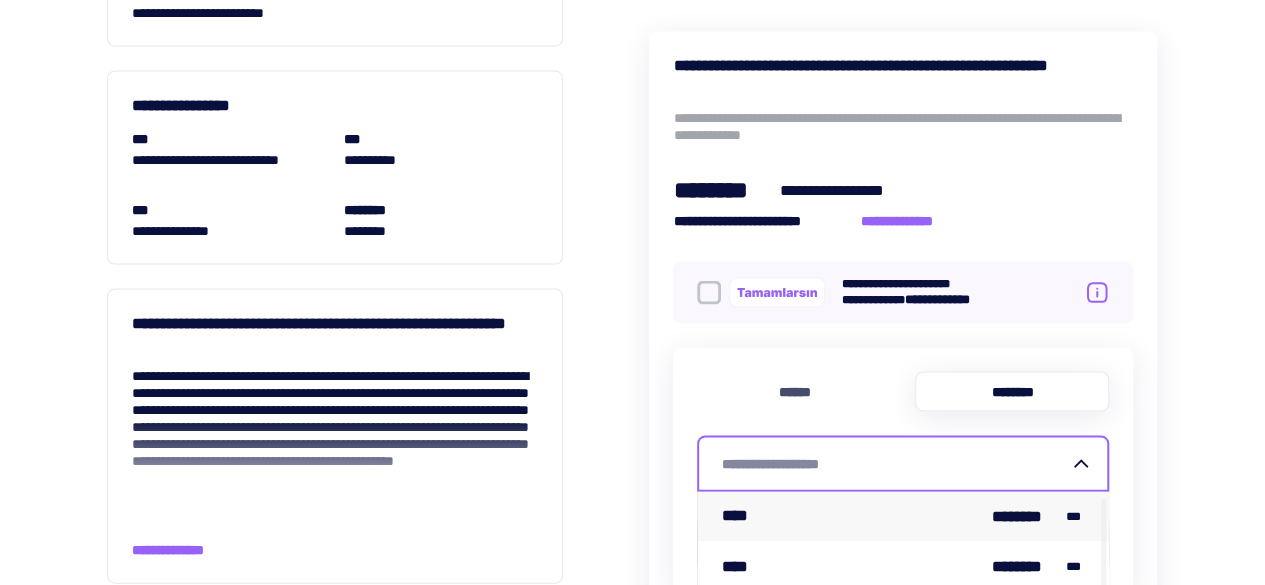 scroll, scrollTop: 4, scrollLeft: 0, axis: vertical 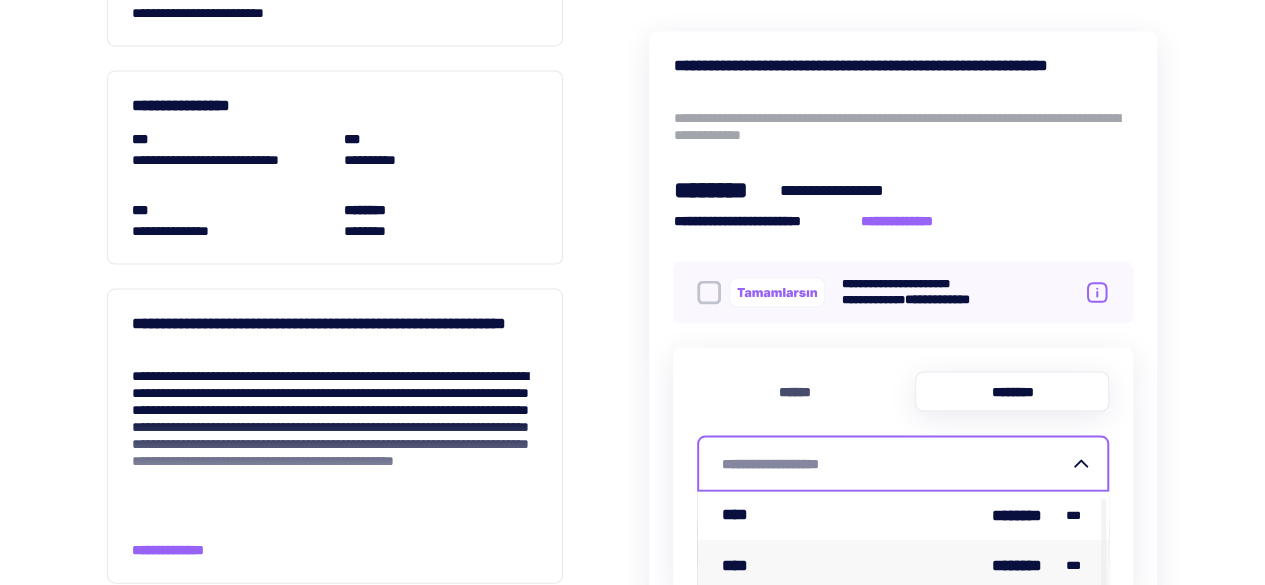 click on "**** ******** ***" at bounding box center (903, 565) 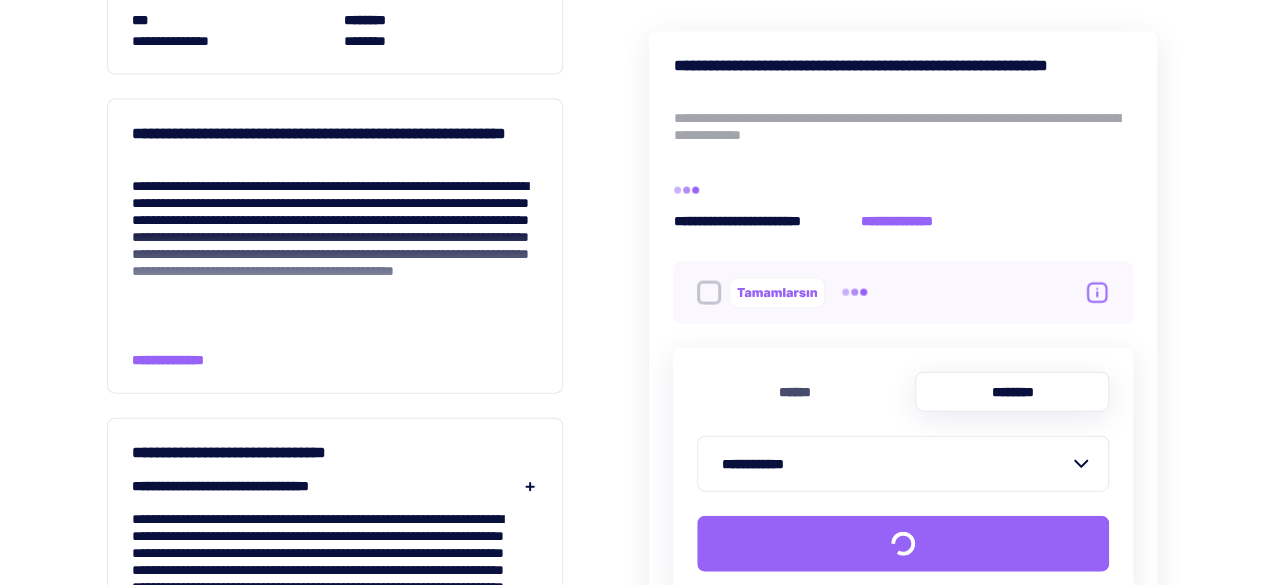 scroll, scrollTop: 2300, scrollLeft: 0, axis: vertical 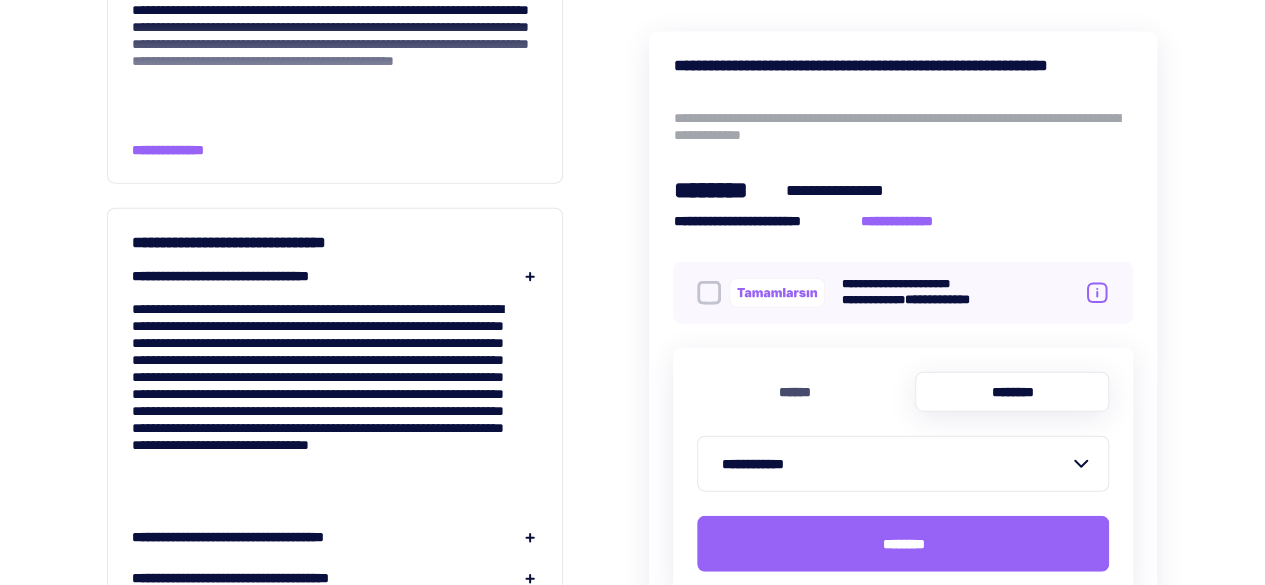 click on "**********" at bounding box center (895, 464) 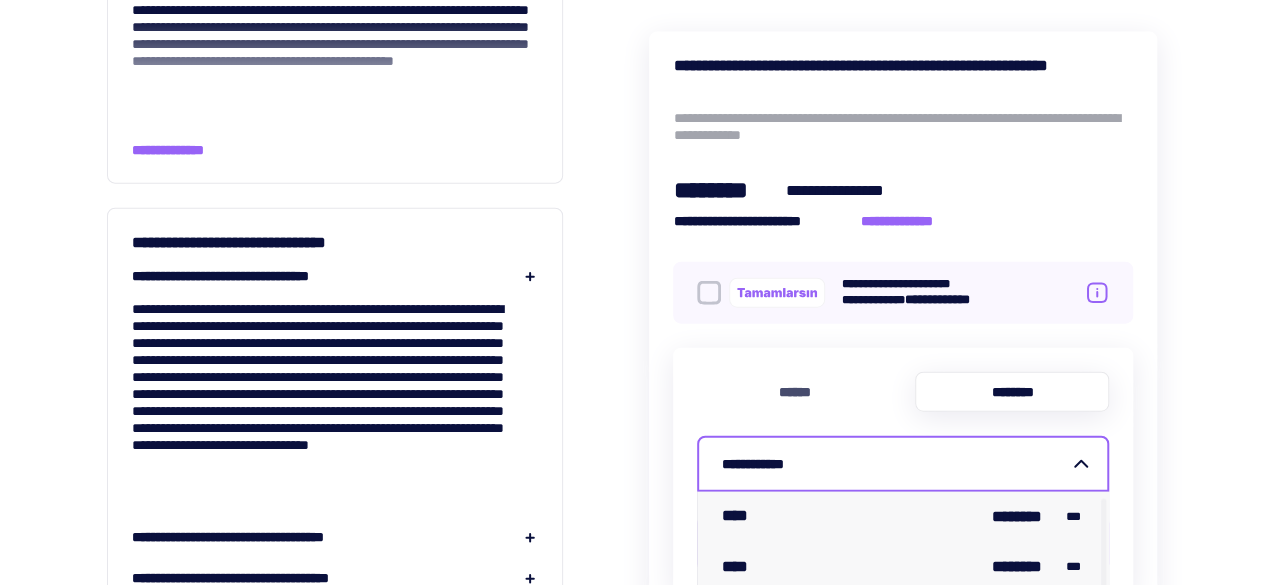 scroll, scrollTop: 4, scrollLeft: 0, axis: vertical 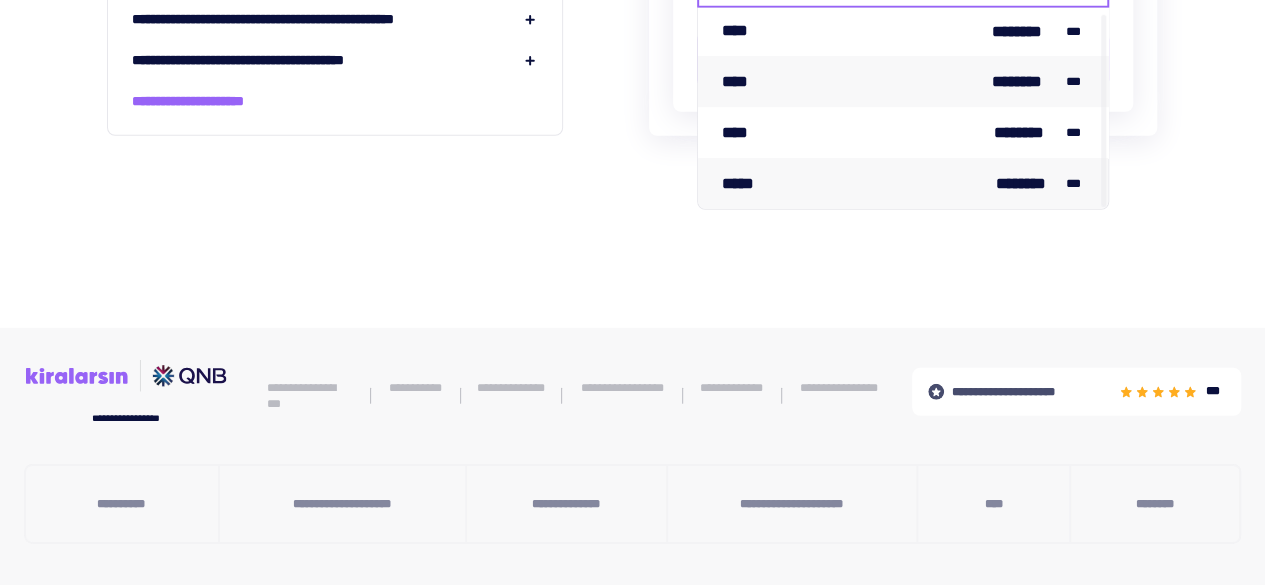 click on "***** ******** ***" at bounding box center [903, 183] 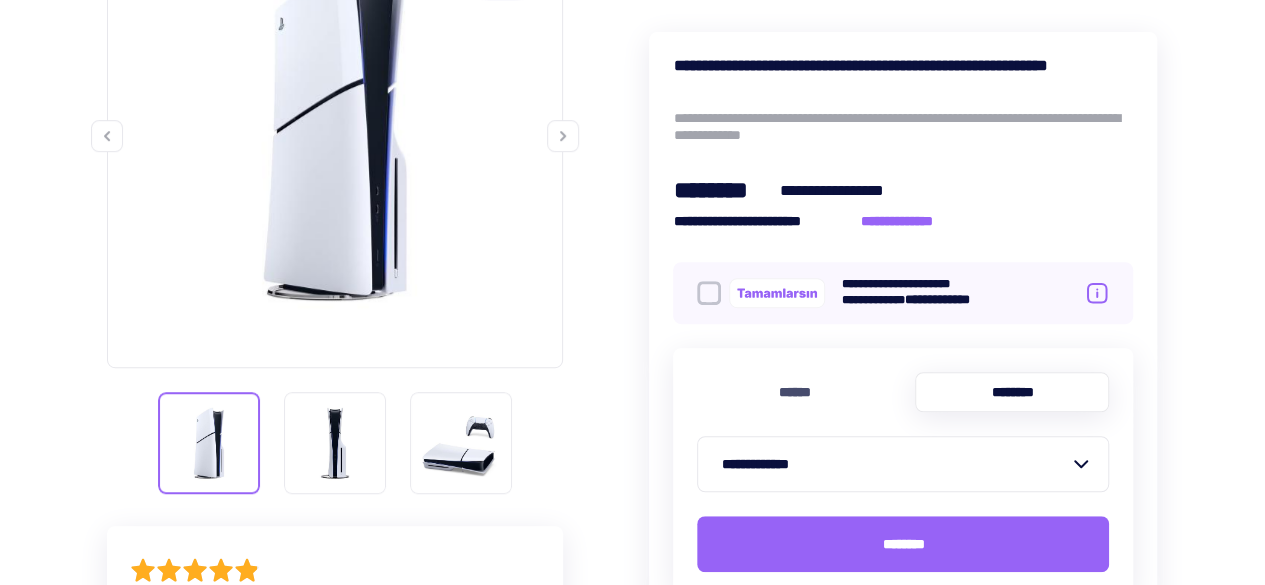 scroll, scrollTop: 400, scrollLeft: 0, axis: vertical 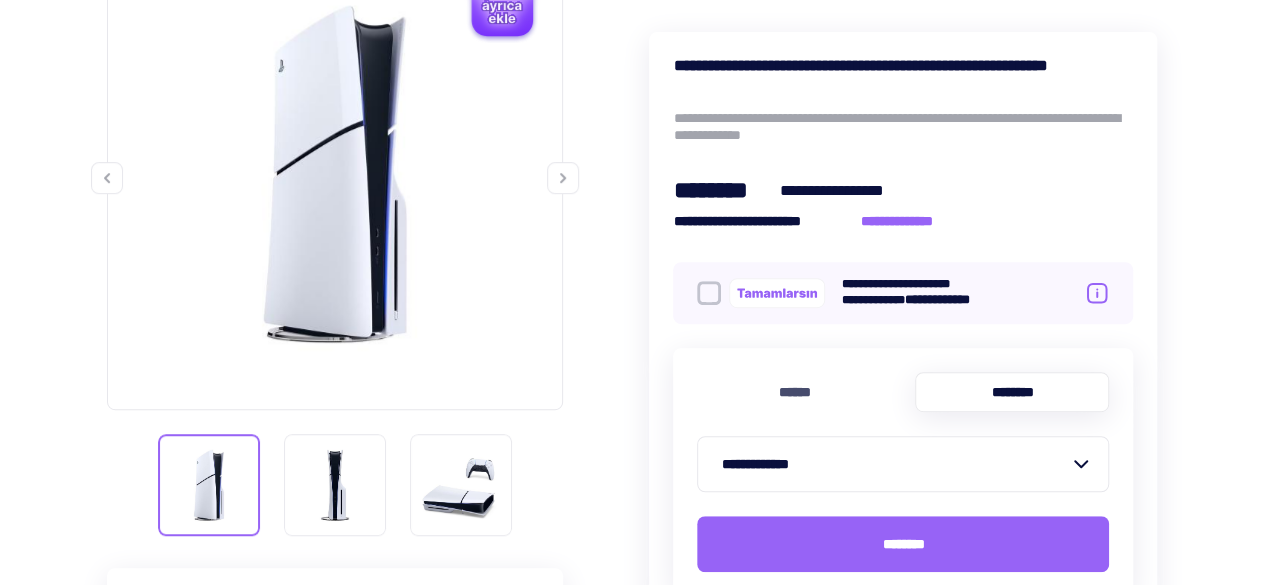 click on "**********" at bounding box center (903, 127) 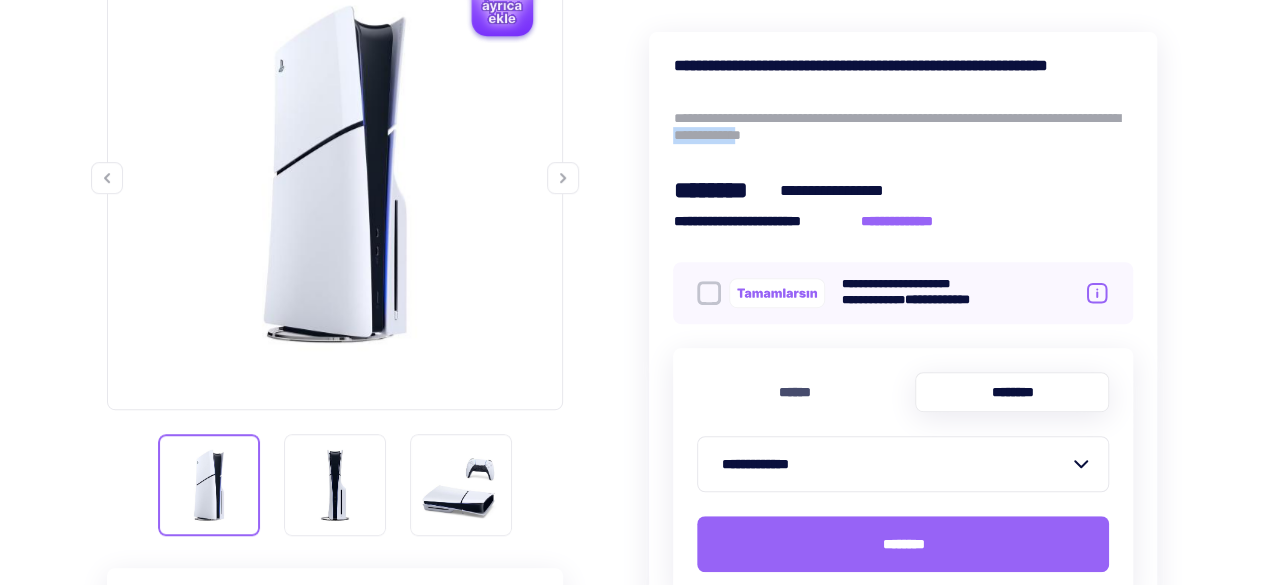 click on "**********" at bounding box center (903, 127) 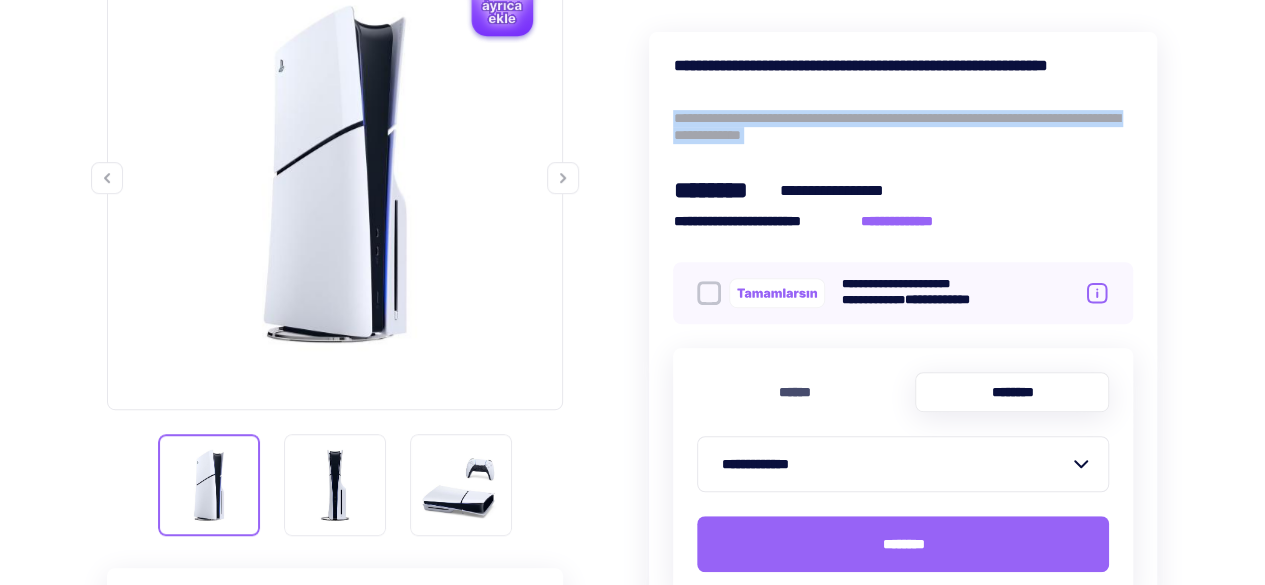 click on "**********" at bounding box center (903, 127) 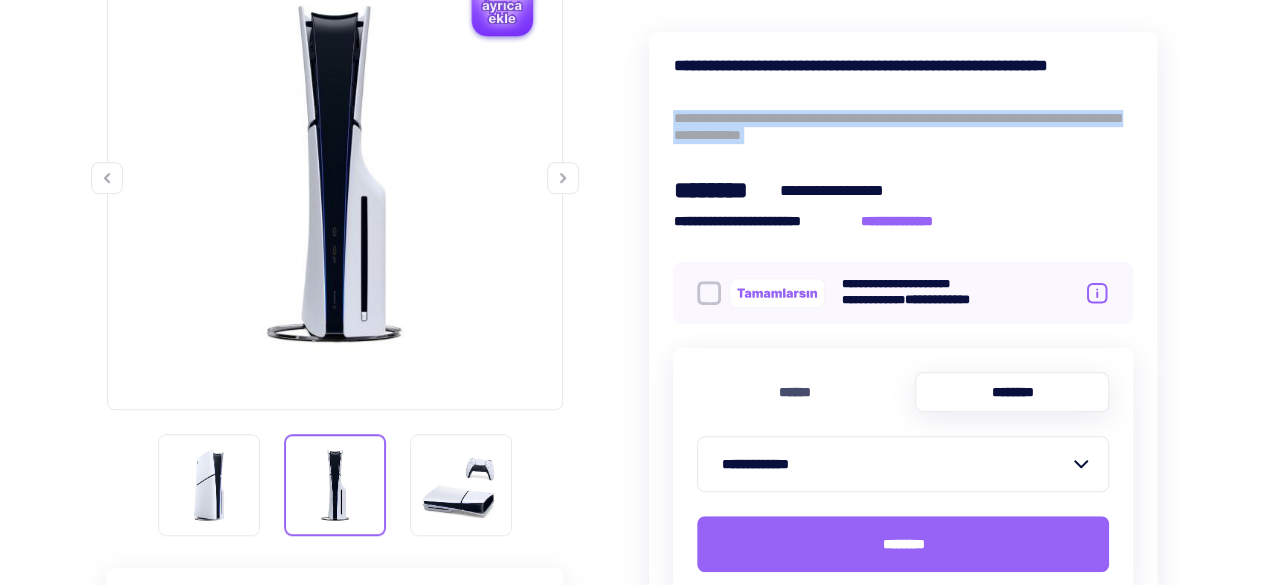 click at bounding box center [563, 178] 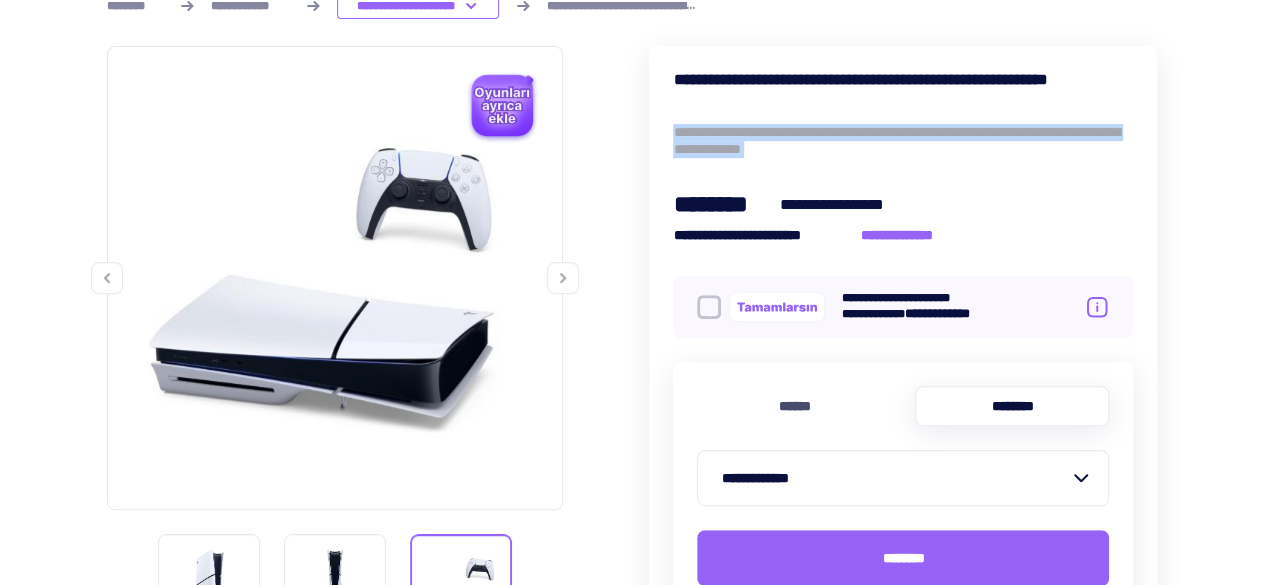 scroll, scrollTop: 400, scrollLeft: 0, axis: vertical 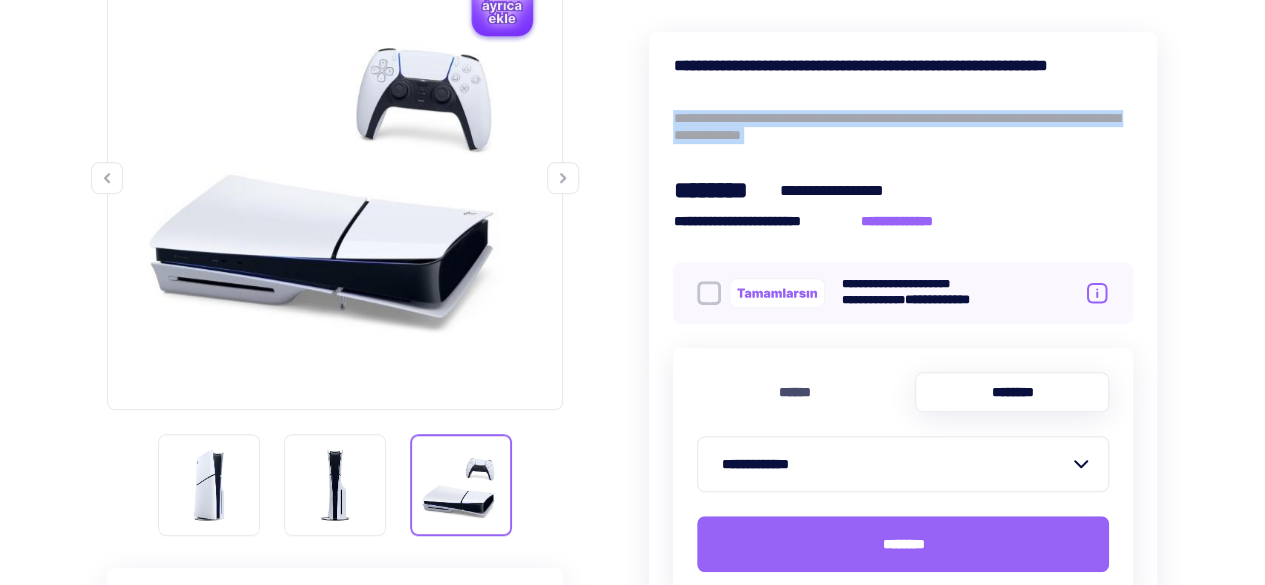 click at bounding box center (500, 5) 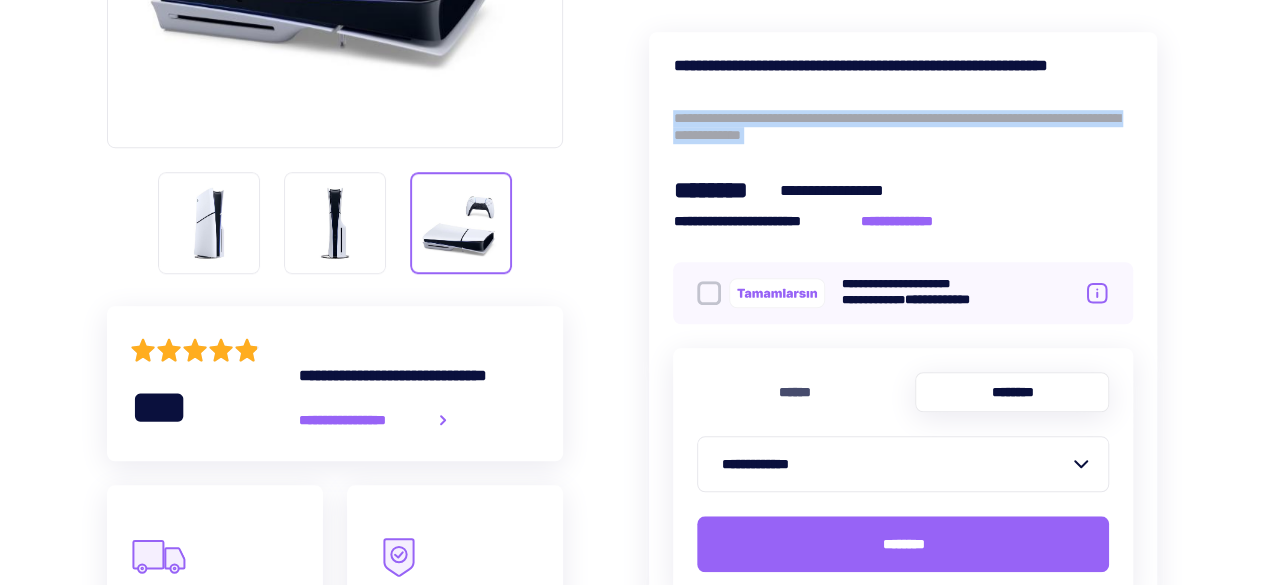 scroll, scrollTop: 800, scrollLeft: 0, axis: vertical 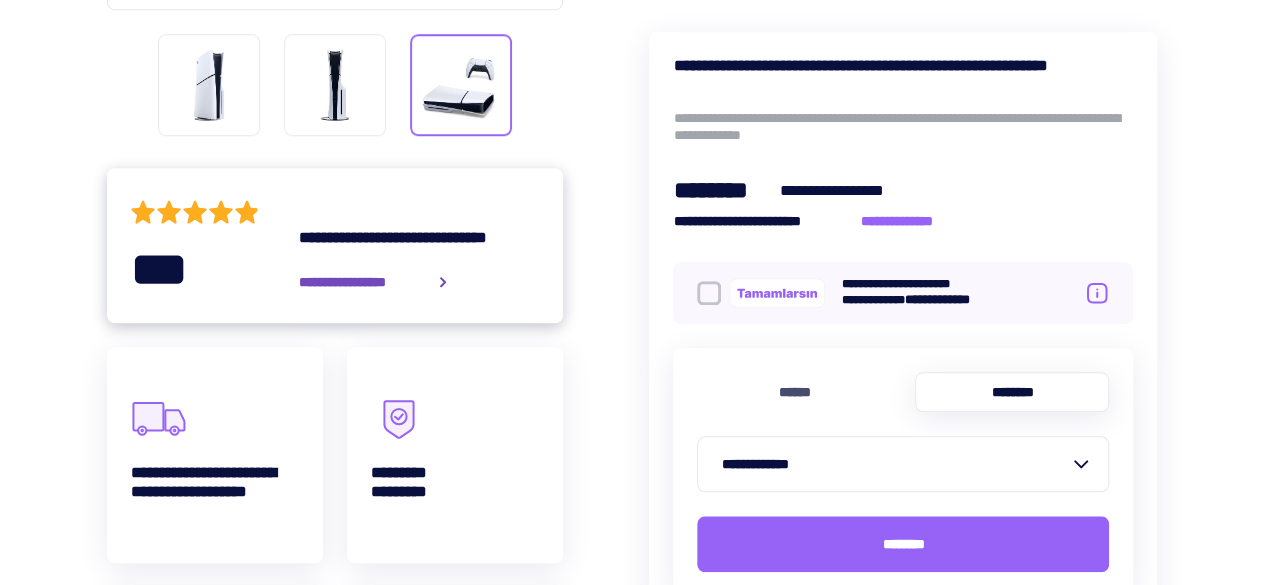 click on "**********" at bounding box center (362, 282) 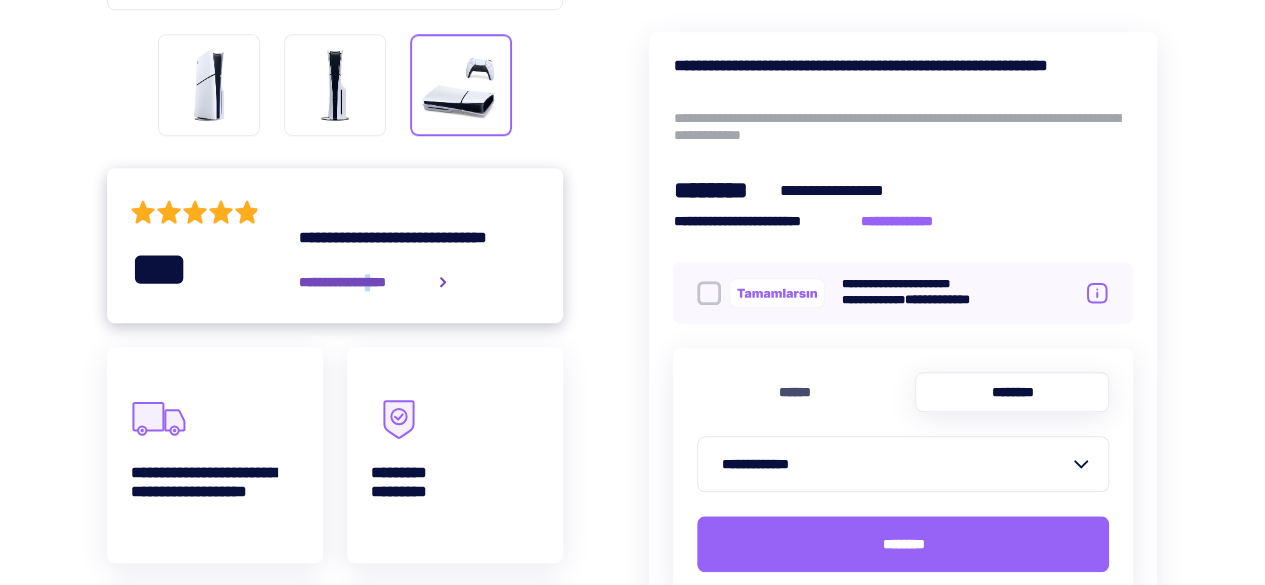 click on "**********" at bounding box center [362, 282] 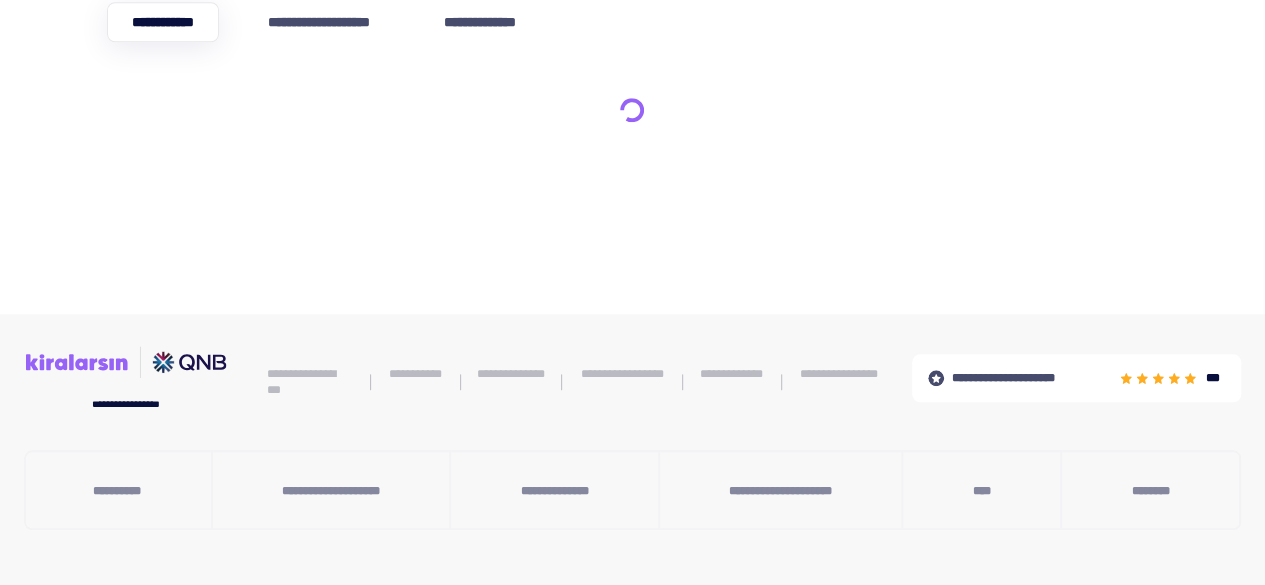 scroll, scrollTop: 0, scrollLeft: 0, axis: both 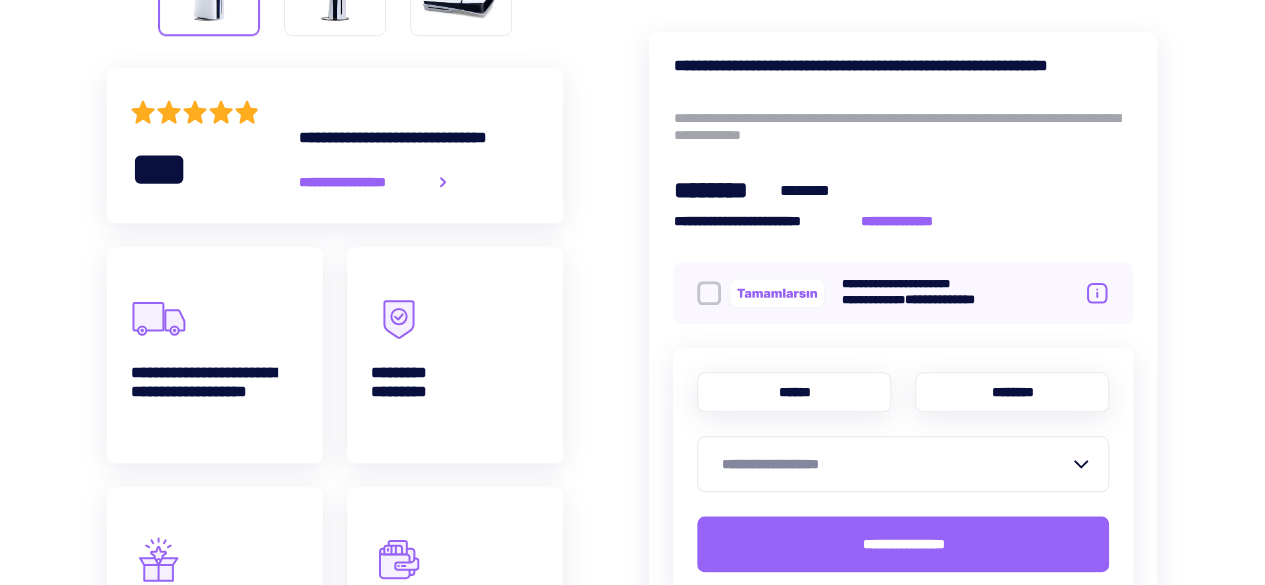 click on "********" at bounding box center (1012, 392) 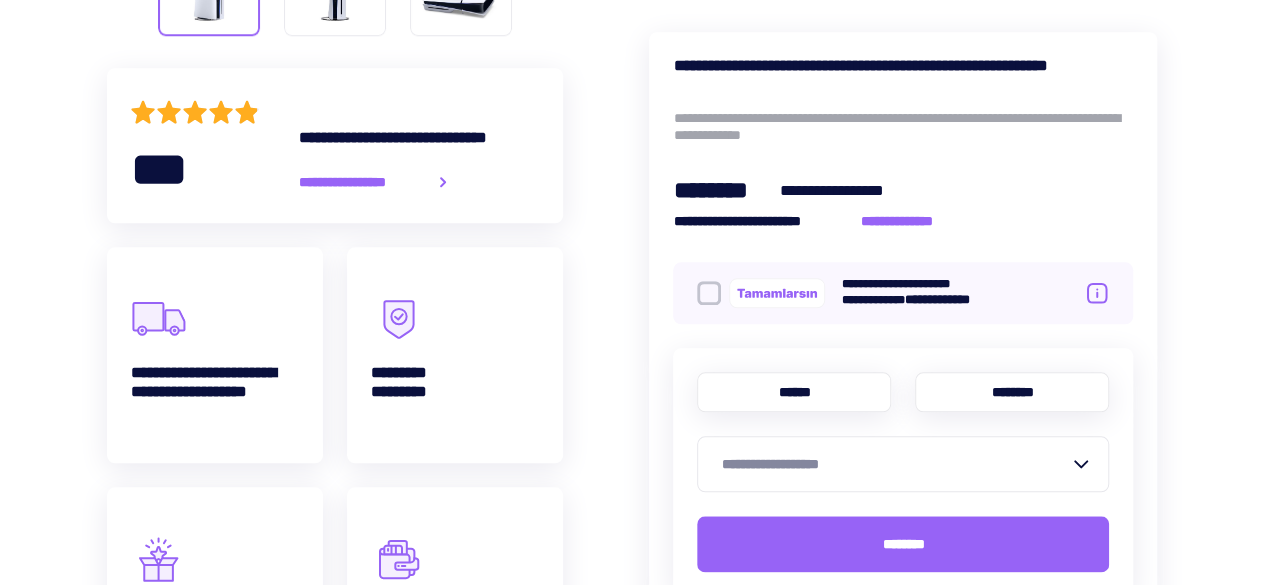 click on "******" at bounding box center (794, 392) 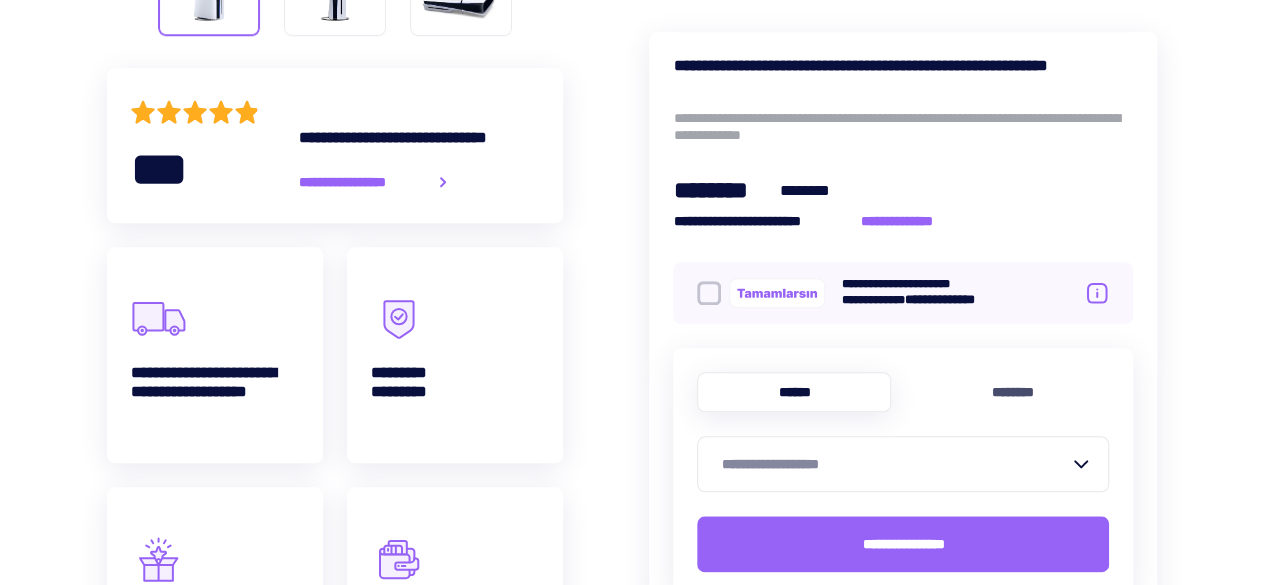 click on "********" at bounding box center [1012, 392] 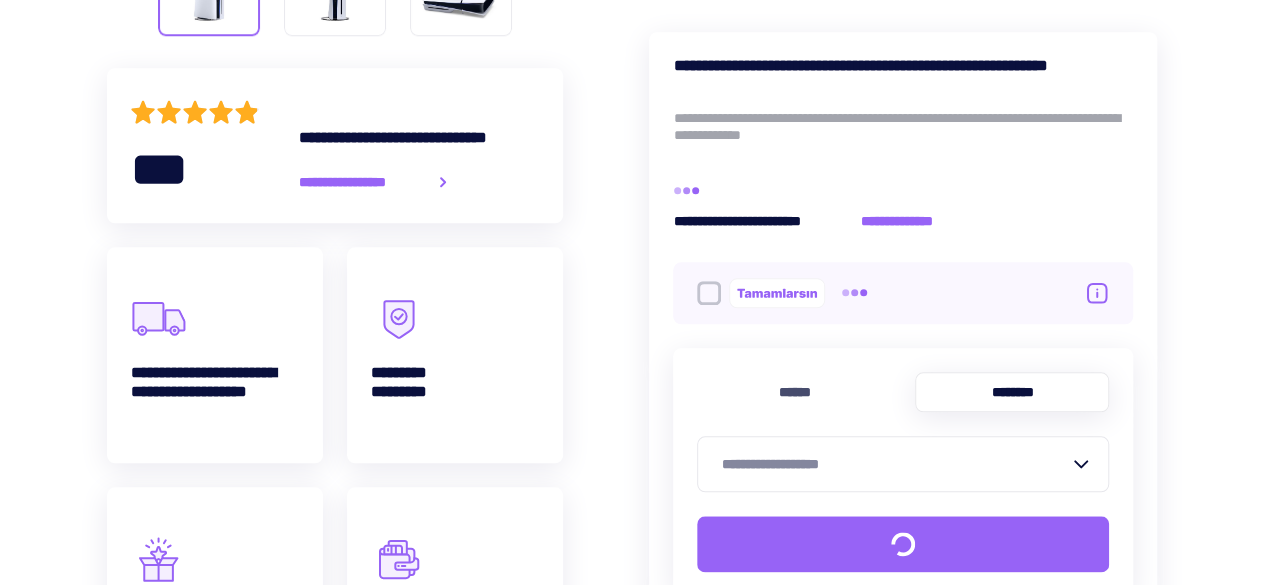click on "**********" at bounding box center [895, 464] 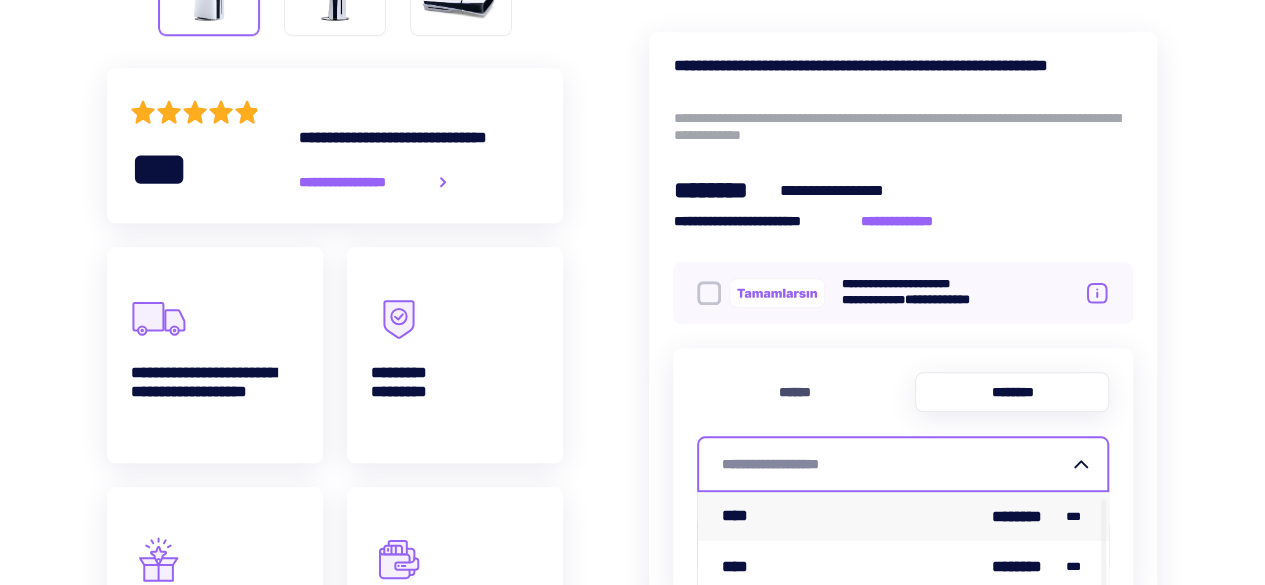 scroll, scrollTop: 4, scrollLeft: 0, axis: vertical 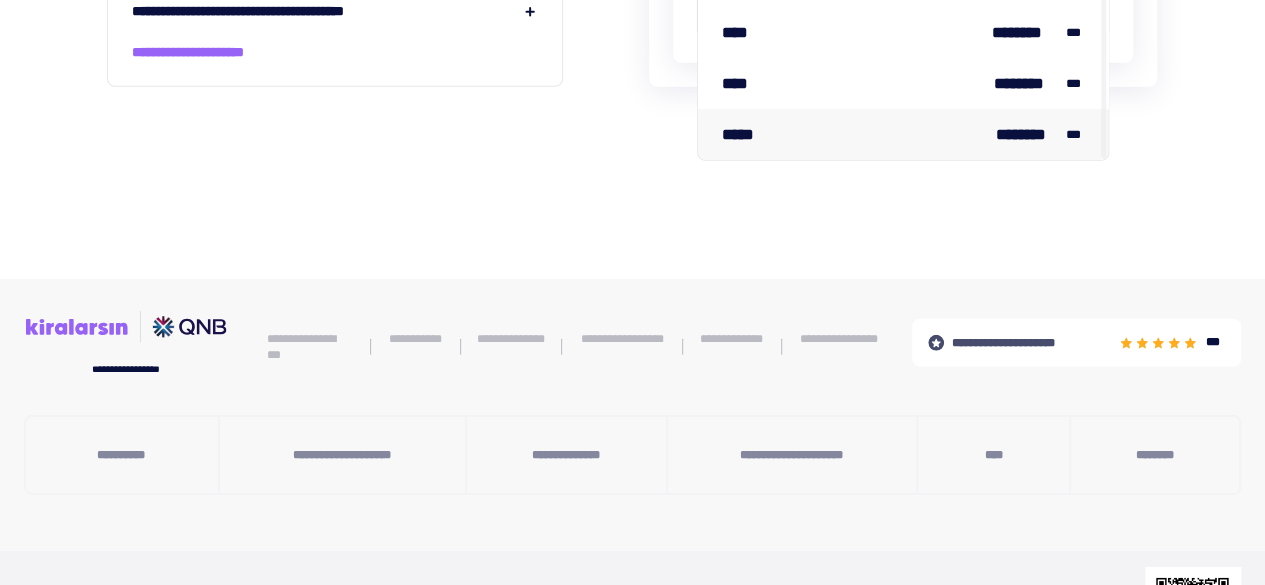 click on "***** ******** ***" at bounding box center [903, 134] 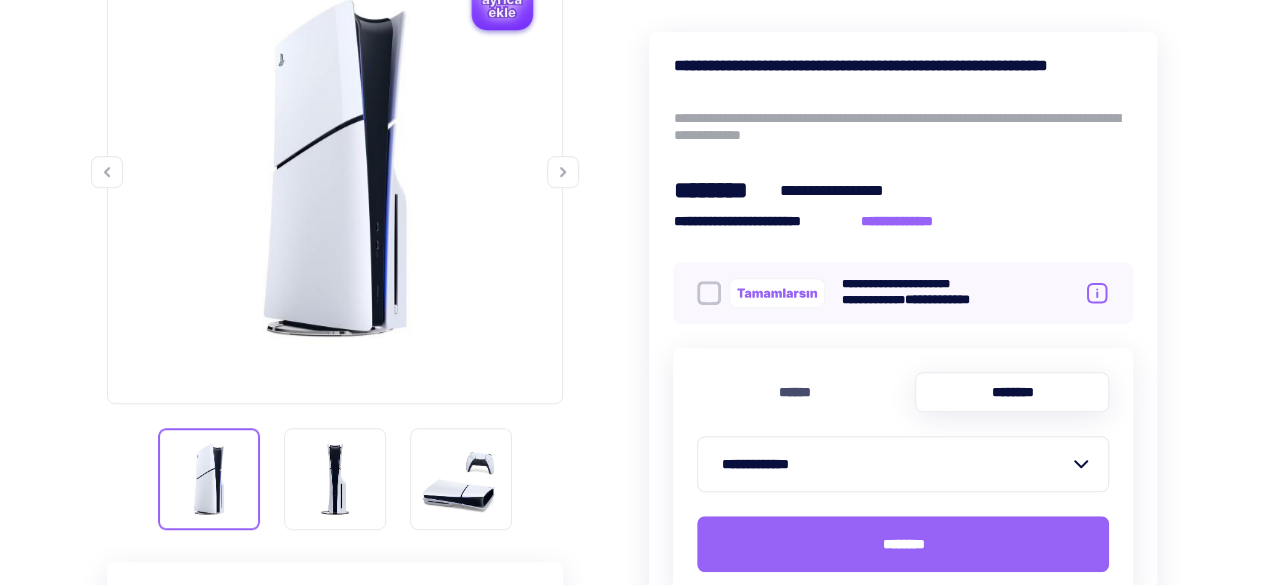 scroll, scrollTop: 449, scrollLeft: 0, axis: vertical 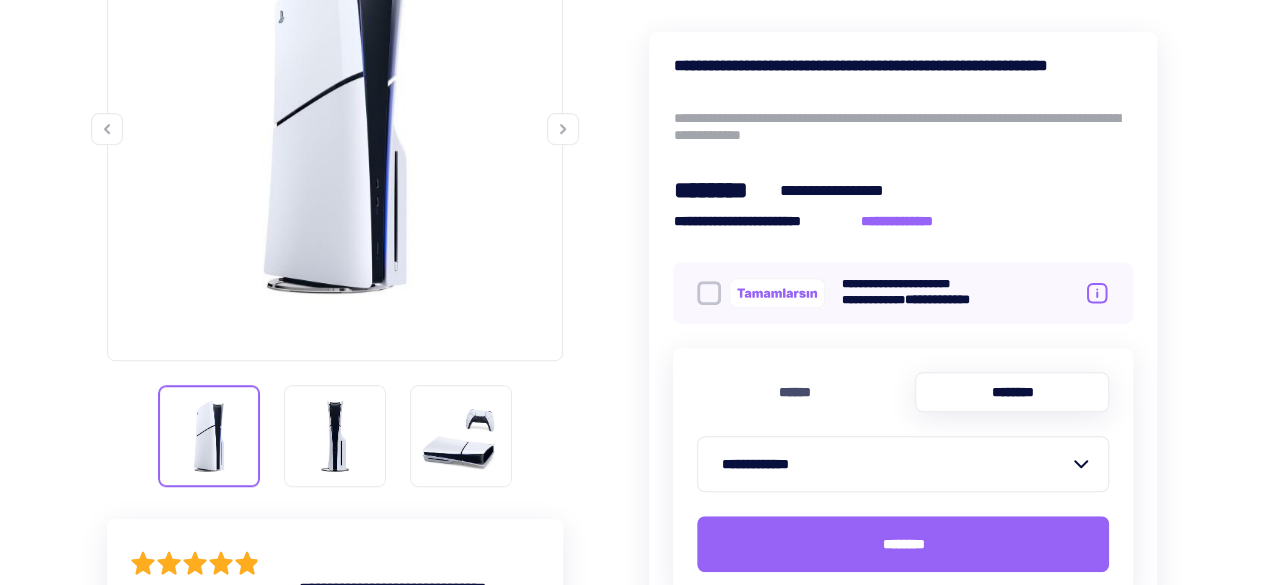 click at bounding box center (563, 129) 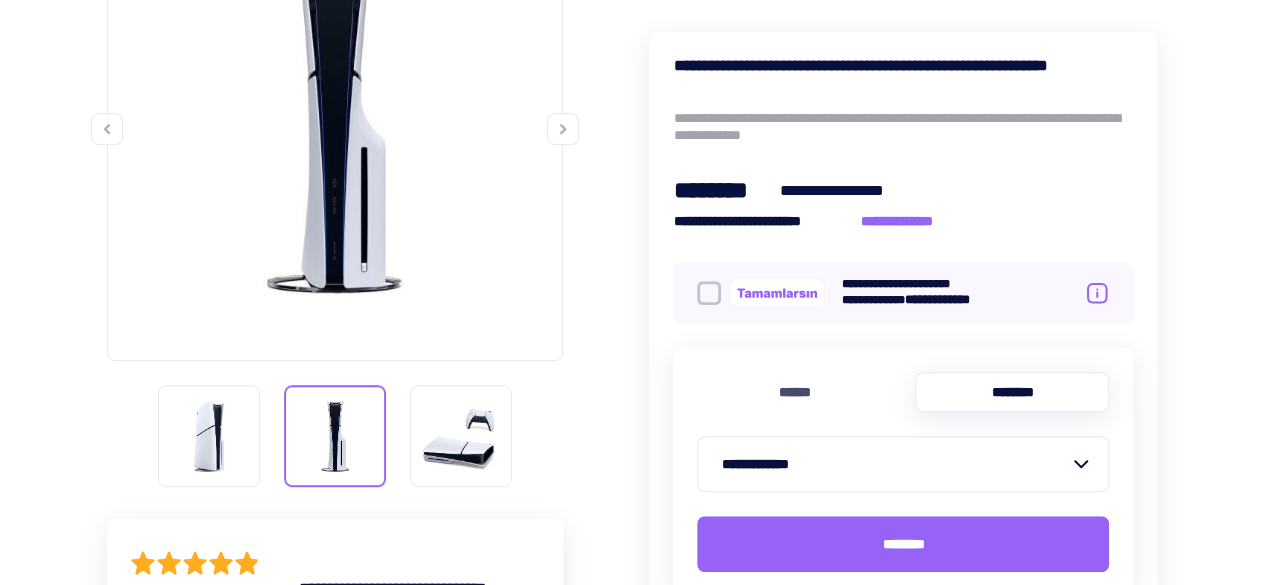 click at bounding box center (563, 129) 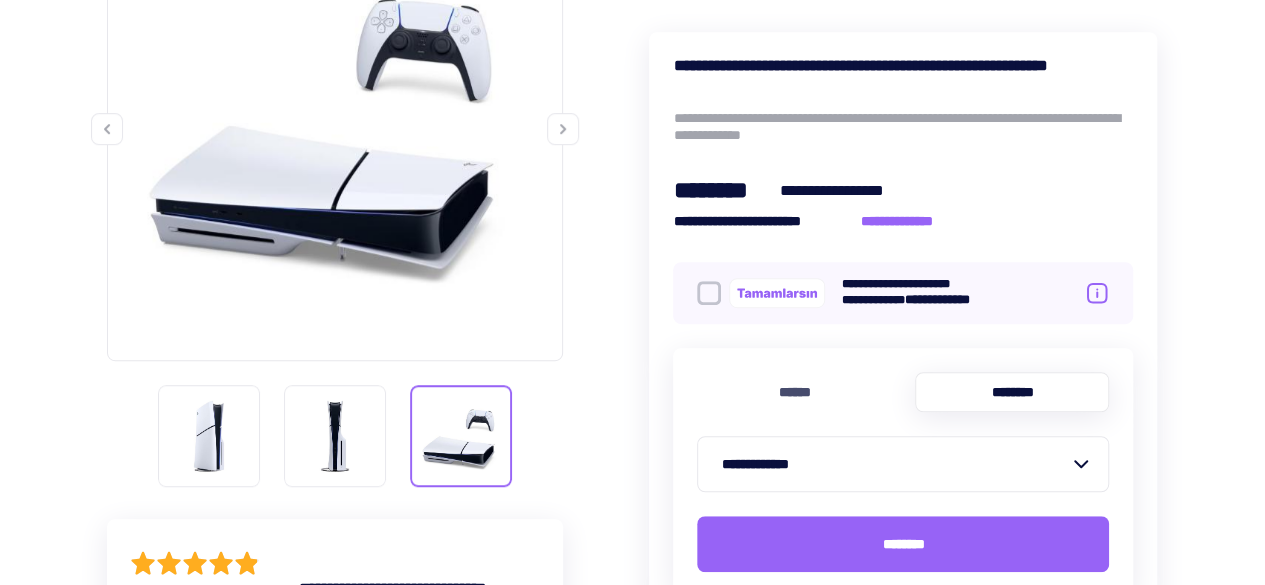 click at bounding box center [563, 129] 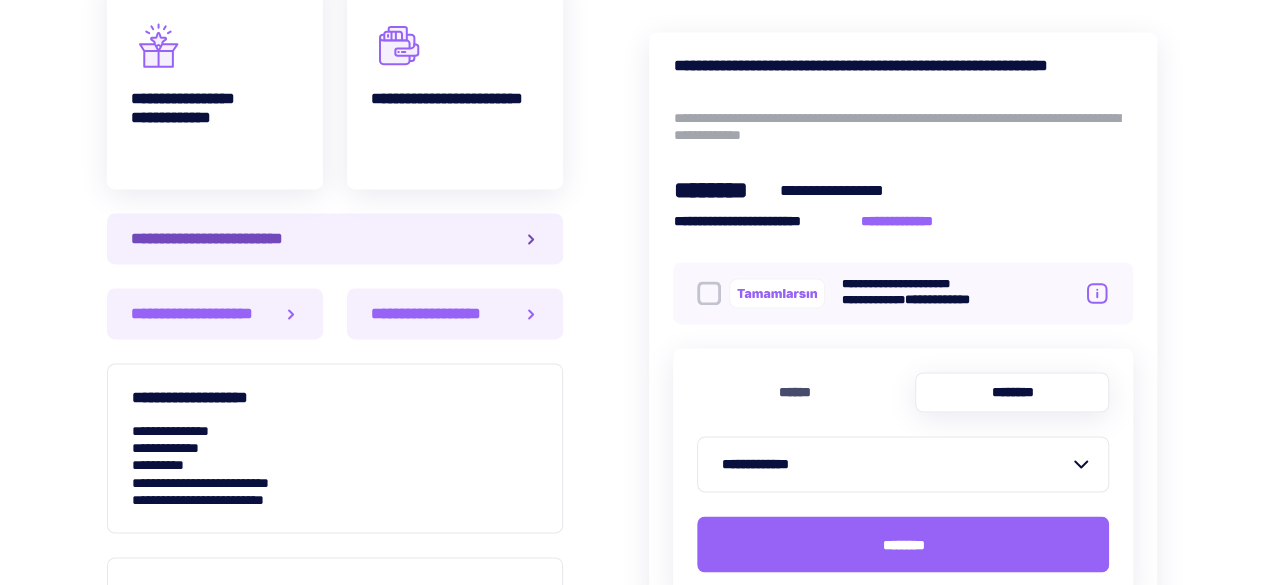 scroll, scrollTop: 1649, scrollLeft: 0, axis: vertical 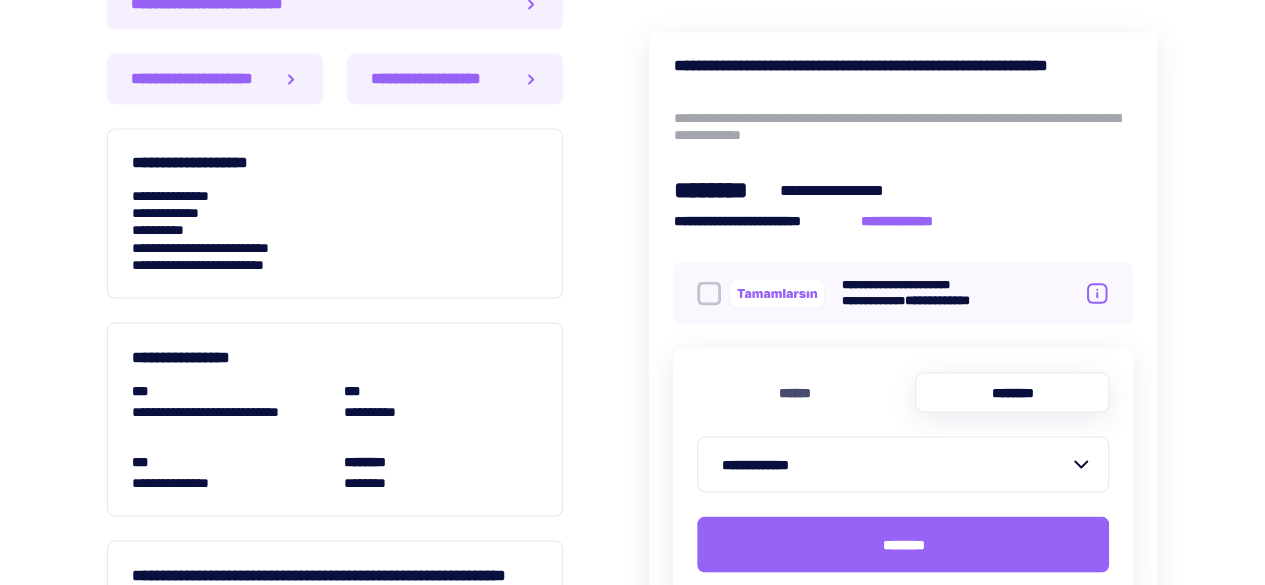 click on "[FIRST] [LAST] [ADDRESS] [CITY], [STATE] [ZIP] [COUNTRY] [PHONE] [EMAIL] [SSN] [CREDIT_CARD] [DOB]" at bounding box center [335, 230] 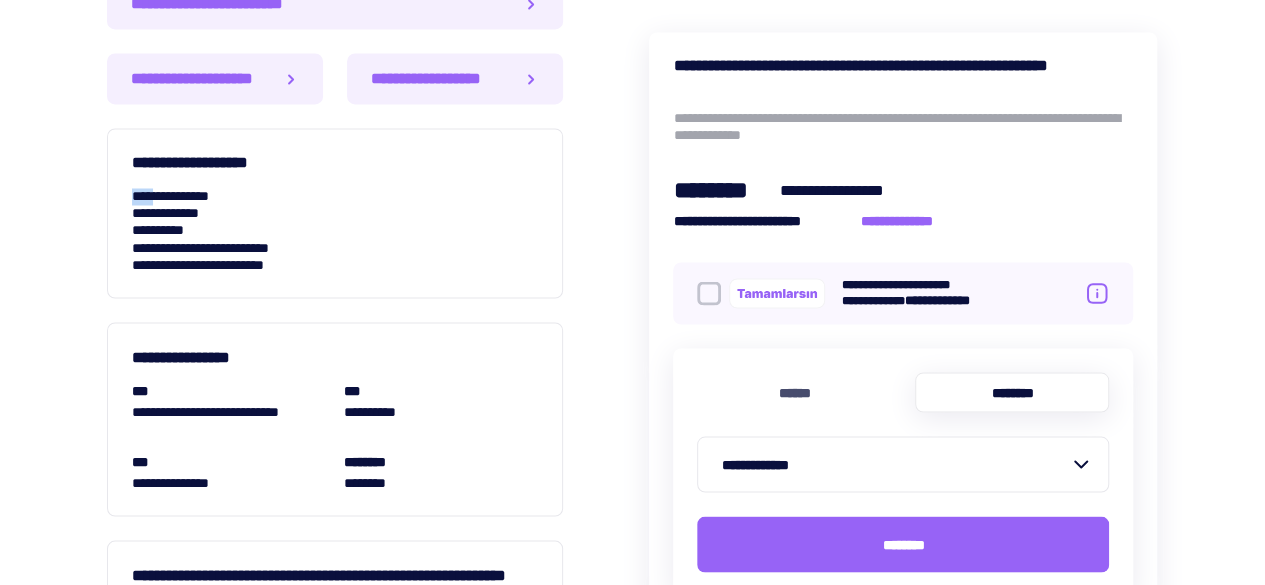 click on "[FIRST] [LAST] [ADDRESS] [CITY], [STATE] [ZIP] [COUNTRY] [PHONE] [EMAIL] [SSN] [CREDIT_CARD] [DOB]" at bounding box center [335, 230] 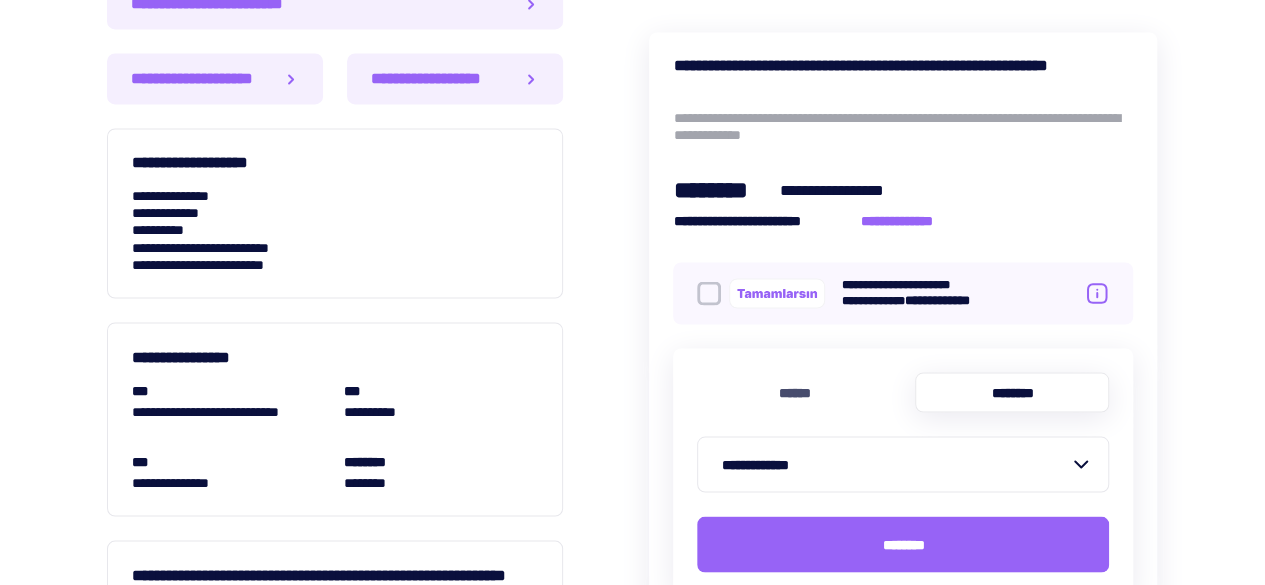 click on "[FIRST] [LAST] [ADDRESS] [CITY], [STATE] [ZIP] [COUNTRY] [PHONE] [EMAIL] [SSN] [CREDIT_CARD] [DOB]" at bounding box center (335, 230) 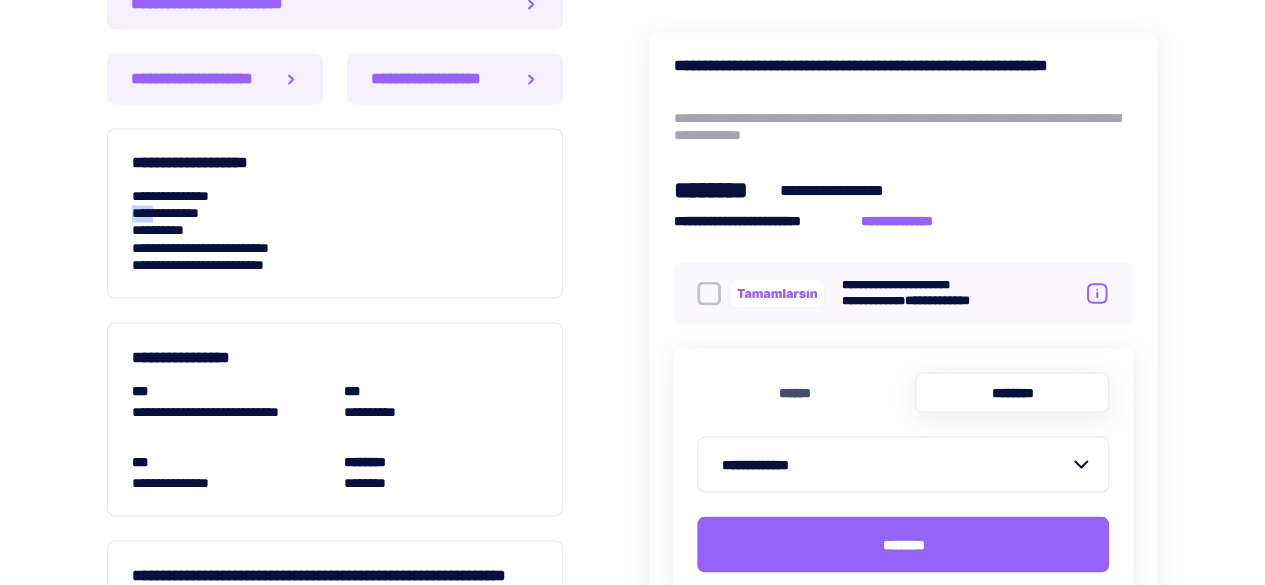 click on "[FIRST] [LAST] [ADDRESS] [CITY], [STATE] [ZIP] [COUNTRY] [PHONE] [EMAIL] [SSN] [CREDIT_CARD] [DOB]" at bounding box center (335, 230) 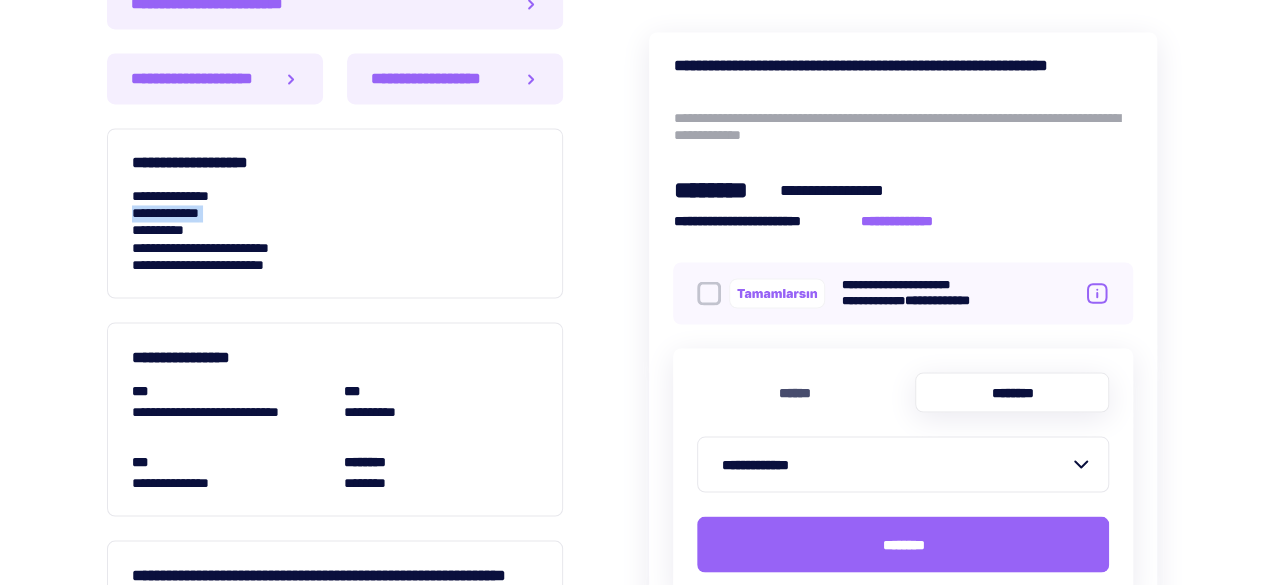 click on "[FIRST] [LAST] [ADDRESS] [CITY], [STATE] [ZIP] [COUNTRY] [PHONE] [EMAIL] [SSN] [CREDIT_CARD] [DOB]" at bounding box center (335, 230) 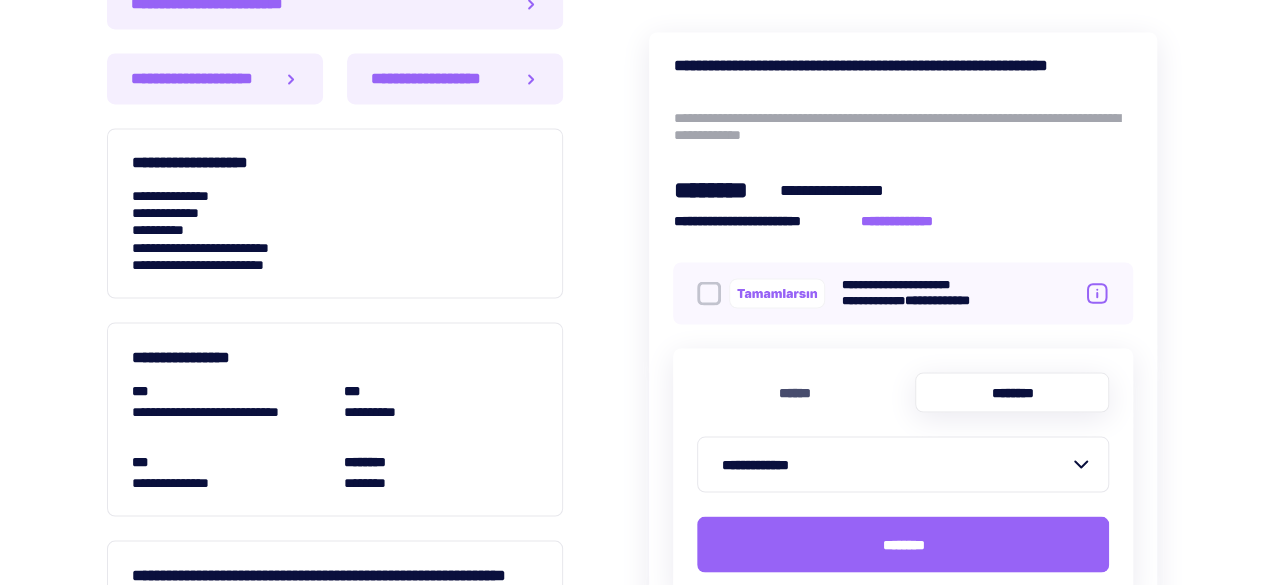 click on "********" at bounding box center [441, 482] 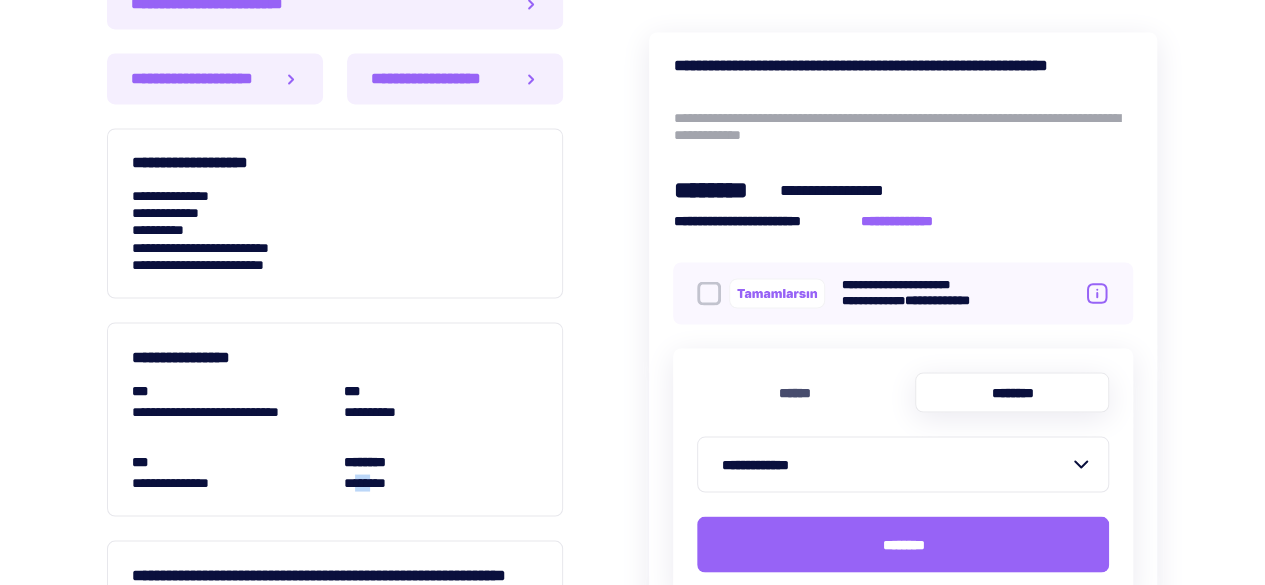 click on "********" at bounding box center [441, 482] 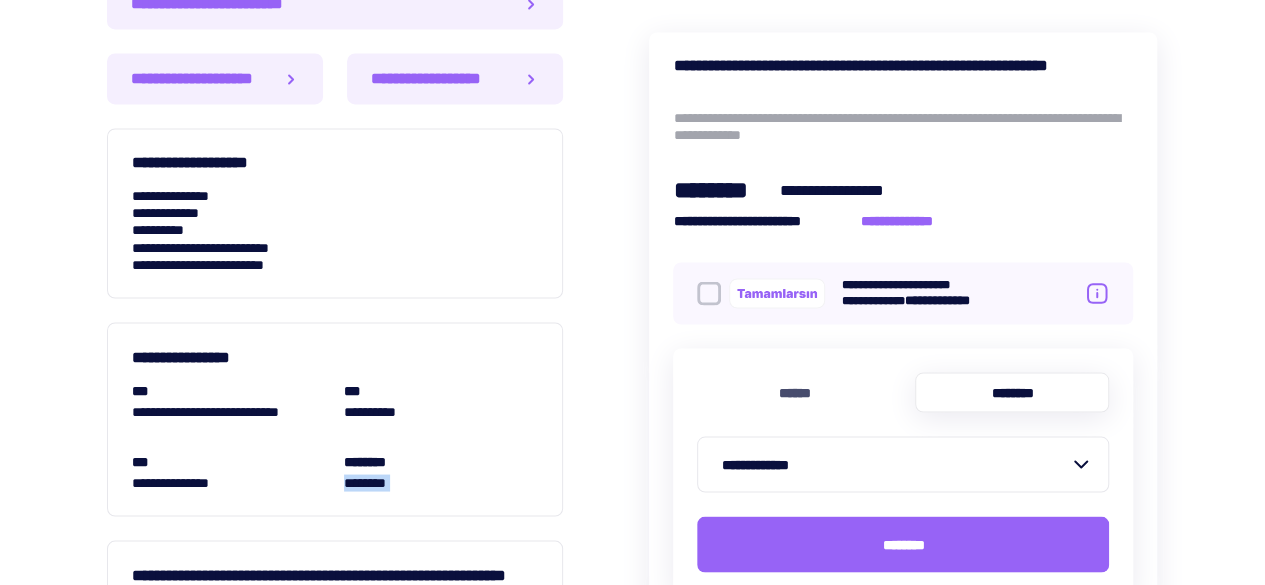 click on "********" at bounding box center [441, 482] 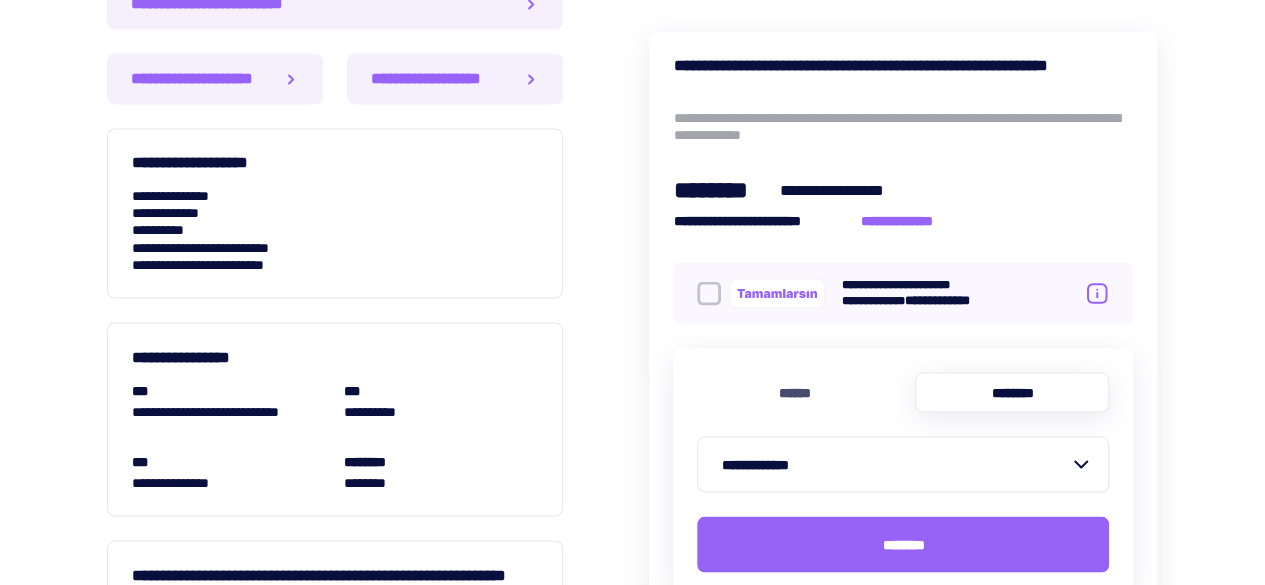 click on "**********" at bounding box center [229, 472] 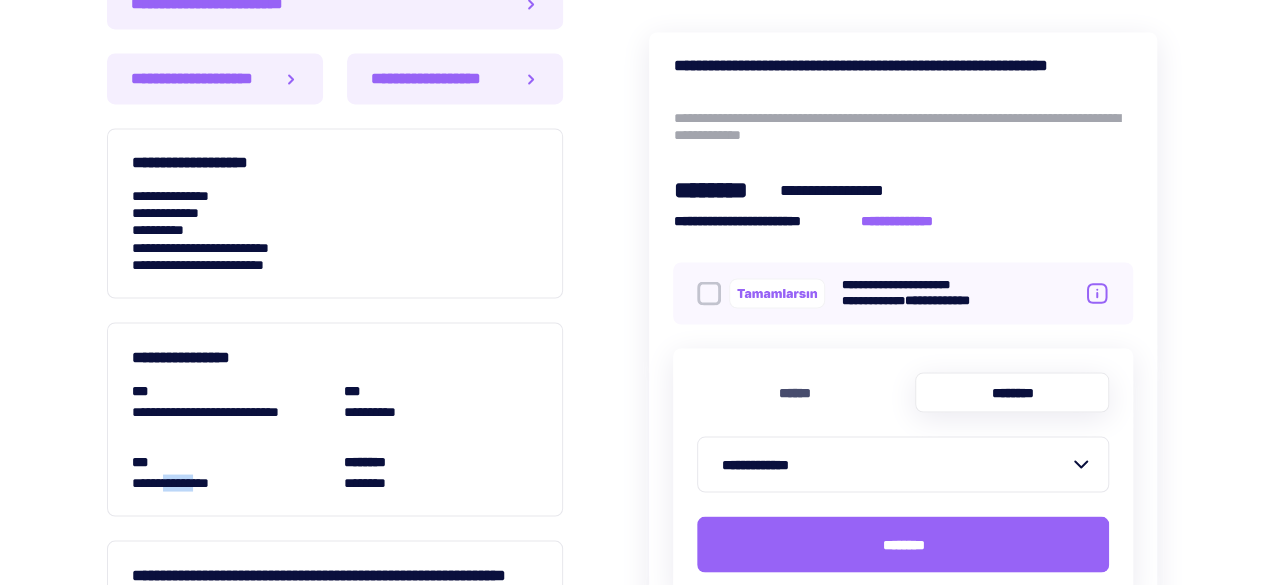 click on "**********" at bounding box center (229, 472) 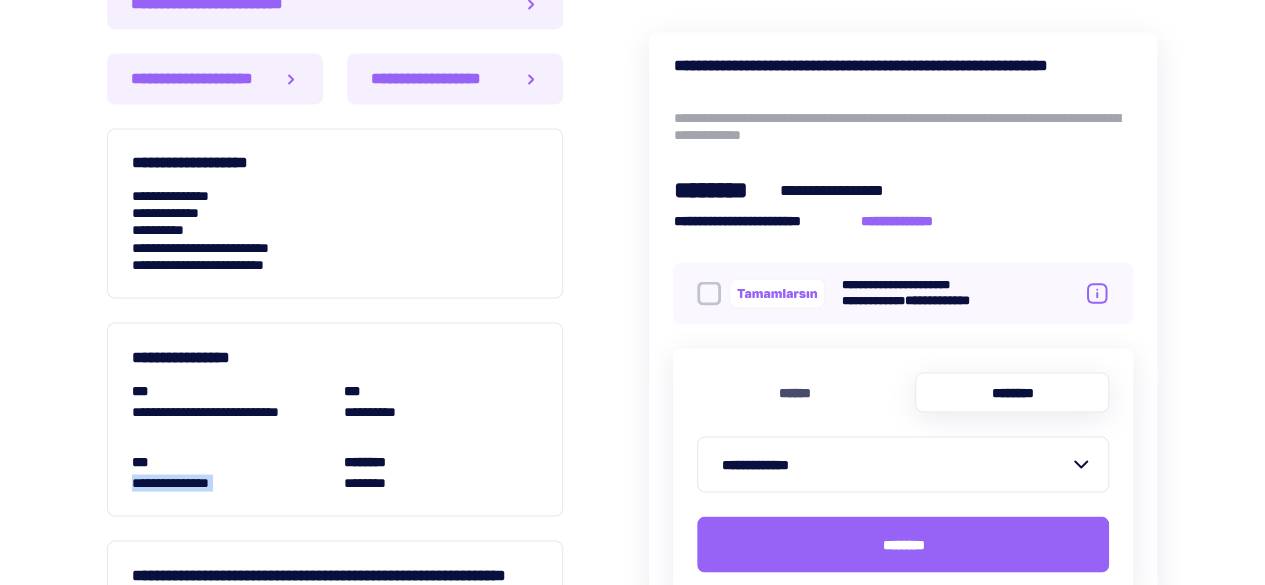 click on "**********" at bounding box center [229, 472] 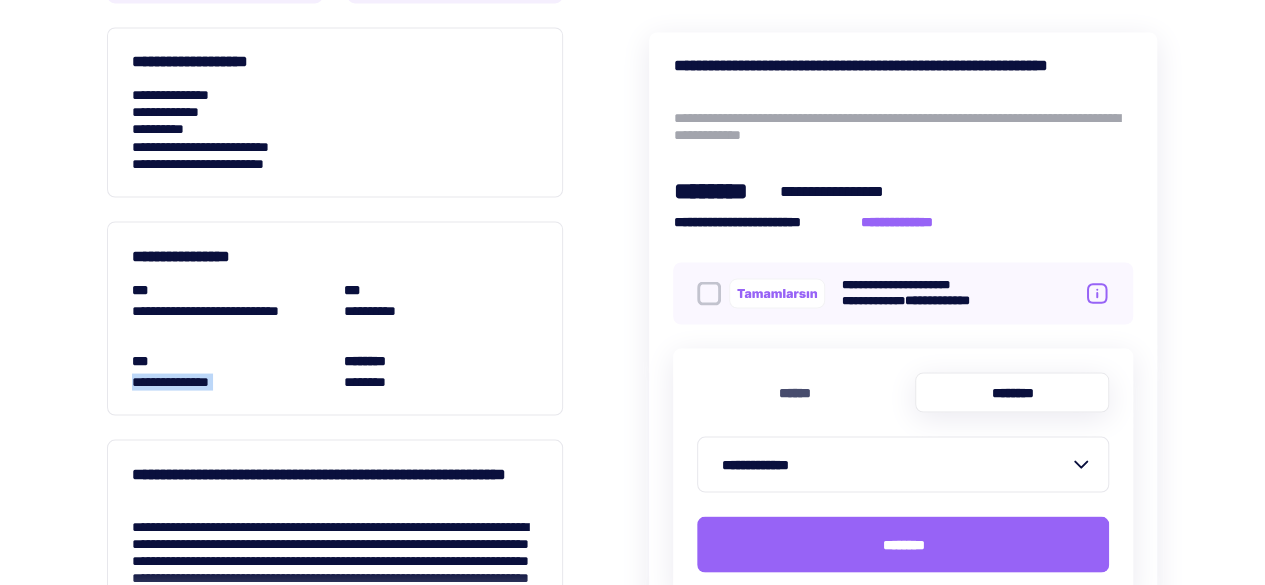 scroll, scrollTop: 1849, scrollLeft: 0, axis: vertical 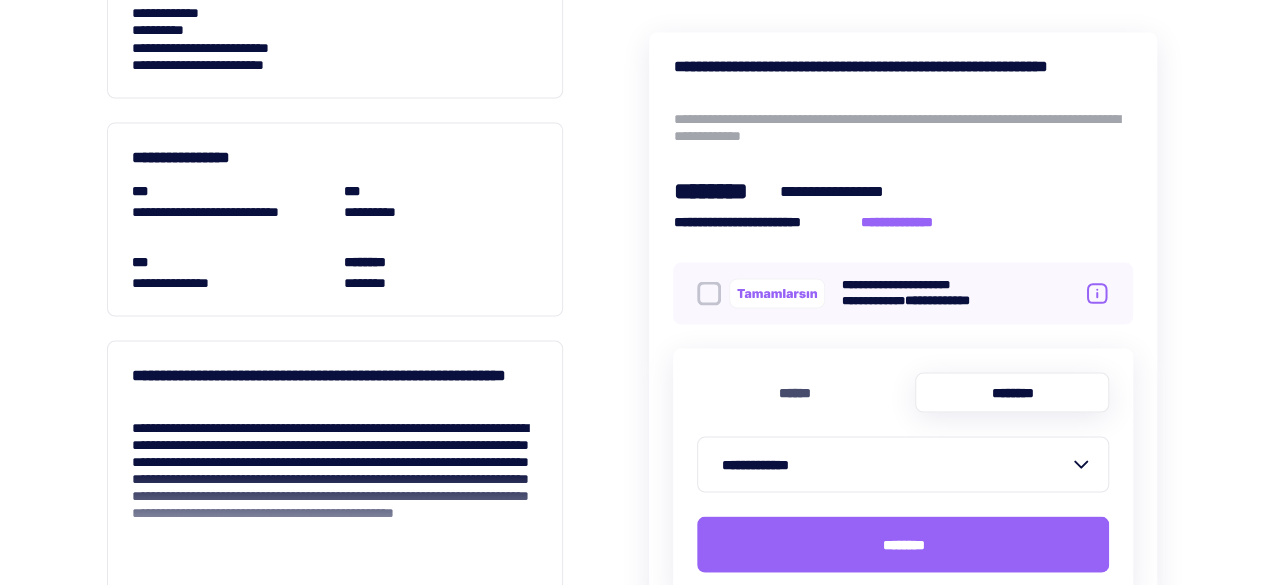 click on "**********" at bounding box center (335, 384) 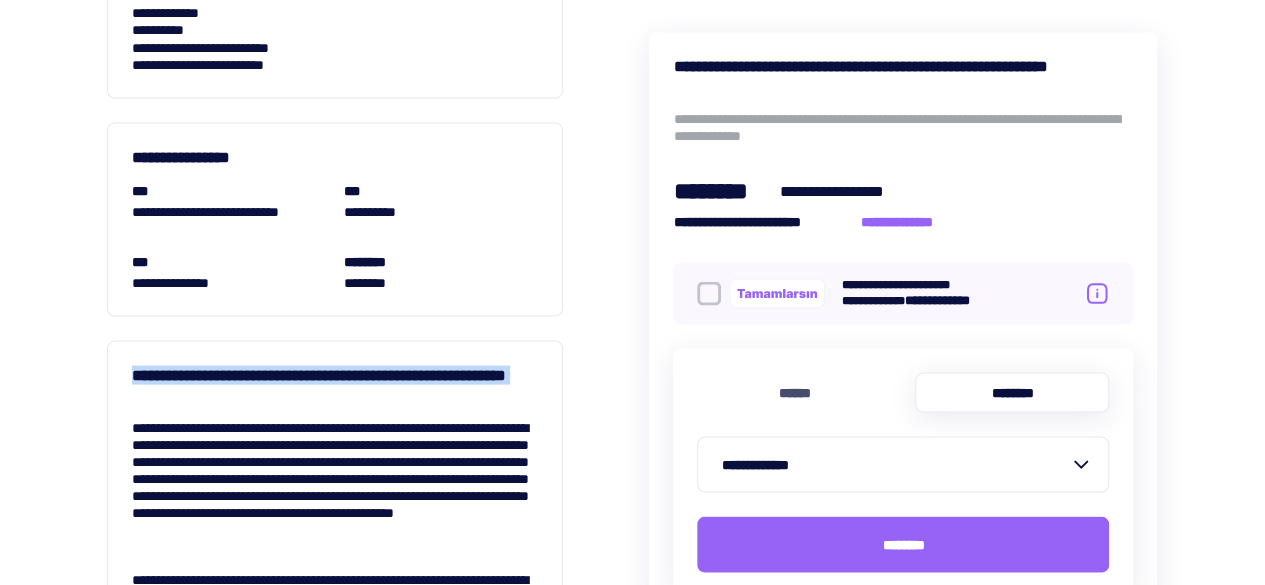 click on "**********" at bounding box center [335, 384] 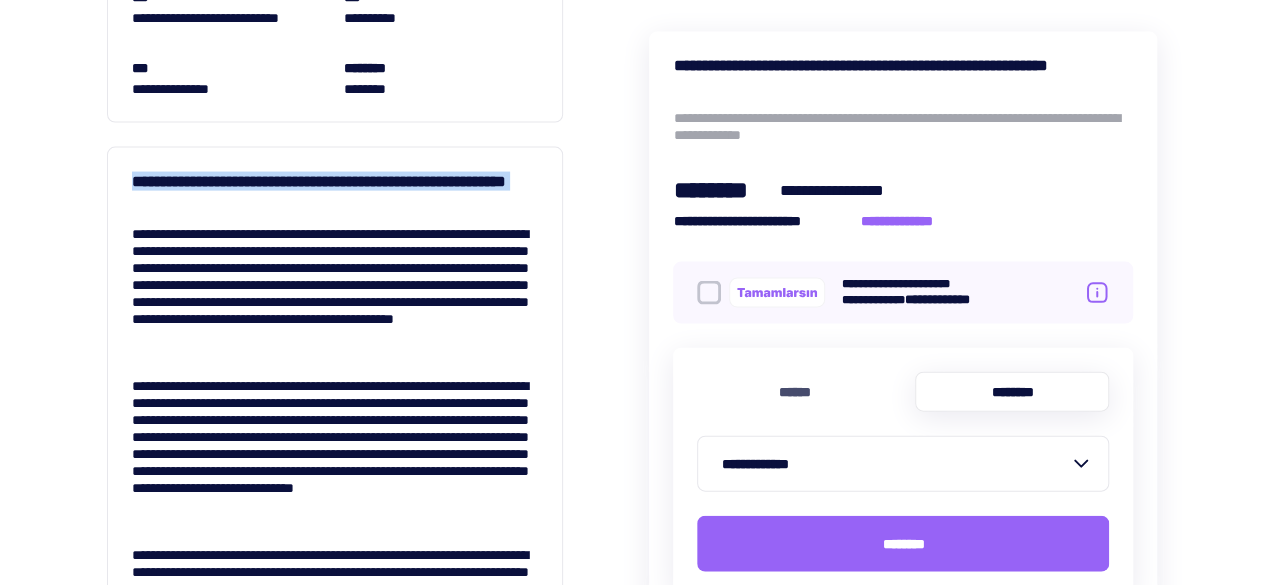 scroll, scrollTop: 2049, scrollLeft: 0, axis: vertical 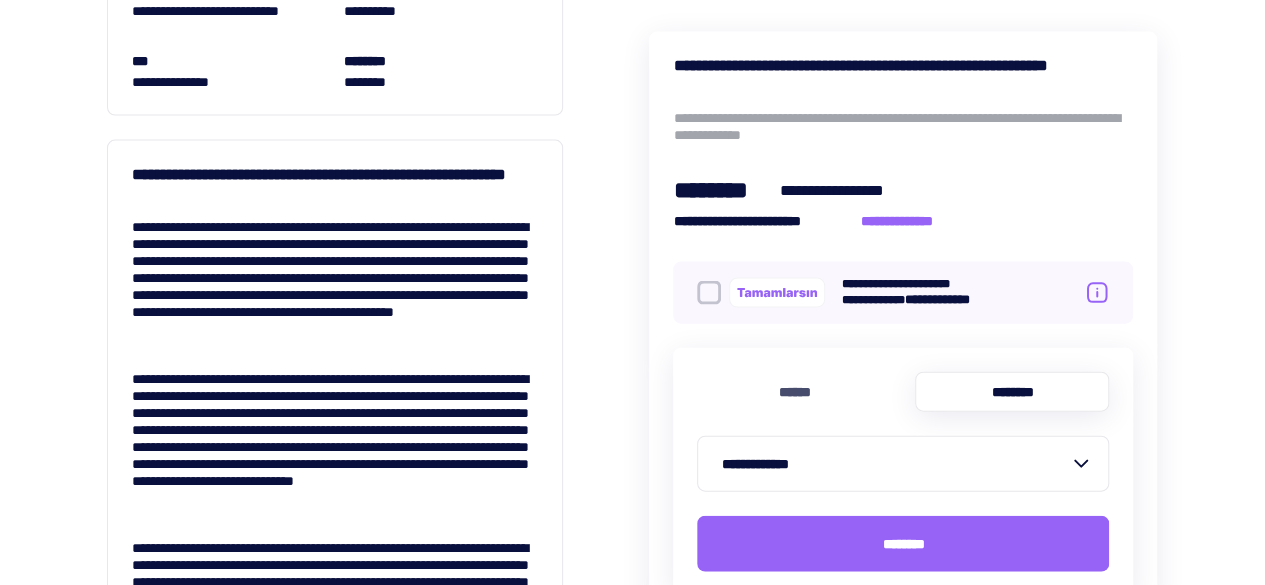 click on "[FIRST] [LAST] [ADDRESS] [CITY], [STATE] [ZIP] [COUNTRY] [PHONE] [EMAIL] [SSN] [CREDIT_CARD] [DOB]" at bounding box center (335, 287) 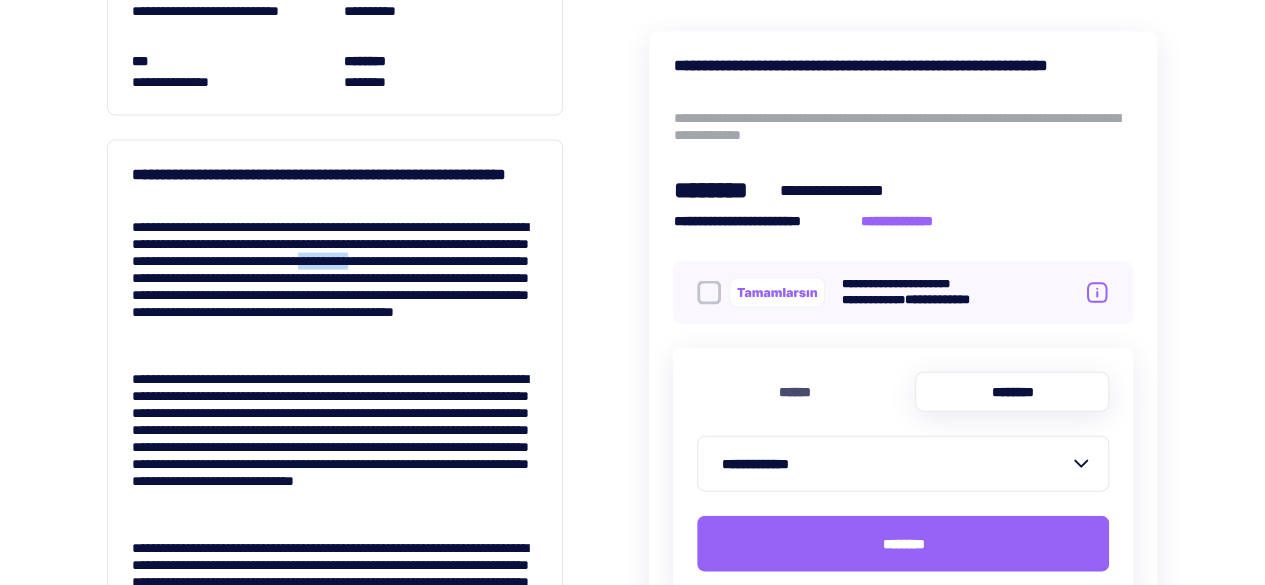 click on "[FIRST] [LAST] [ADDRESS] [CITY], [STATE] [ZIP] [COUNTRY] [PHONE] [EMAIL] [SSN] [CREDIT_CARD] [DOB]" at bounding box center [335, 287] 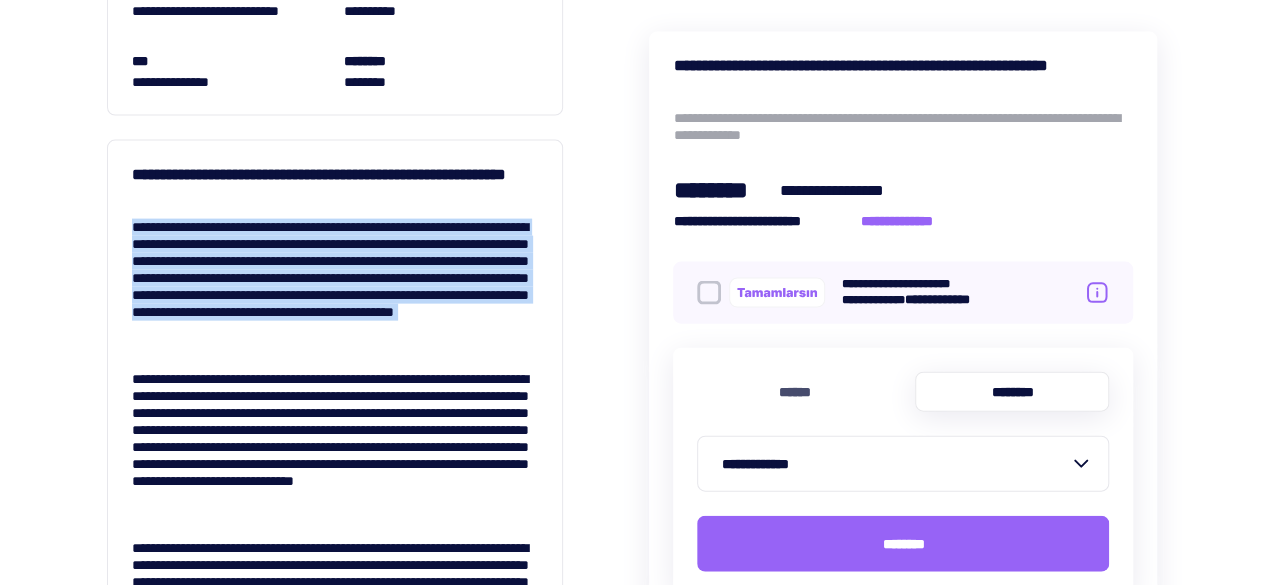click on "[FIRST] [LAST] [ADDRESS] [CITY], [STATE] [ZIP] [COUNTRY] [PHONE] [EMAIL] [SSN] [CREDIT_CARD] [DOB]" at bounding box center (335, 287) 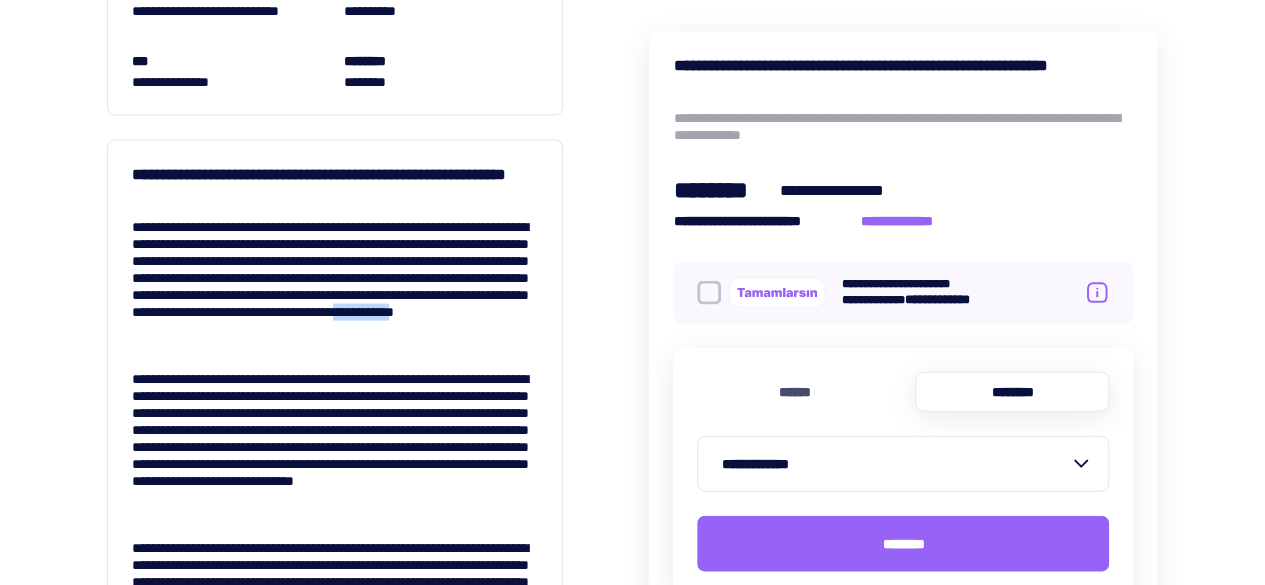 click on "[FIRST] [LAST] [ADDRESS] [CITY], [STATE] [ZIP] [COUNTRY] [PHONE] [EMAIL] [SSN] [CREDIT_CARD] [DOB]" at bounding box center (335, 287) 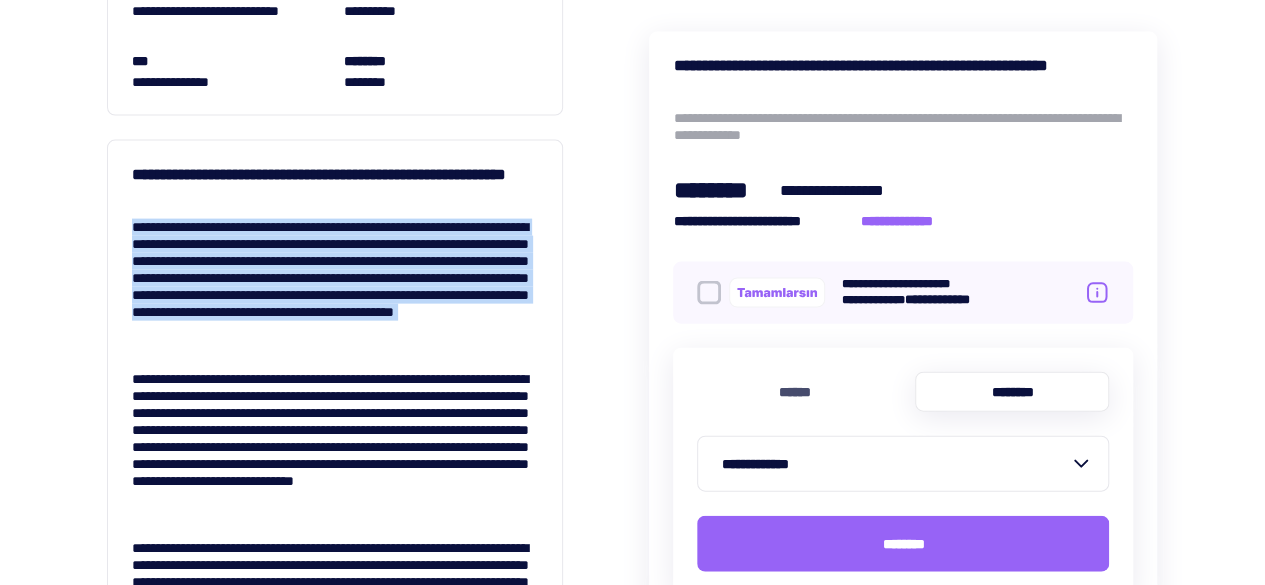 click on "[FIRST] [LAST] [ADDRESS] [CITY], [STATE] [ZIP] [COUNTRY] [PHONE] [EMAIL] [SSN] [CREDIT_CARD] [DOB]" at bounding box center [335, 287] 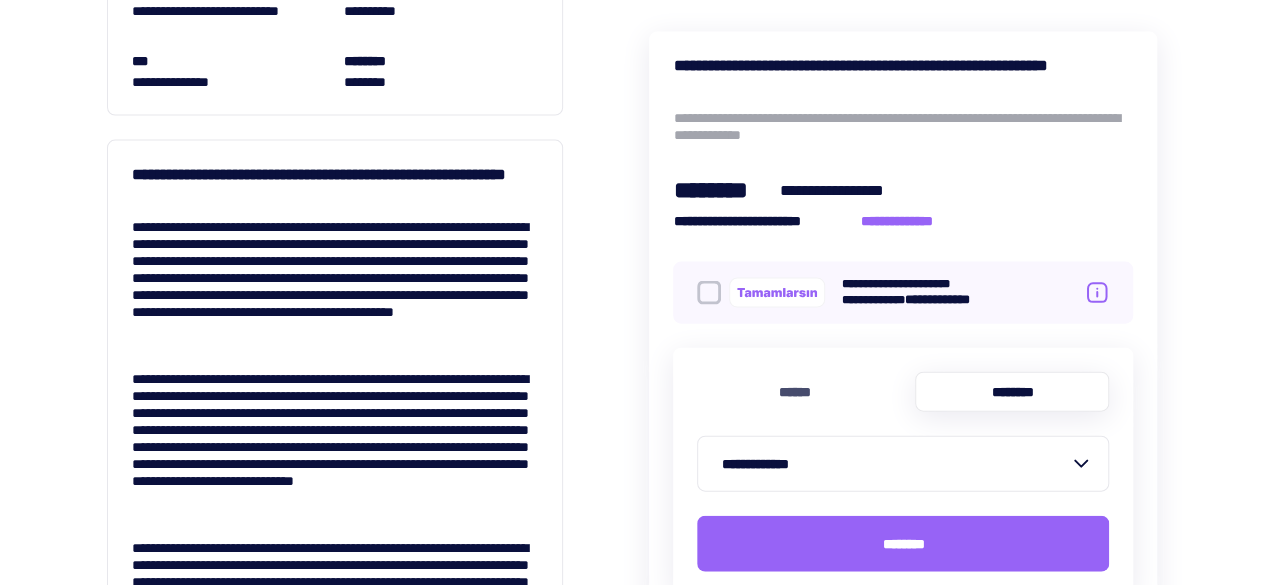 click on "[FIRST] [LAST] [ADDRESS] [CITY], [STATE] [ZIP] [COUNTRY] [PHONE] [EMAIL] [SSN] [CREDIT_CARD] [DOB]" at bounding box center [335, 447] 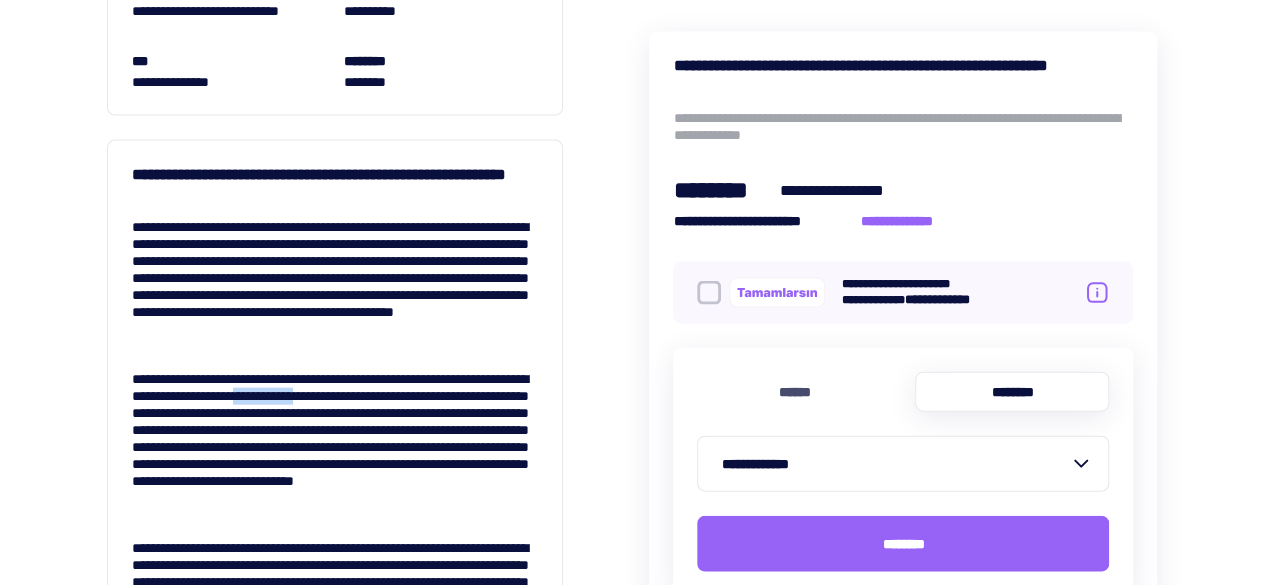 click on "[FIRST] [LAST] [ADDRESS] [CITY], [STATE] [ZIP] [COUNTRY] [PHONE] [EMAIL] [SSN] [CREDIT_CARD] [DOB]" at bounding box center (335, 447) 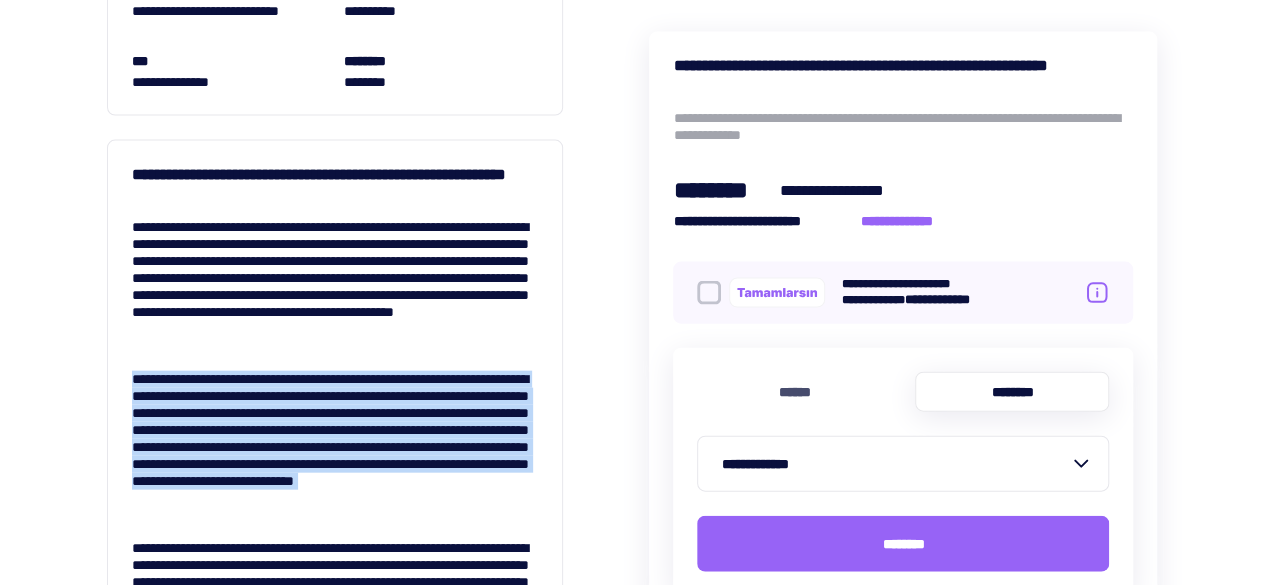 click on "[FIRST] [LAST] [ADDRESS] [CITY], [STATE] [ZIP] [COUNTRY] [PHONE] [EMAIL] [SSN] [CREDIT_CARD] [DOB]" at bounding box center (335, 447) 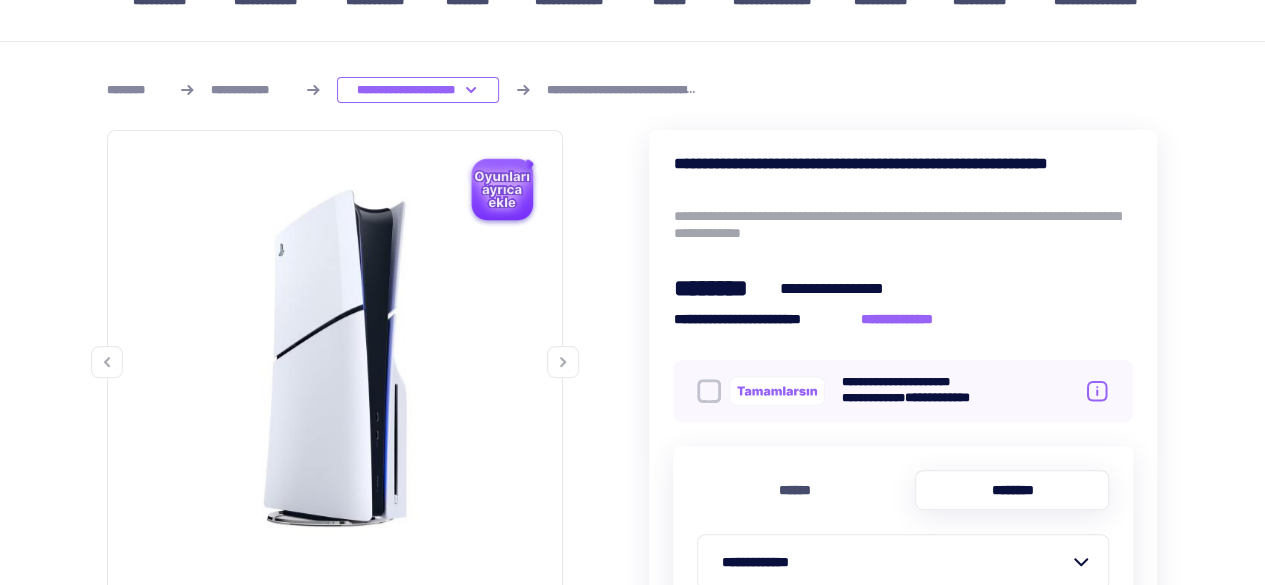 scroll, scrollTop: 300, scrollLeft: 0, axis: vertical 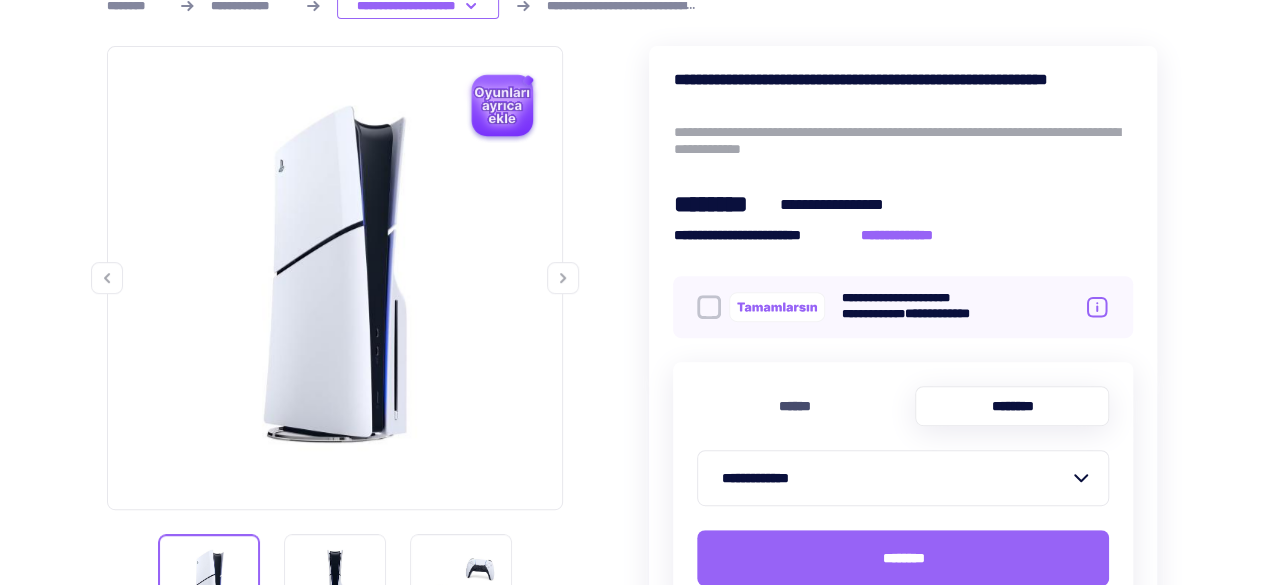 click at bounding box center (563, 278) 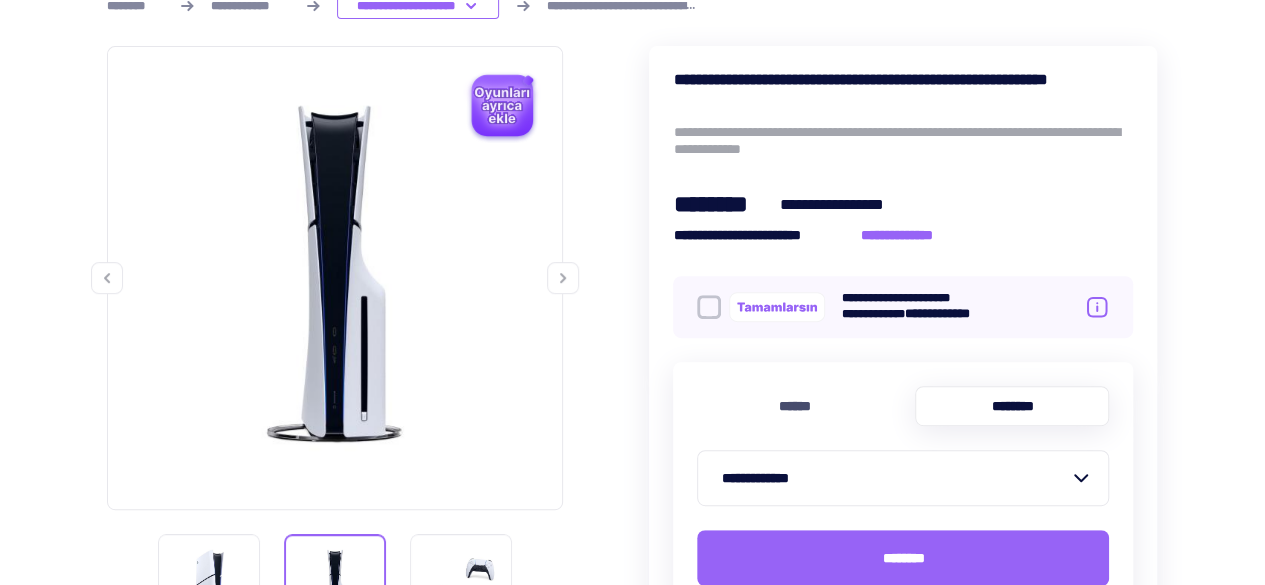 click at bounding box center [563, 278] 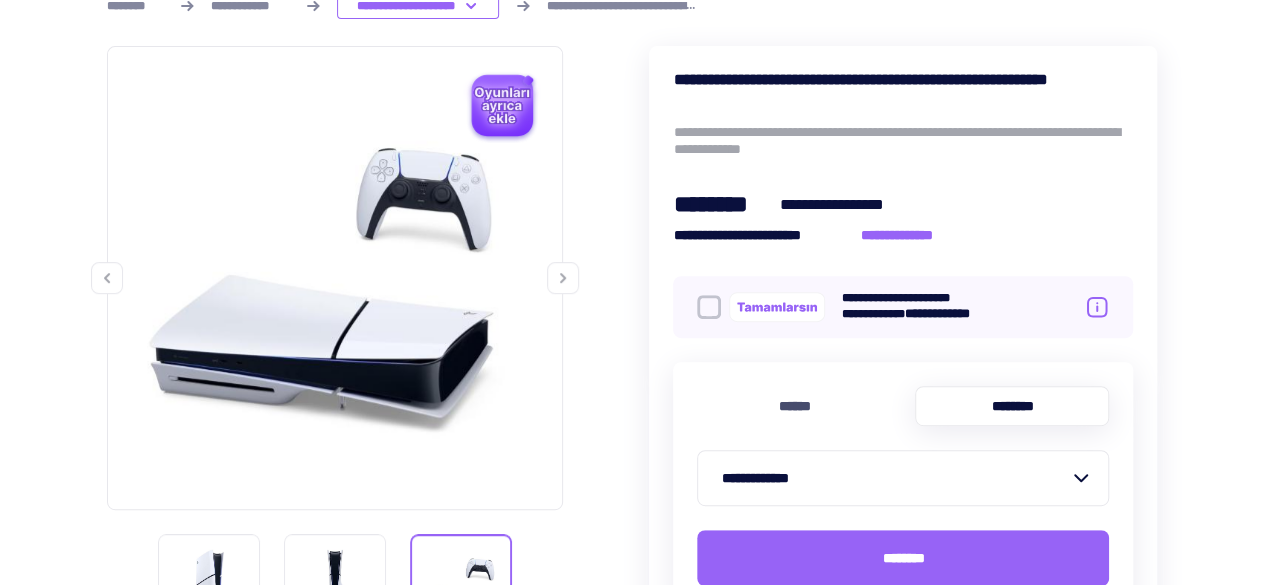 click at bounding box center (563, 278) 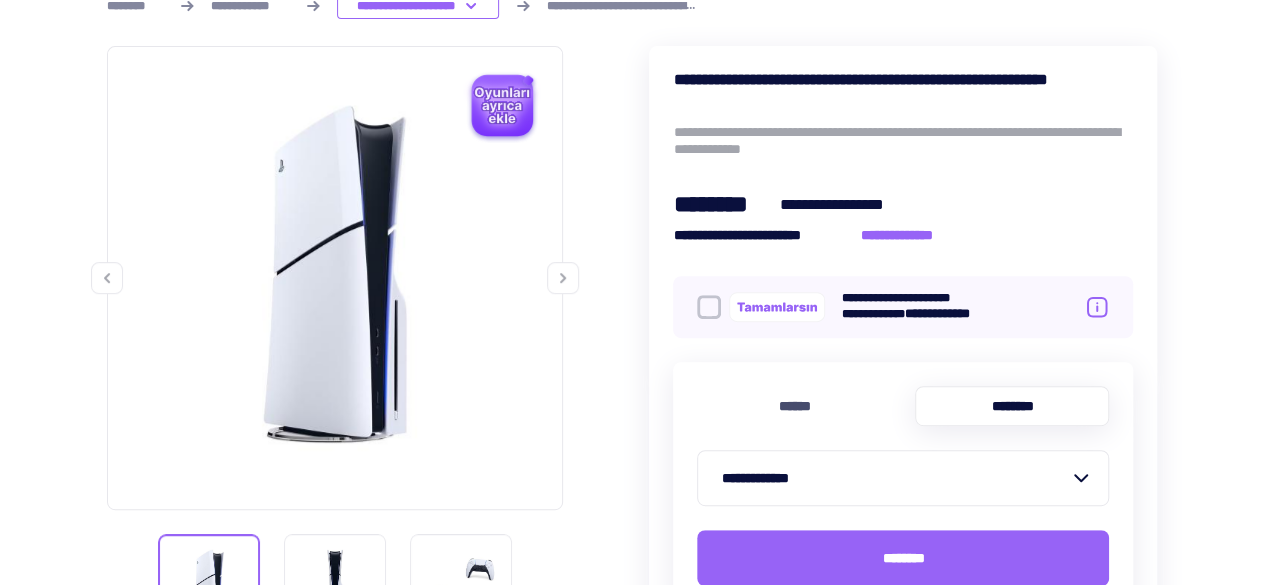click at bounding box center [563, 278] 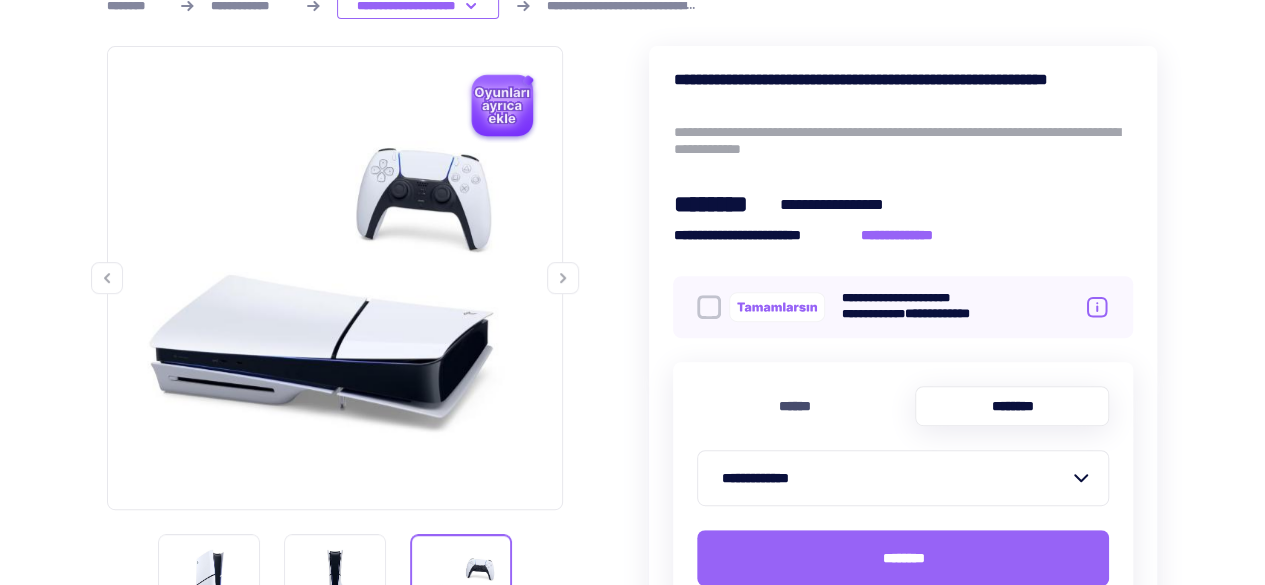 click at bounding box center (563, 278) 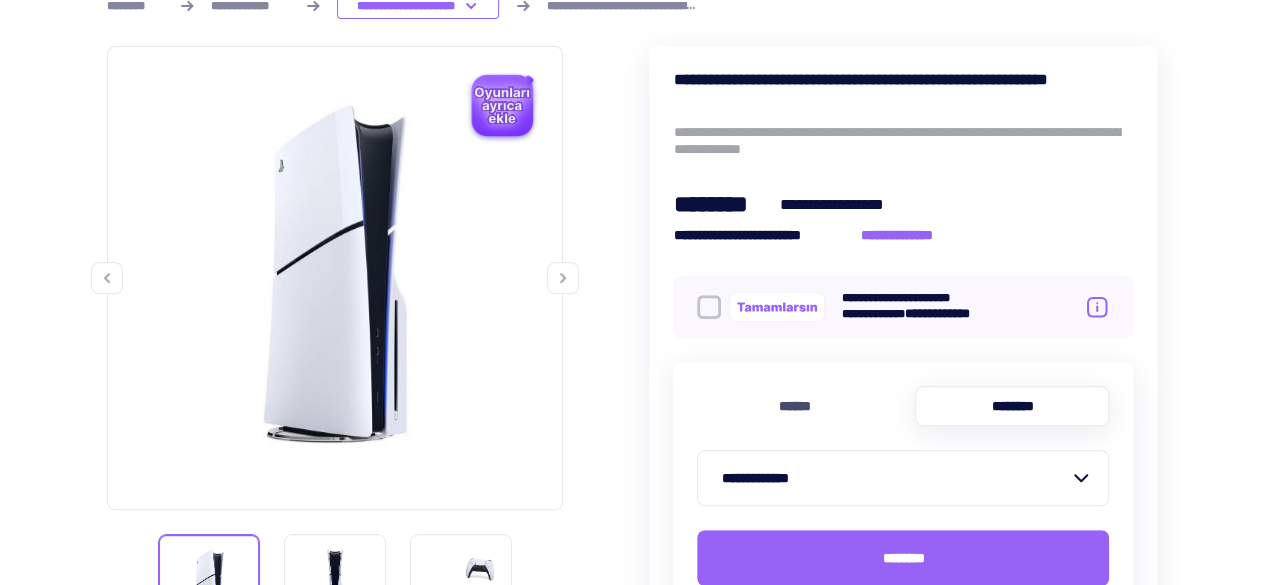 click at bounding box center (563, 278) 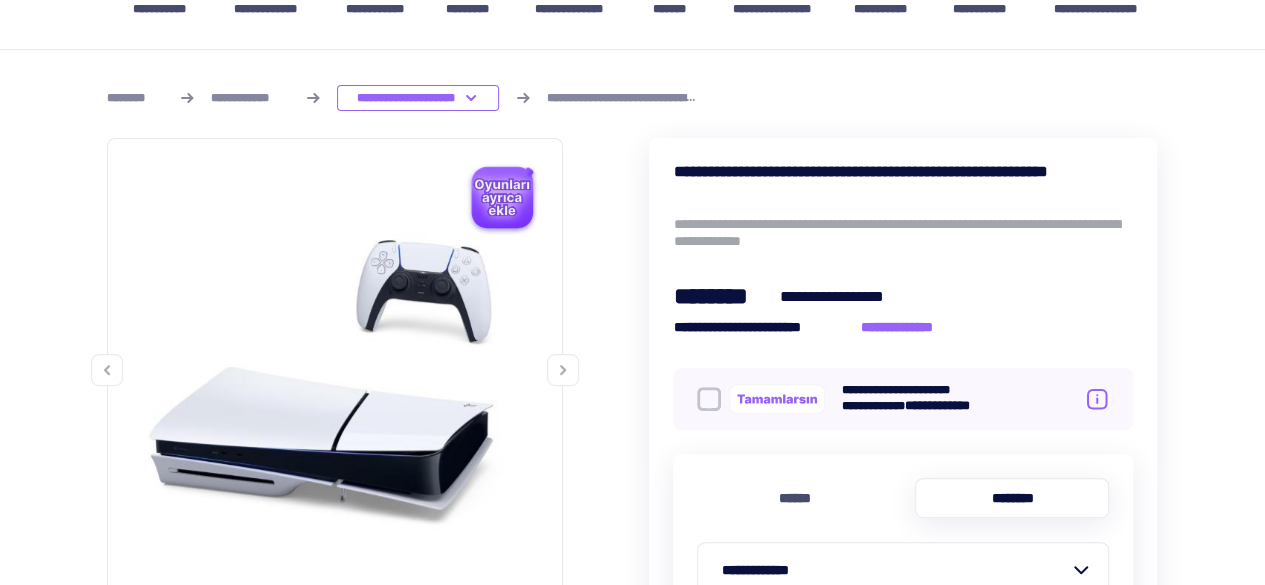 scroll, scrollTop: 200, scrollLeft: 0, axis: vertical 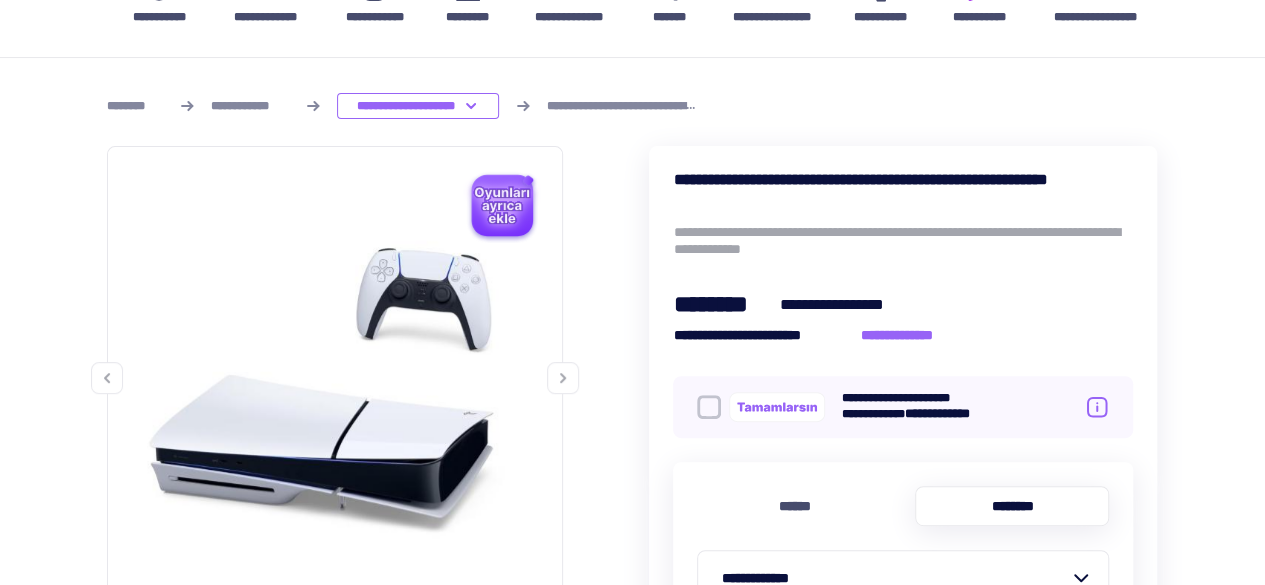 click on "**********" at bounding box center (903, 241) 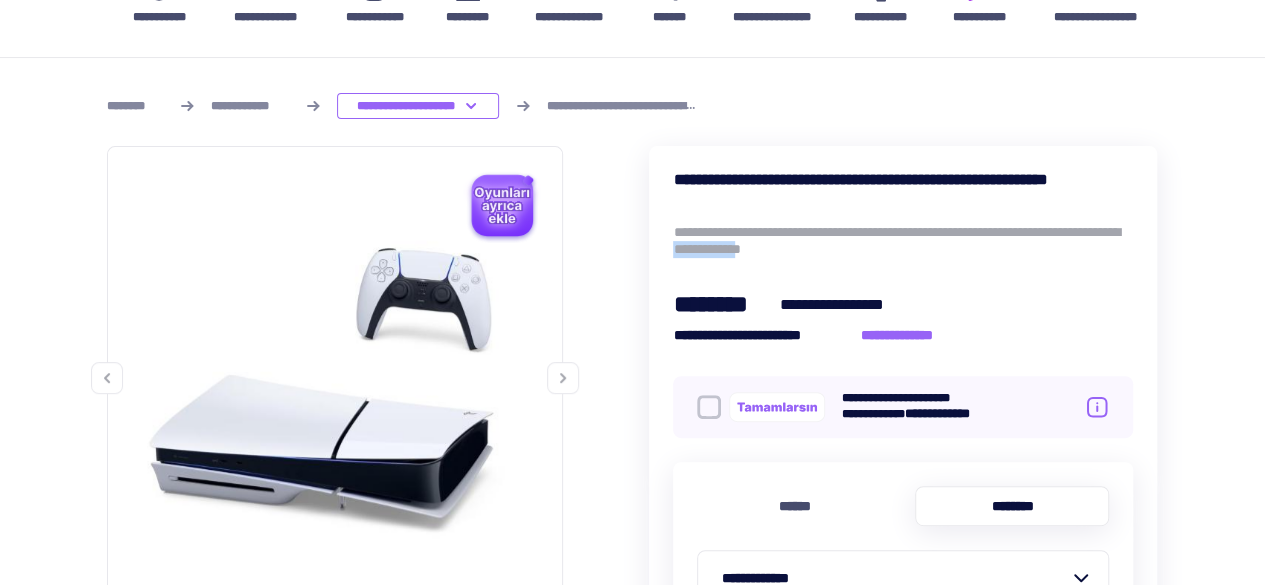 click on "**********" at bounding box center (903, 241) 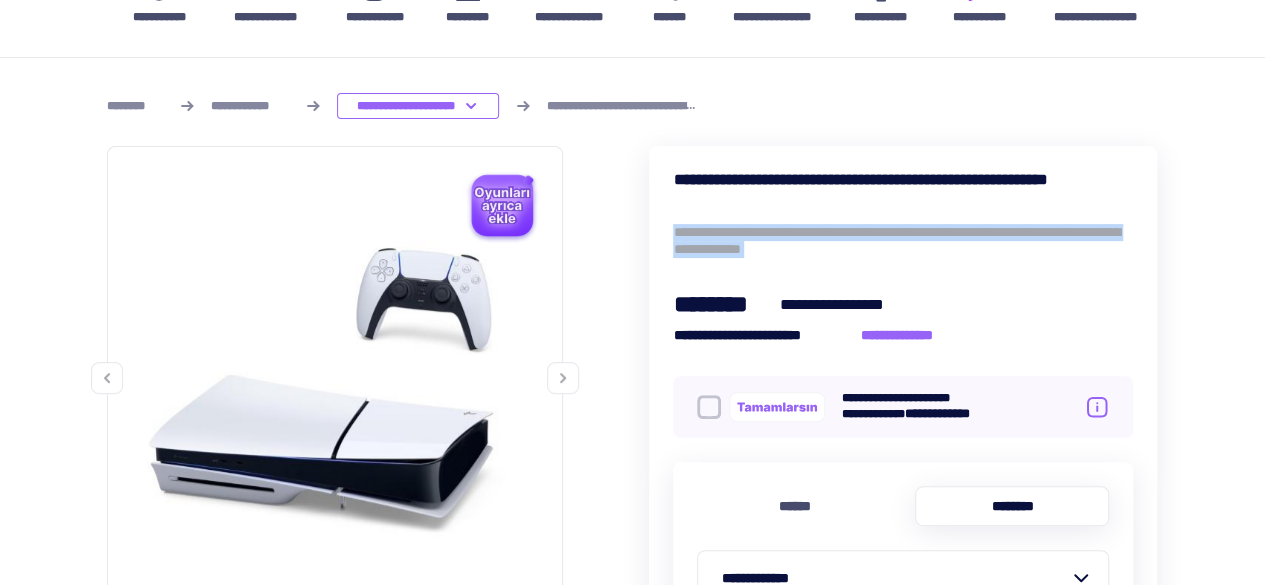 click on "**********" at bounding box center (903, 241) 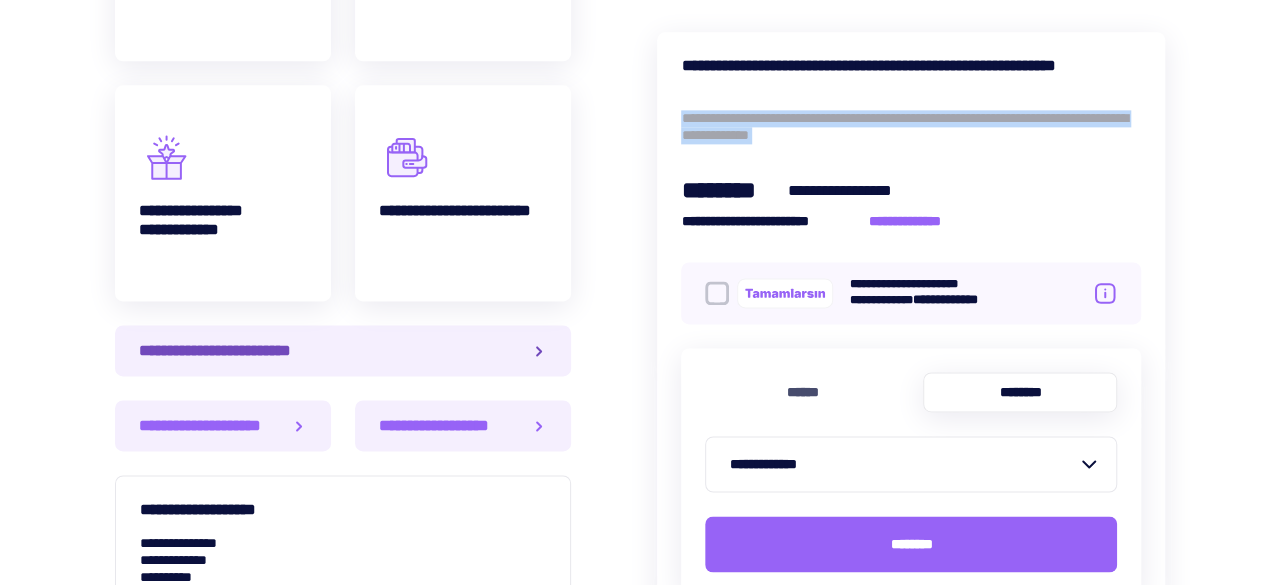 scroll, scrollTop: 1300, scrollLeft: 0, axis: vertical 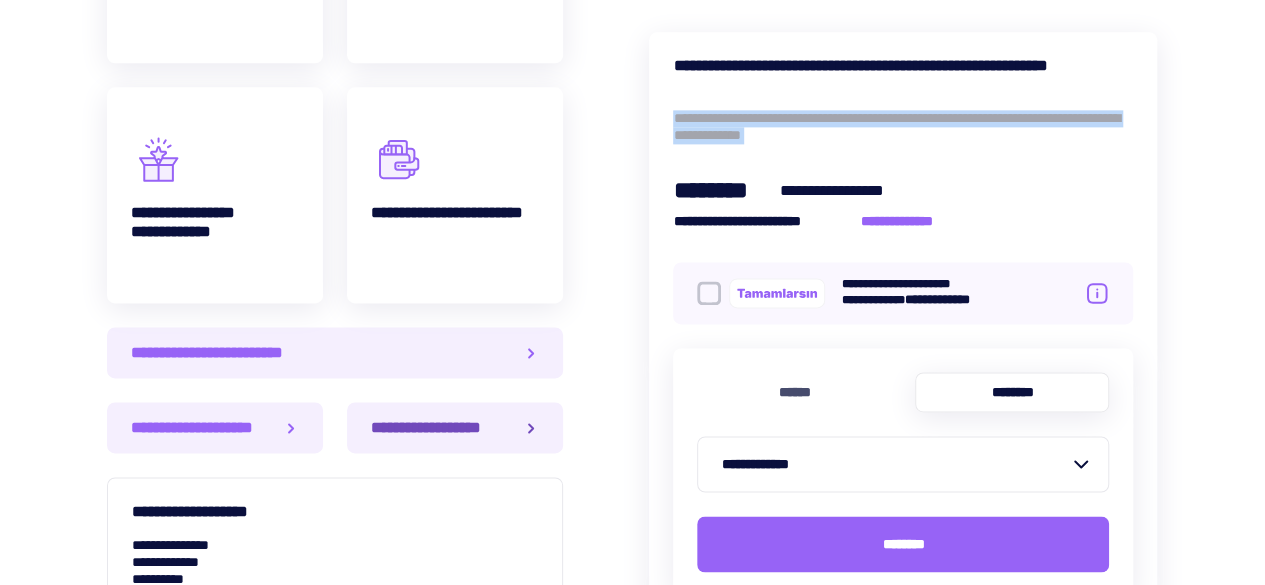 click on "**********" at bounding box center [455, 427] 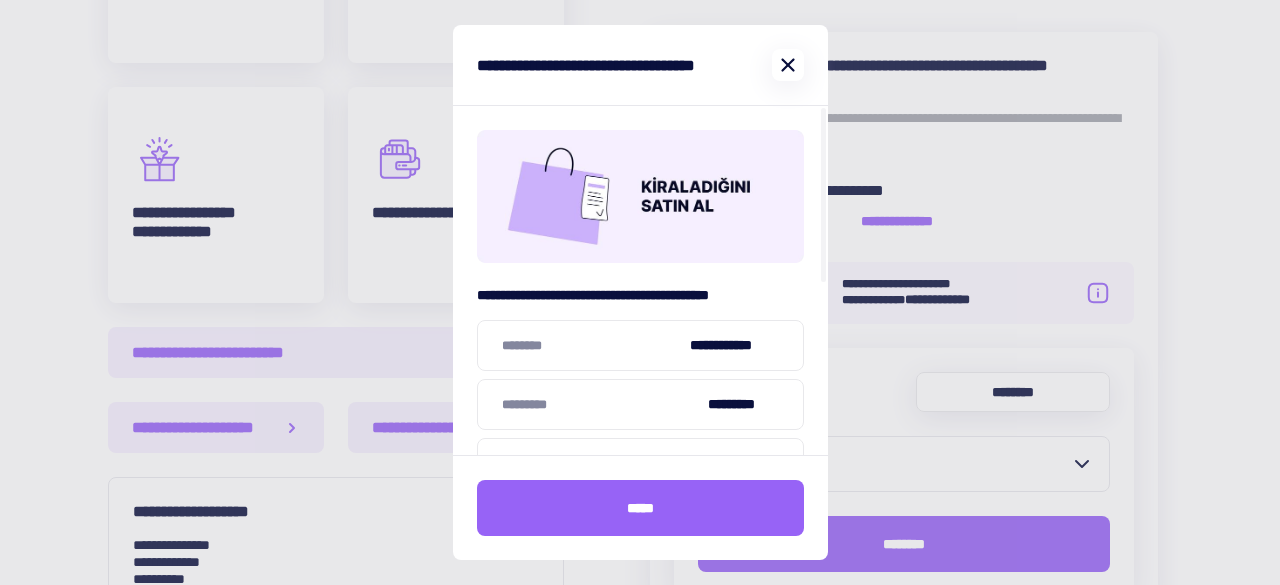 click 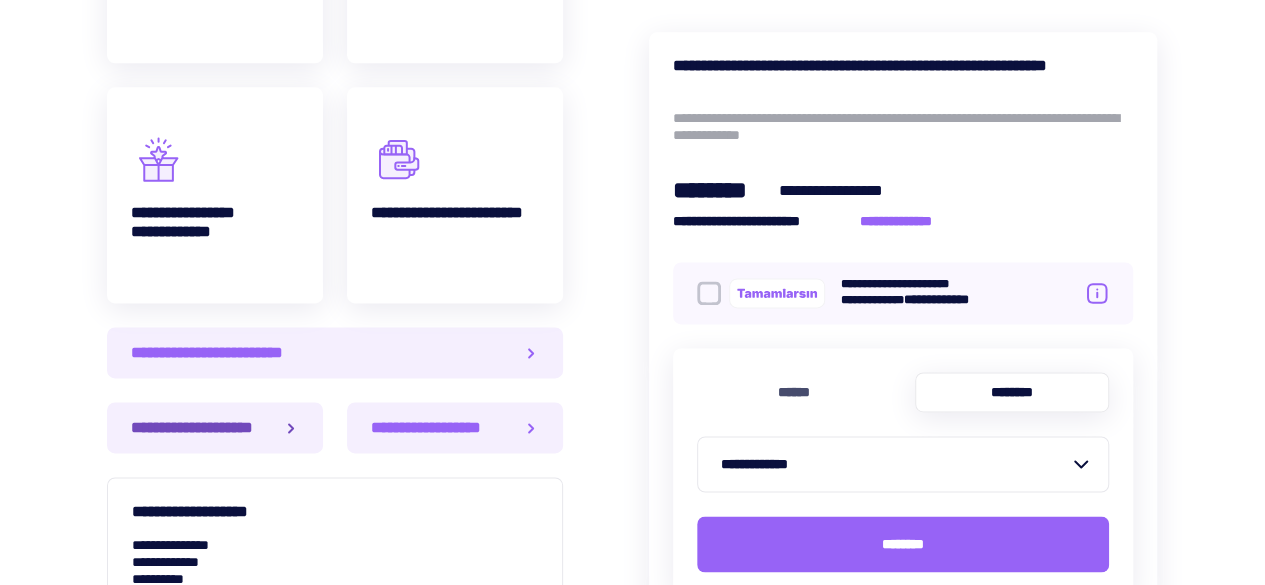 click on "**********" at bounding box center (215, 427) 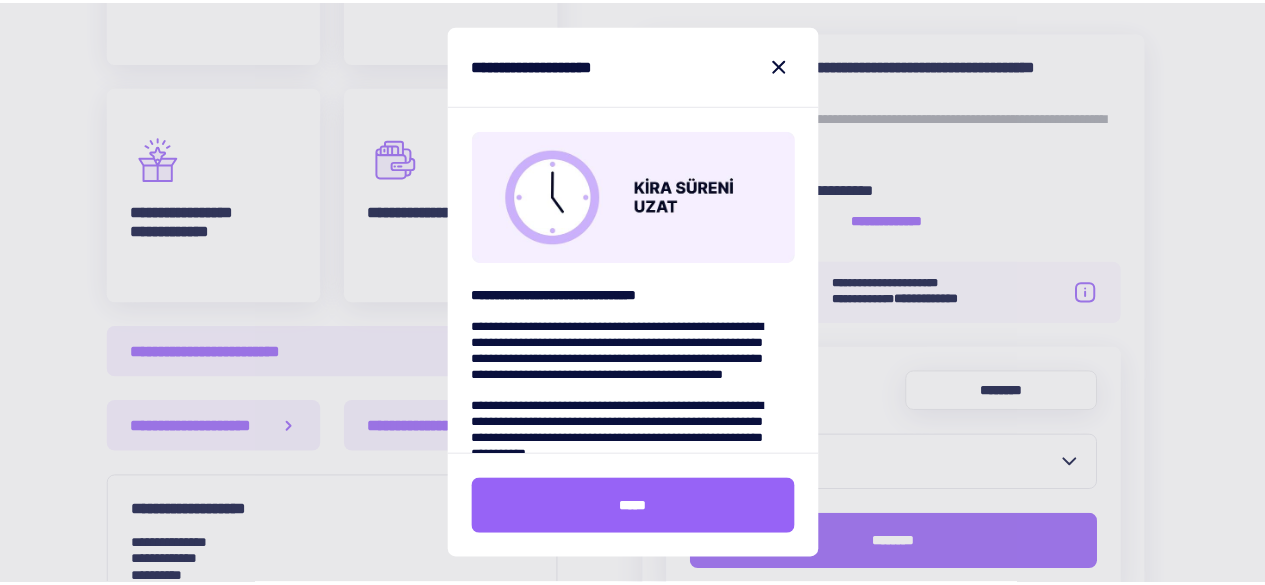 scroll, scrollTop: 73, scrollLeft: 0, axis: vertical 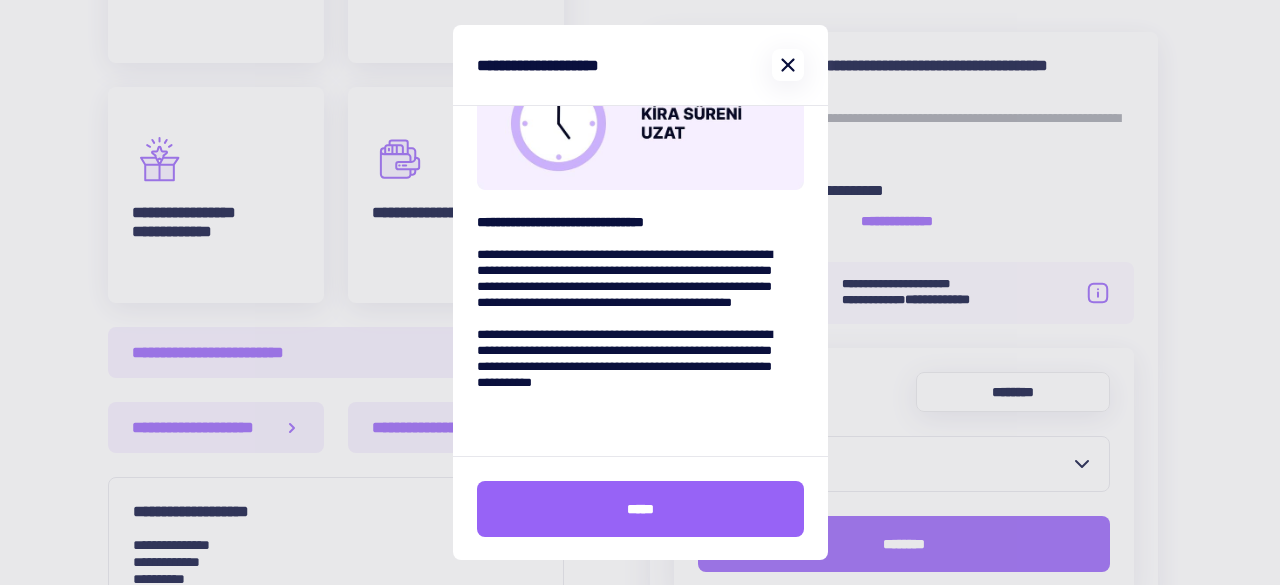 click 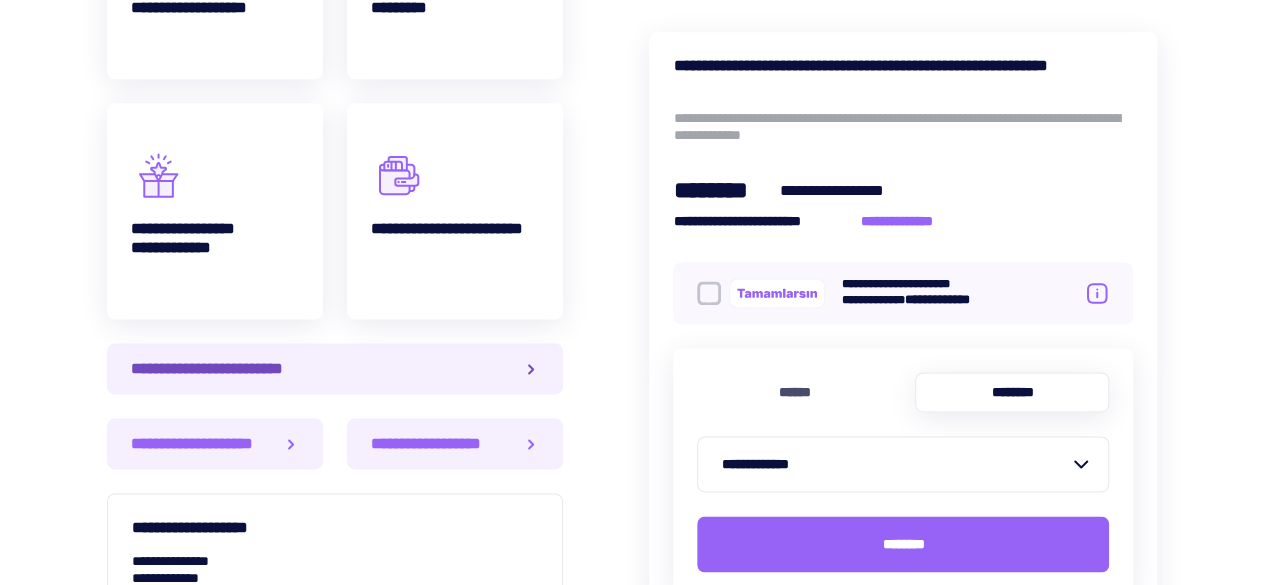 scroll, scrollTop: 1300, scrollLeft: 0, axis: vertical 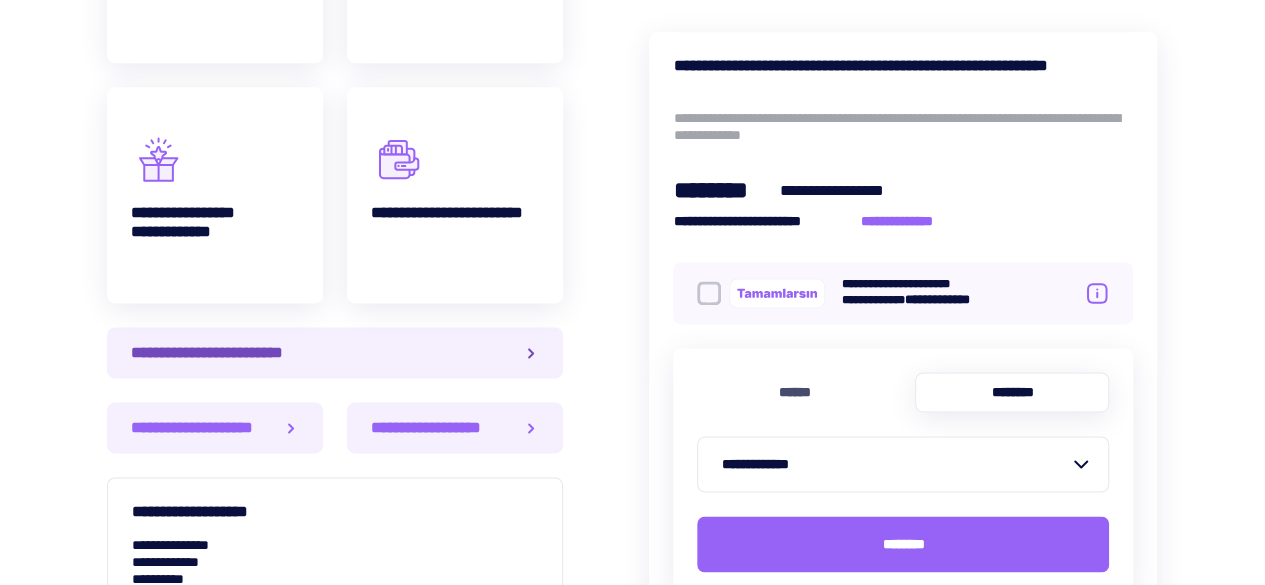 click on "**********" at bounding box center [335, 352] 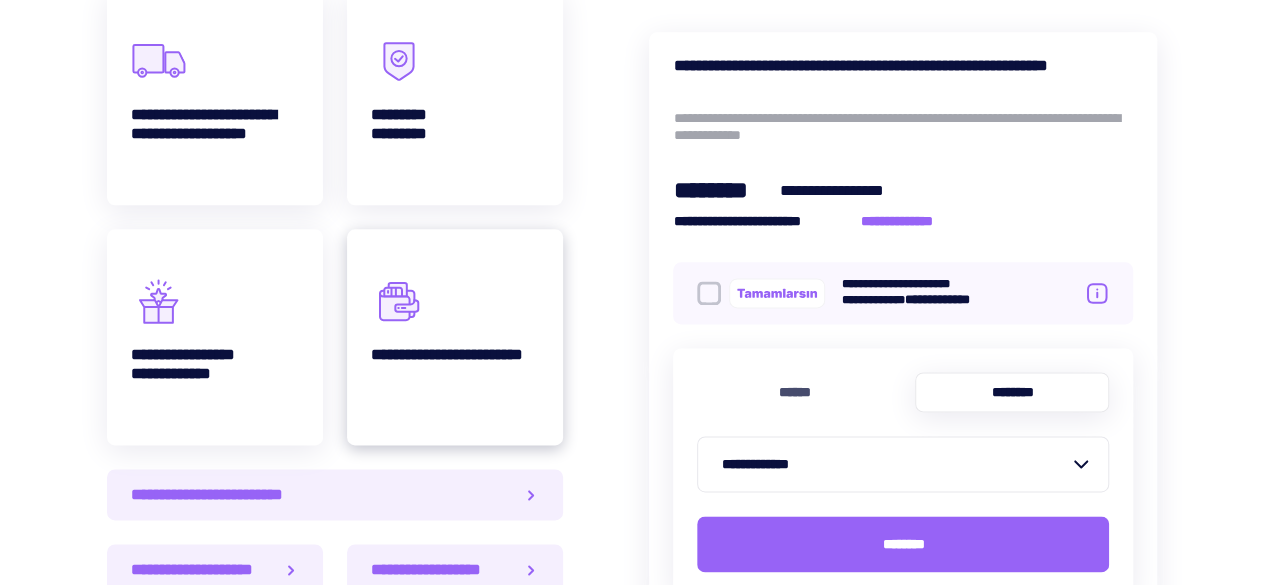 scroll, scrollTop: 1100, scrollLeft: 0, axis: vertical 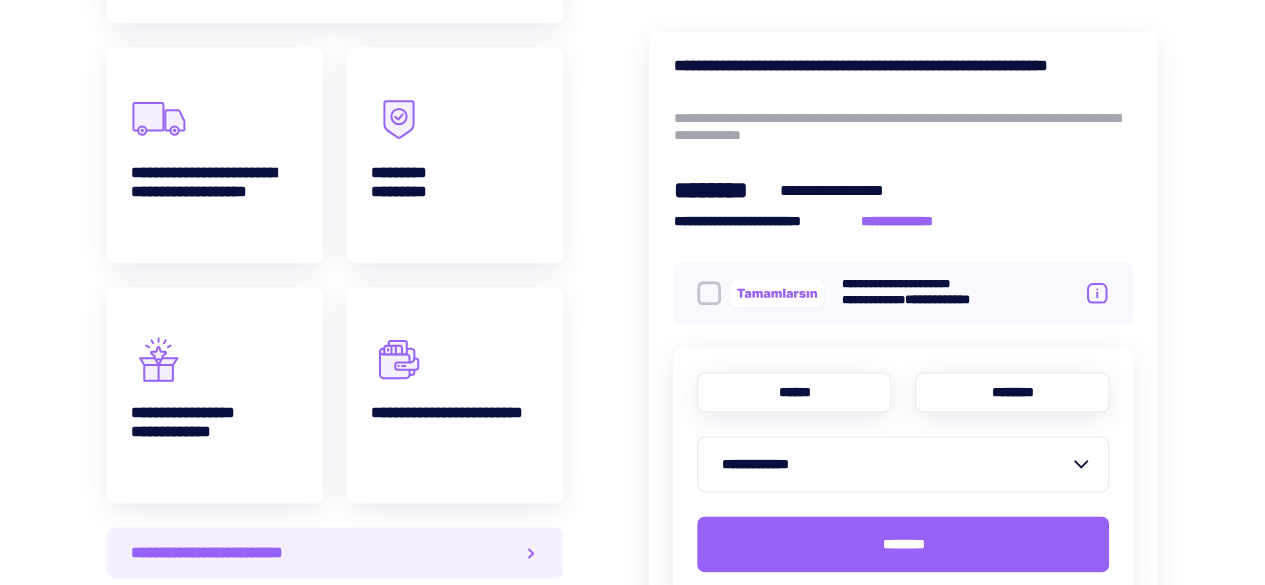 click on "******" at bounding box center [794, 392] 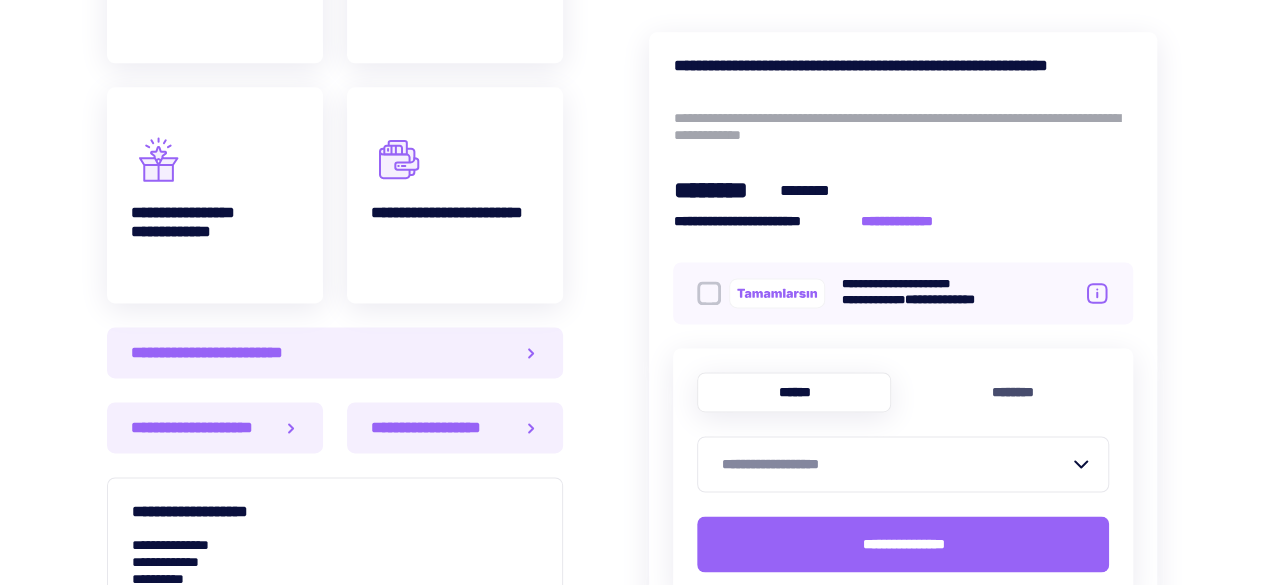 click on "**********" at bounding box center [895, 464] 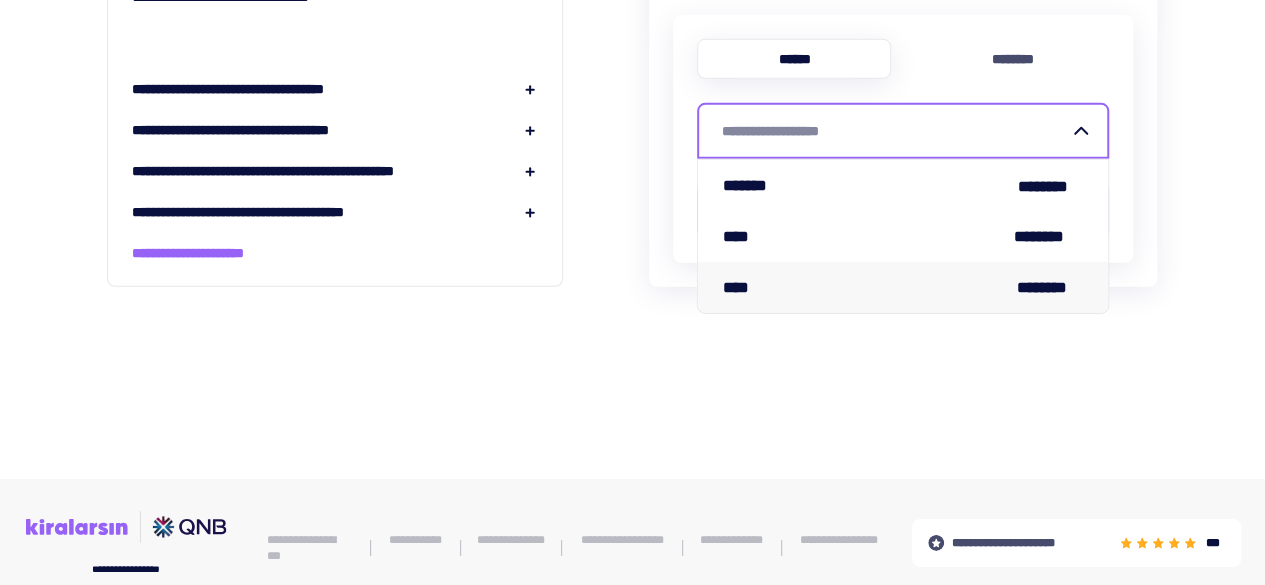 click on "**** ********" at bounding box center [903, 287] 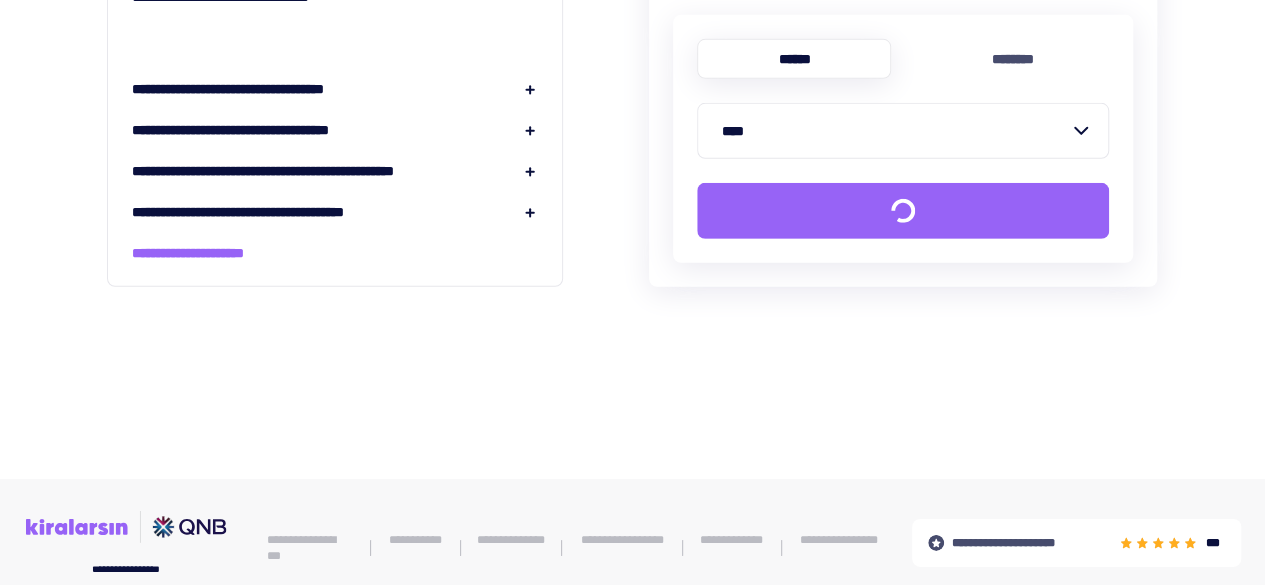 scroll, scrollTop: 2914, scrollLeft: 0, axis: vertical 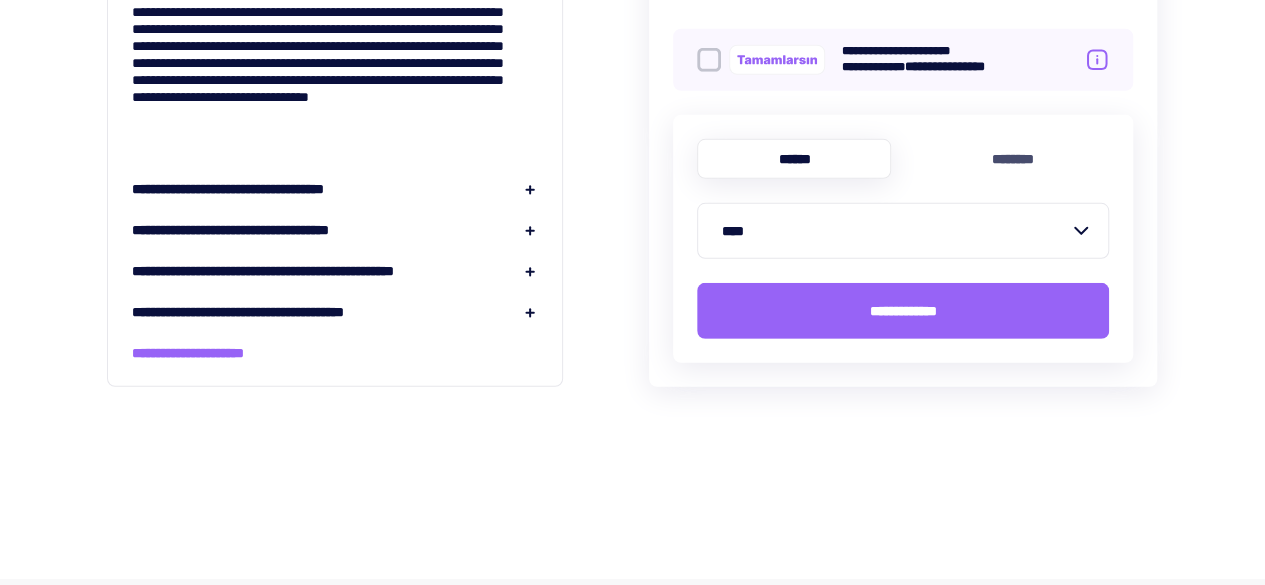 click on "****" at bounding box center (895, 231) 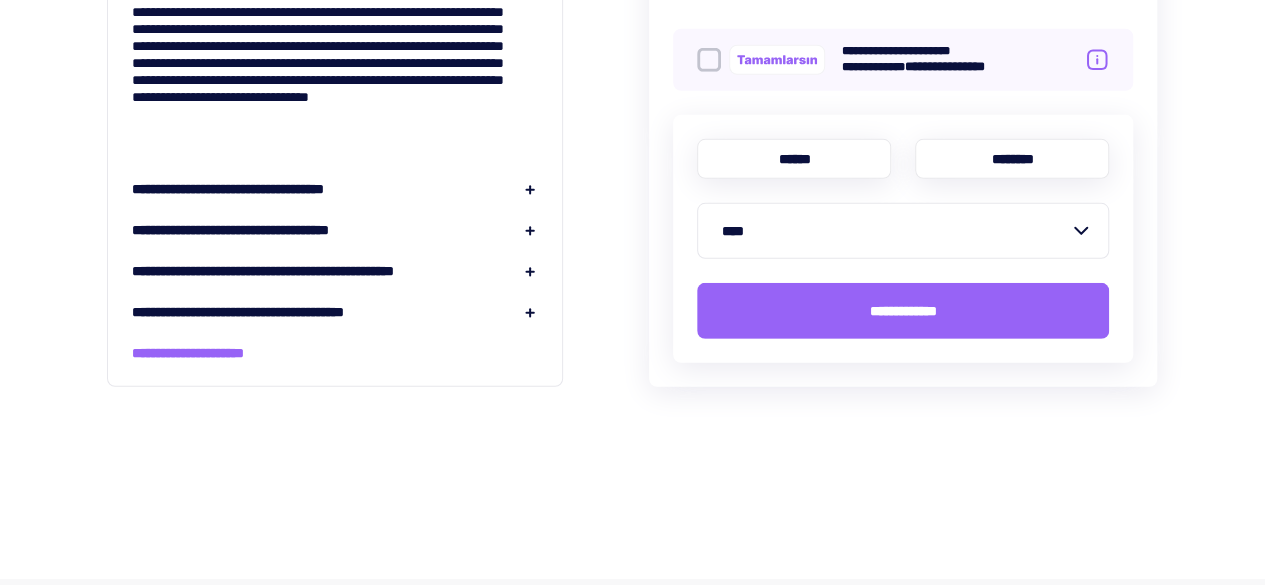 click on "********" at bounding box center [1012, 159] 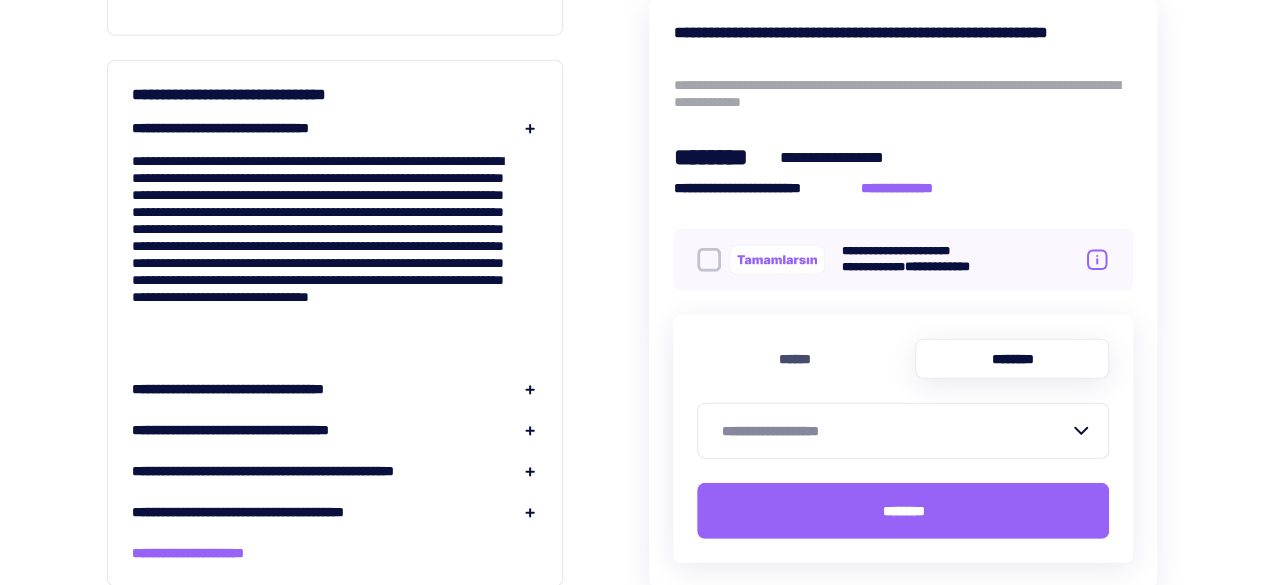 click on "**********" at bounding box center (895, 431) 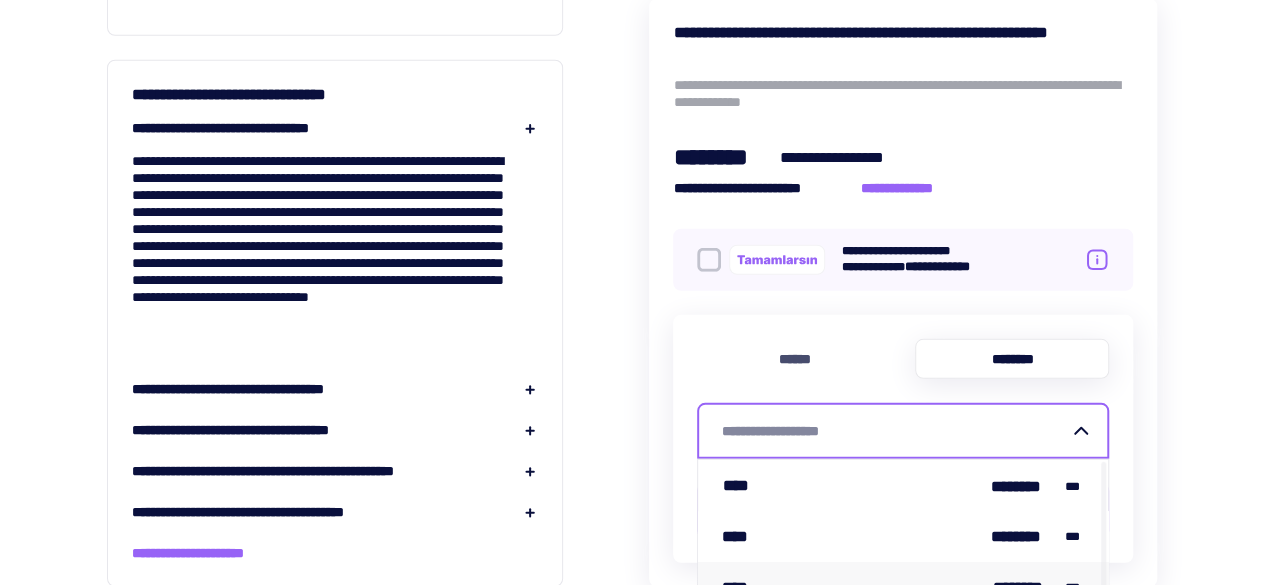 scroll, scrollTop: 3014, scrollLeft: 0, axis: vertical 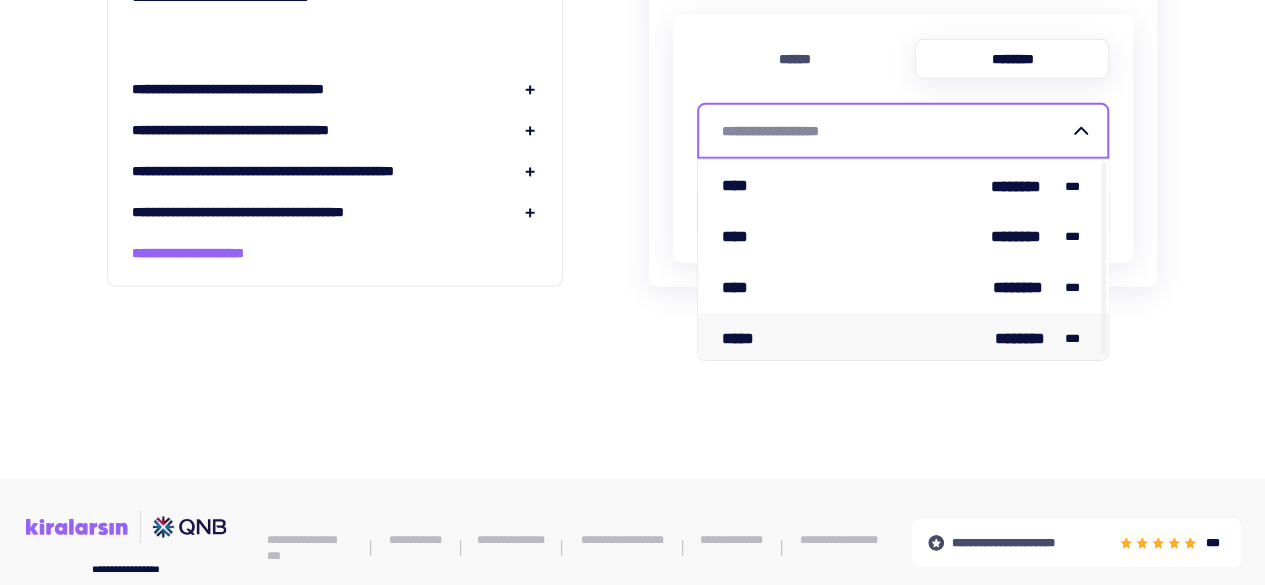 click on "*****" at bounding box center (742, 338) 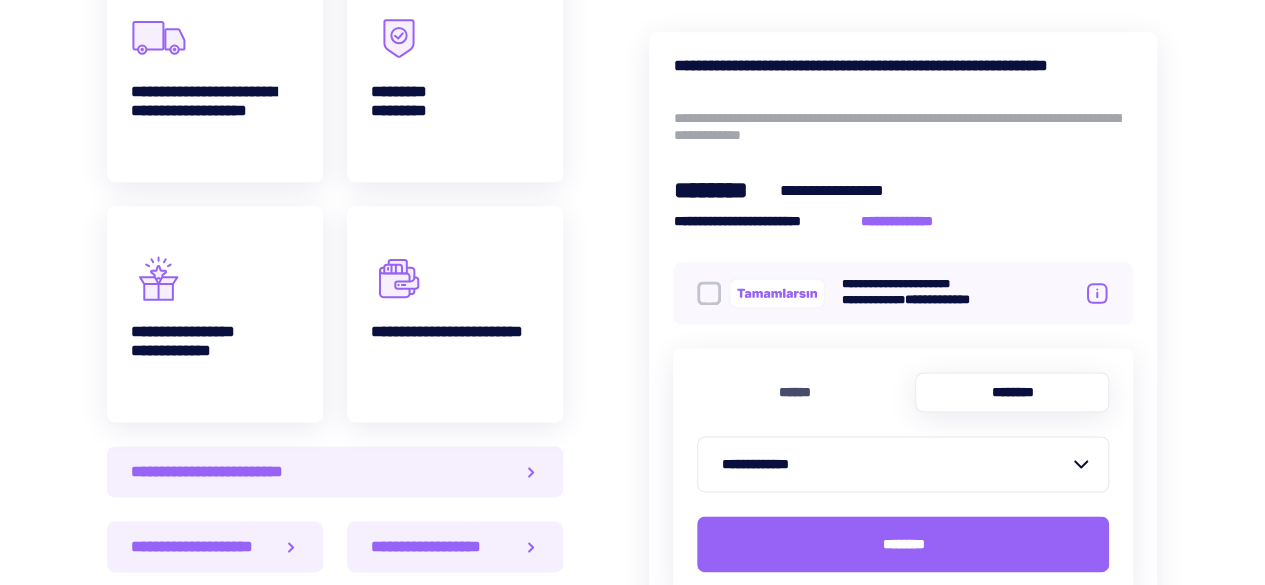scroll, scrollTop: 1414, scrollLeft: 0, axis: vertical 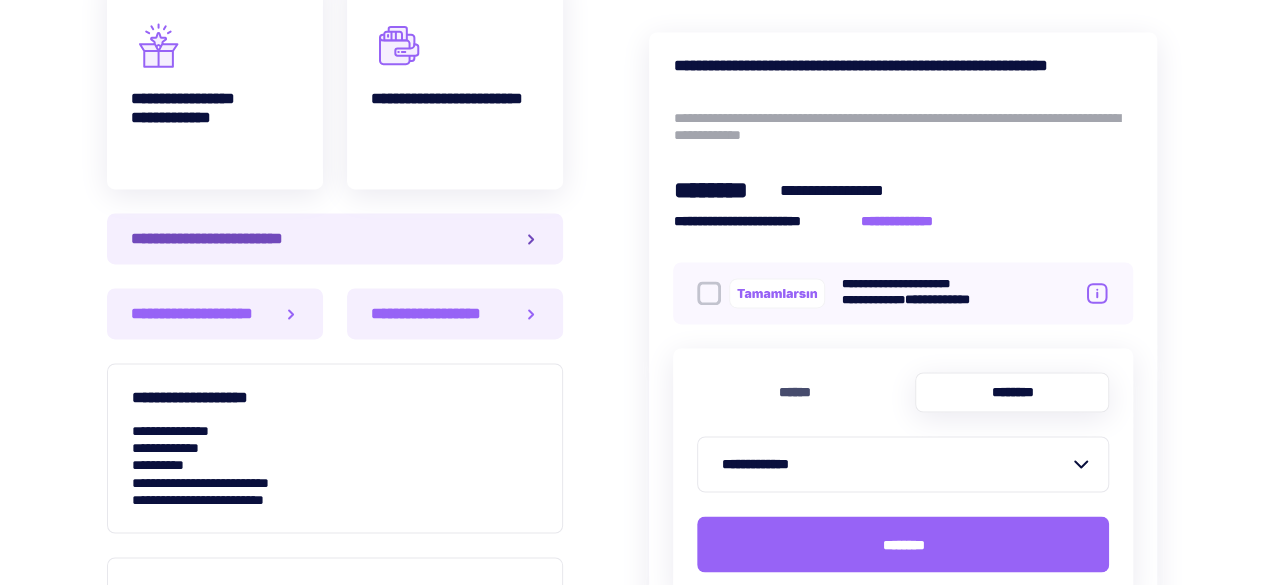 click on "**********" at bounding box center [335, 238] 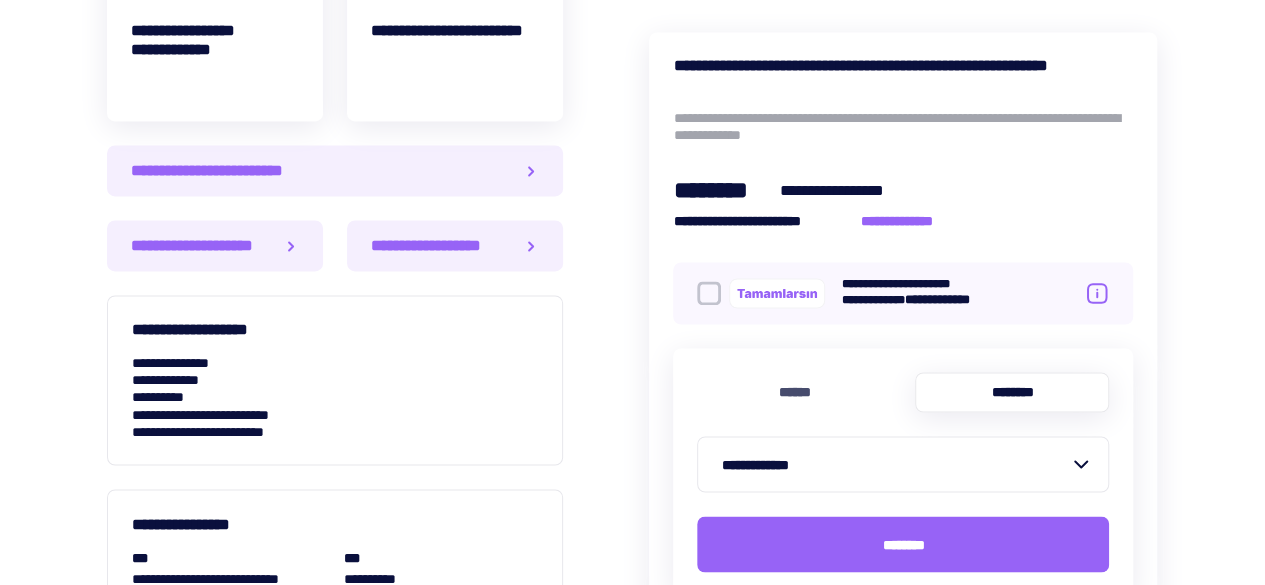 scroll, scrollTop: 1514, scrollLeft: 0, axis: vertical 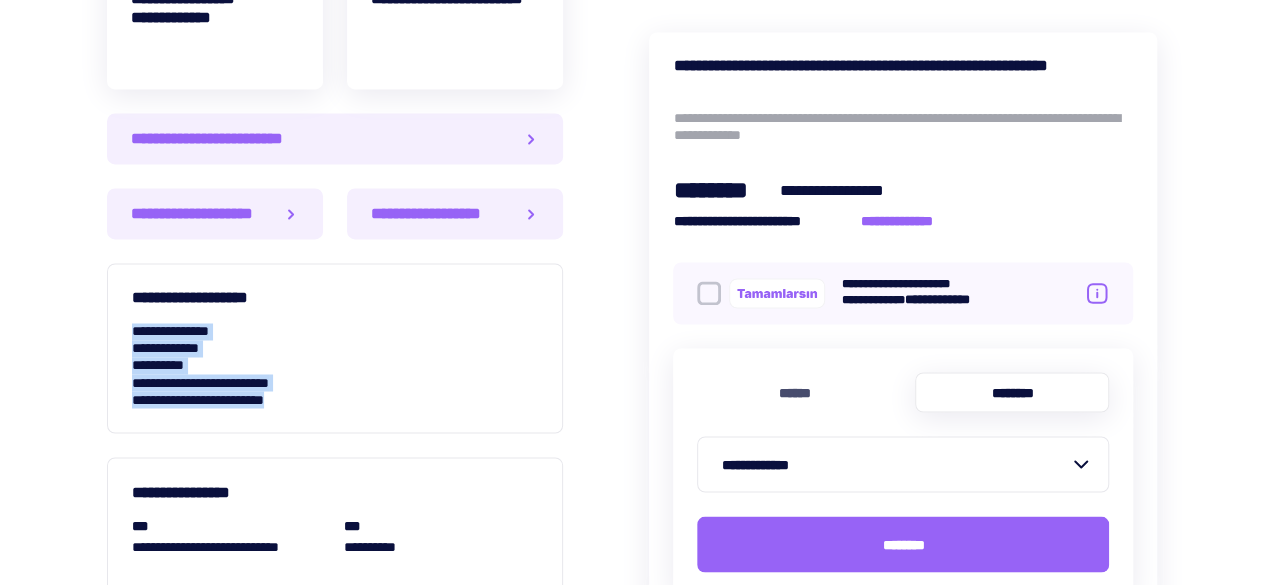 drag, startPoint x: 124, startPoint y: 331, endPoint x: 392, endPoint y: 421, distance: 282.70834 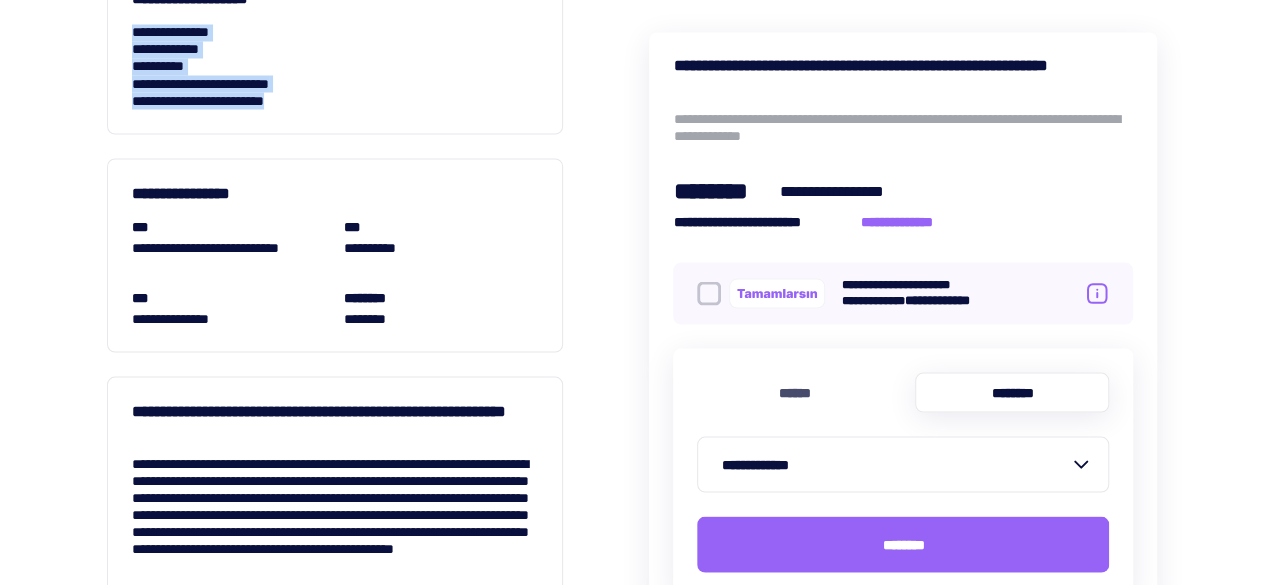 scroll, scrollTop: 1814, scrollLeft: 0, axis: vertical 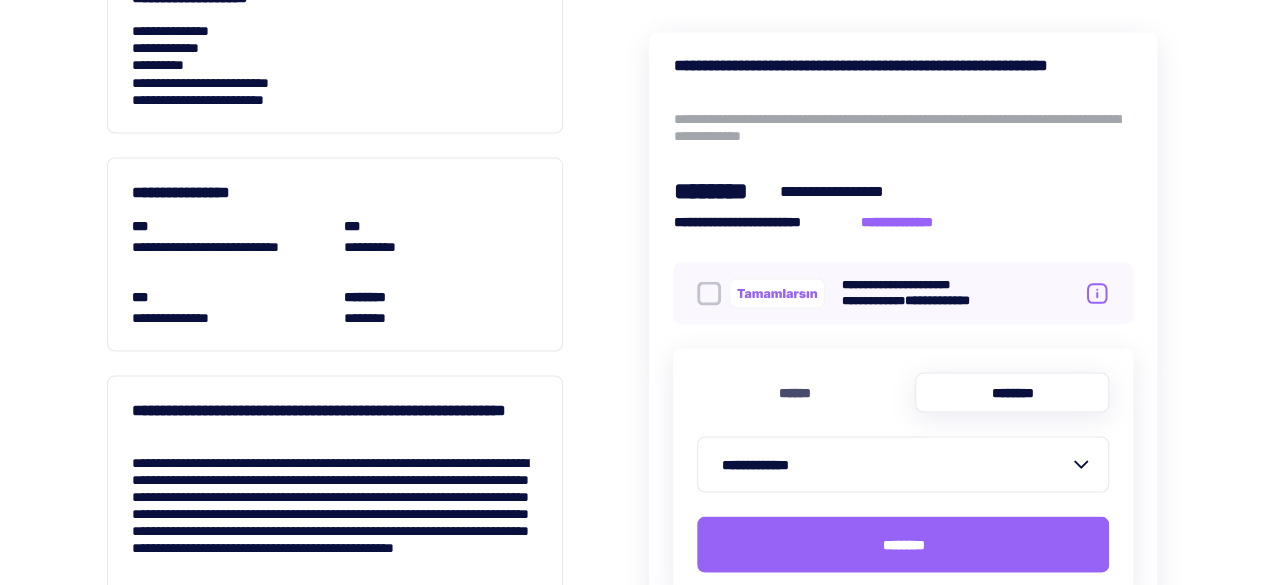 click on "[FIRST] [LAST] [ADDRESS] [CITY], [STATE] [ZIP] [PHONE]" at bounding box center [335, 254] 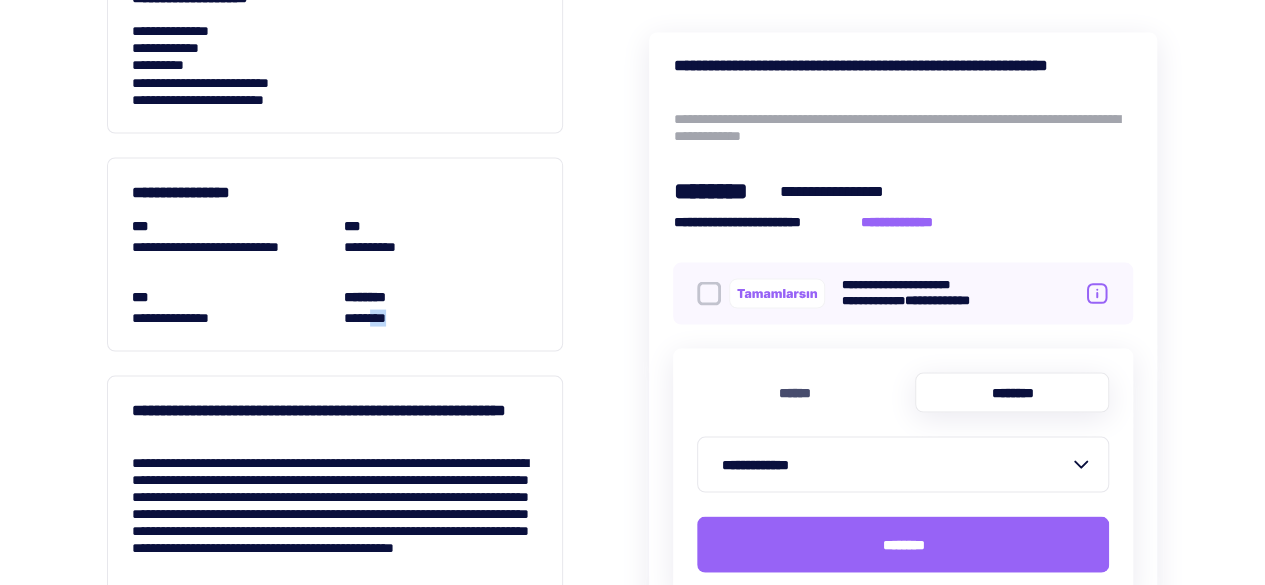 click on "[FIRST] [LAST] [ADDRESS] [CITY], [STATE] [ZIP] [PHONE]" at bounding box center (335, 254) 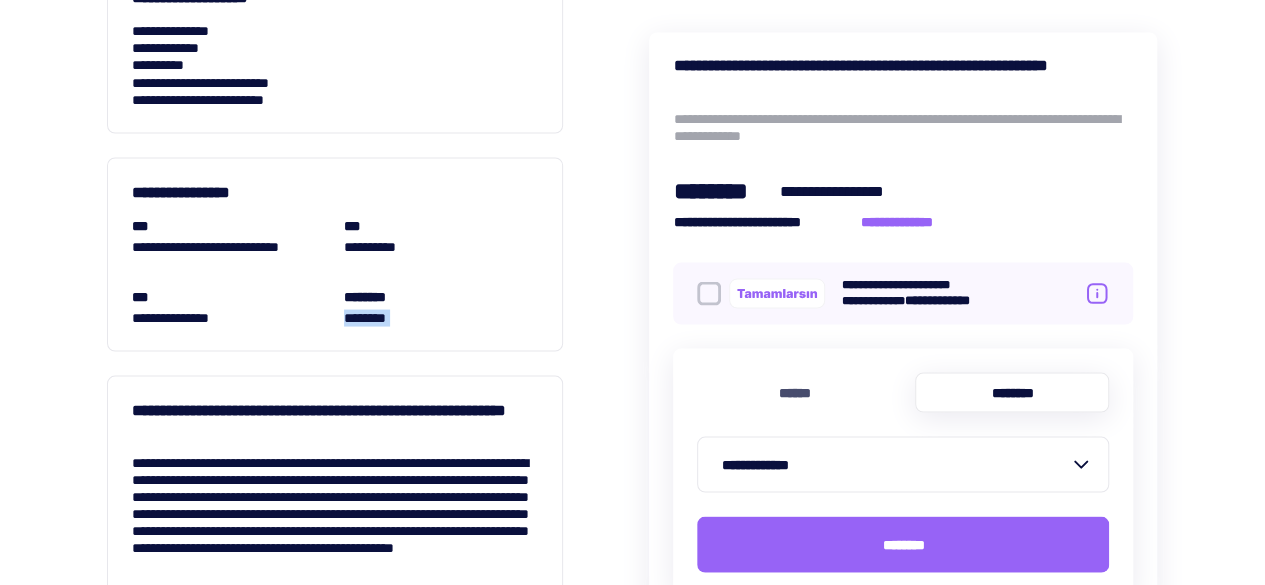 click on "[FIRST] [LAST] [ADDRESS] [CITY], [STATE] [ZIP] [PHONE]" at bounding box center (335, 254) 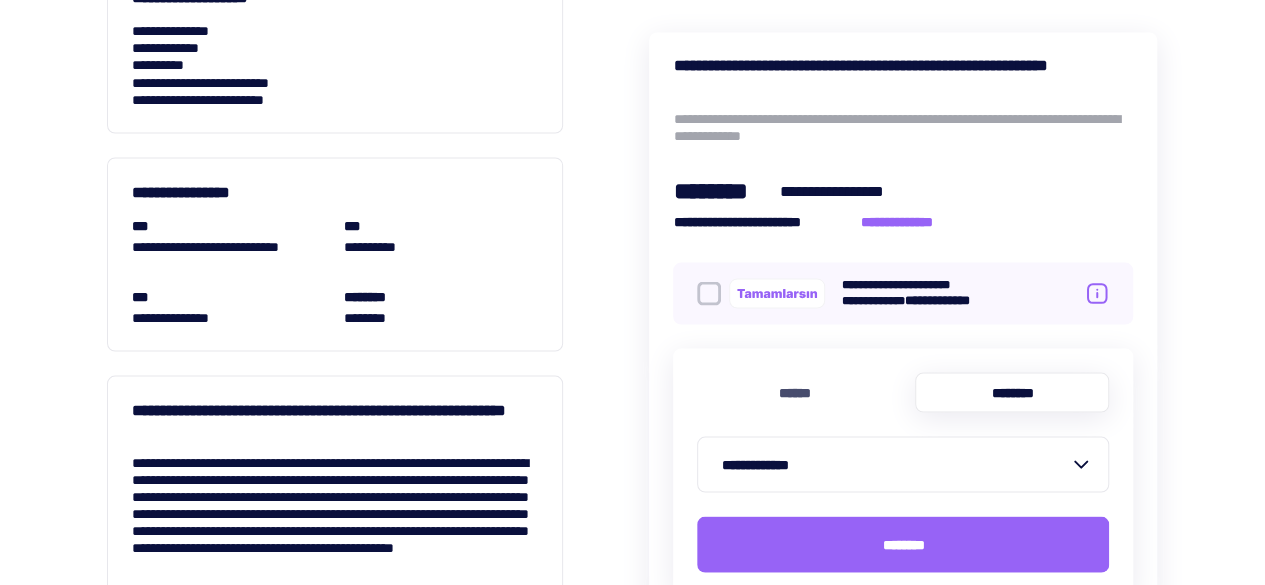 click on "**********" at bounding box center [229, 317] 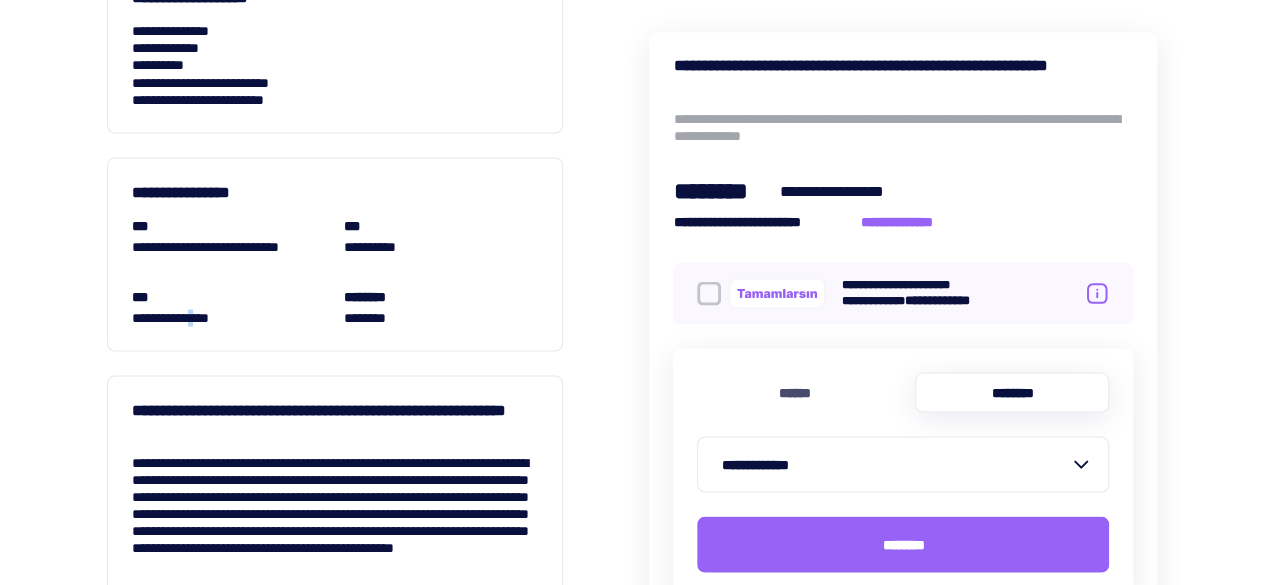 click on "**********" at bounding box center (229, 317) 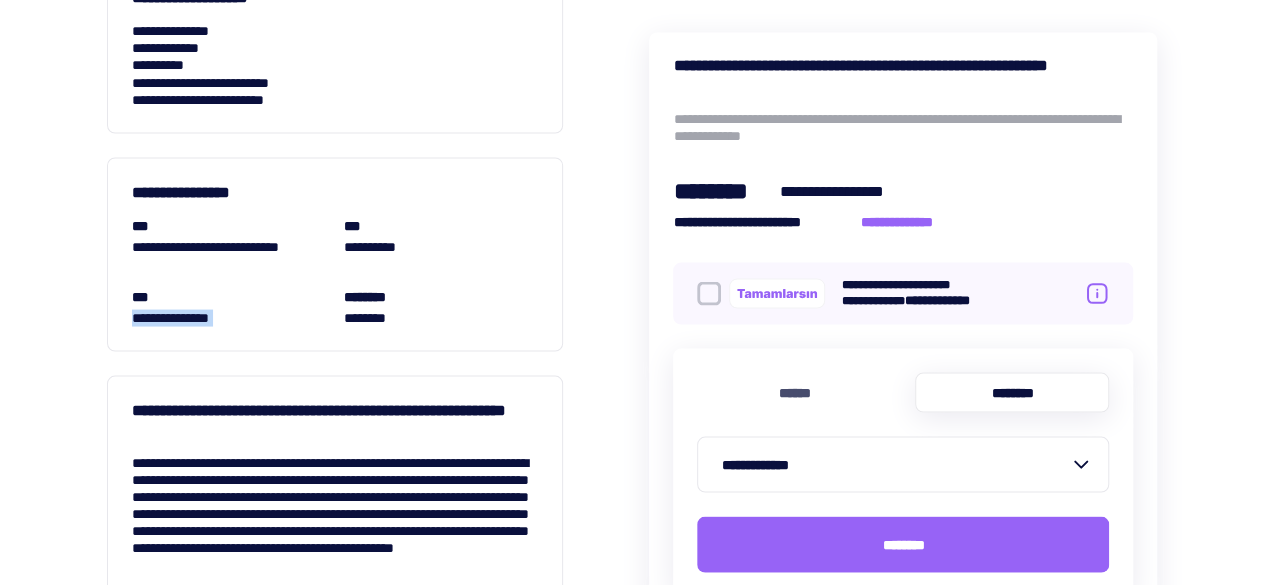 click on "**********" at bounding box center [229, 317] 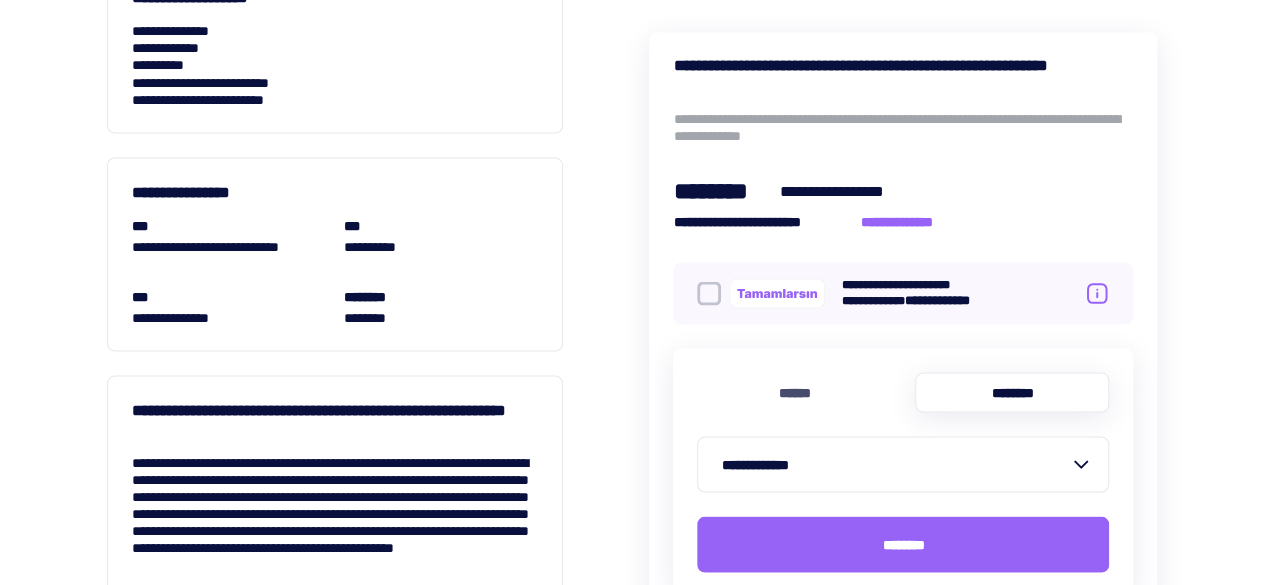 click on "[EMAIL]" at bounding box center (229, 255) 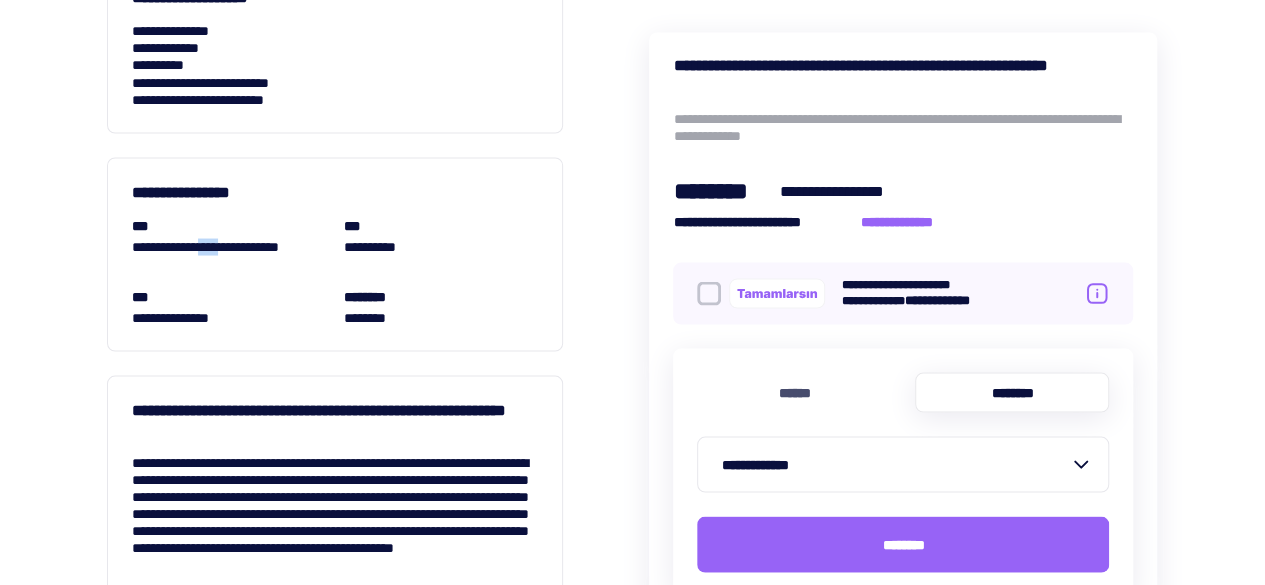 click on "[EMAIL]" at bounding box center (229, 255) 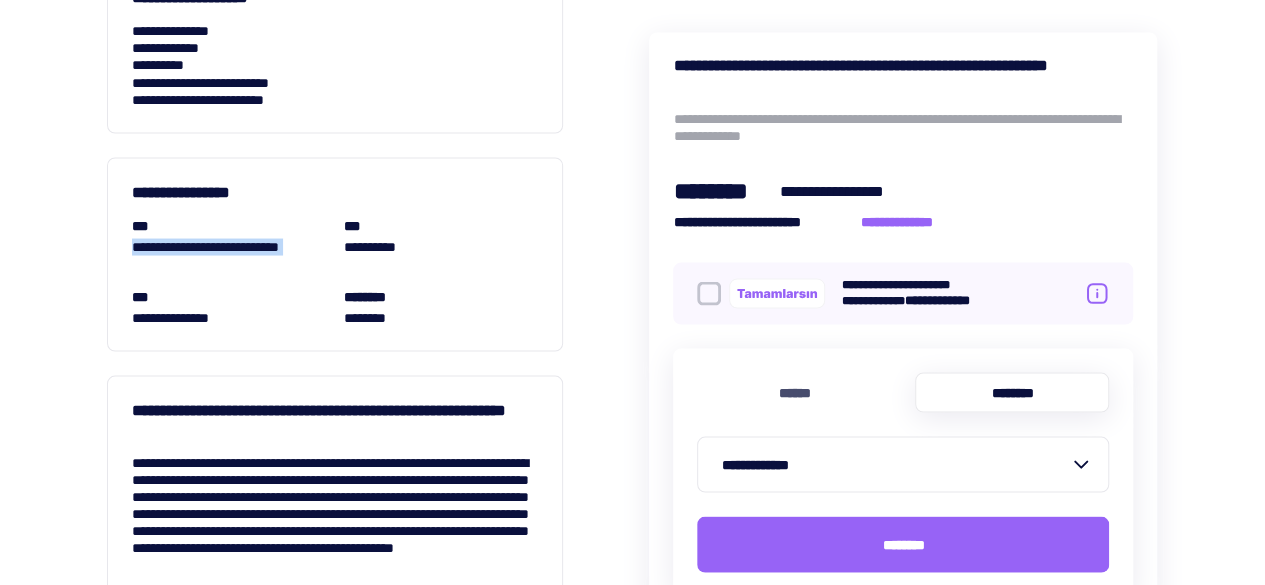 click on "[EMAIL]" at bounding box center [229, 255] 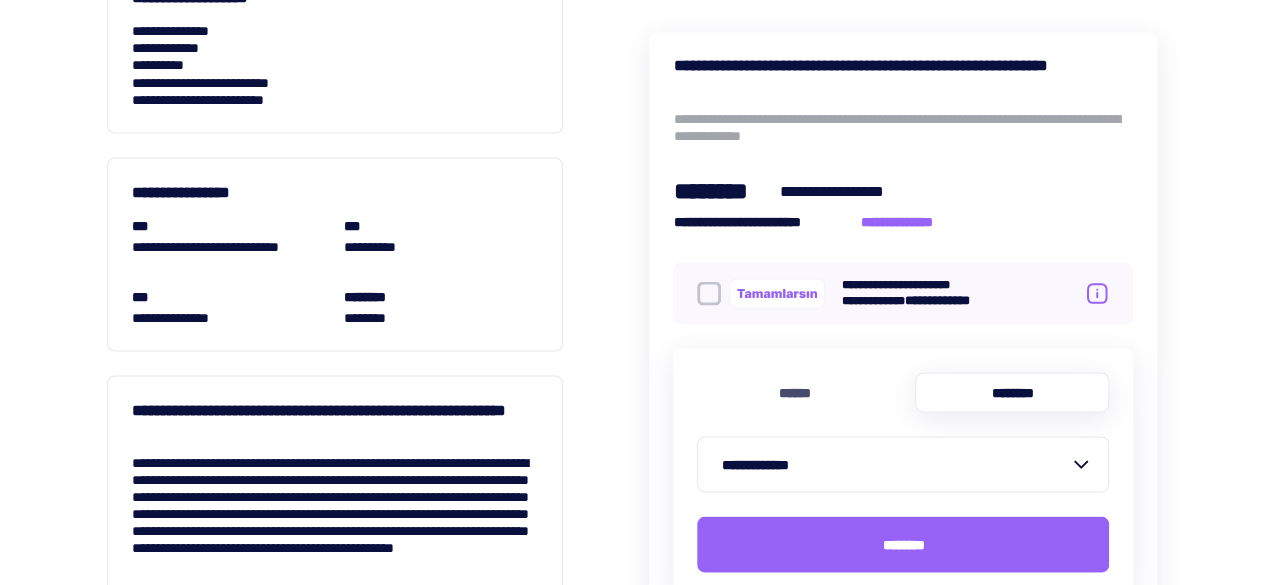 click on "***" at bounding box center (441, 225) 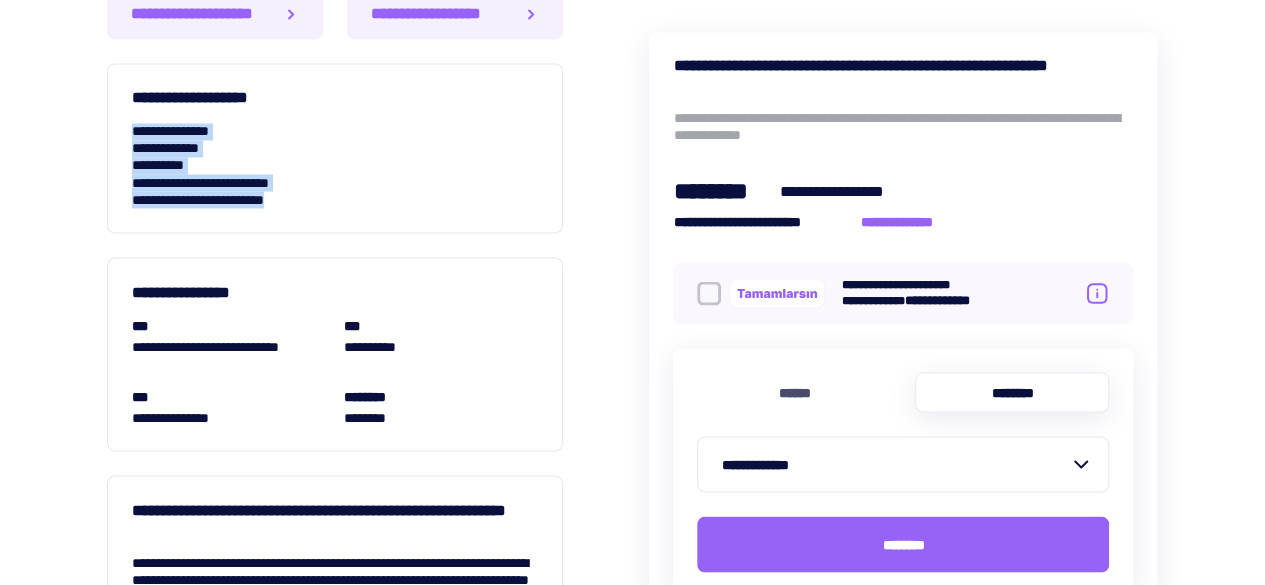 drag, startPoint x: 308, startPoint y: 204, endPoint x: 128, endPoint y: 121, distance: 198.21452 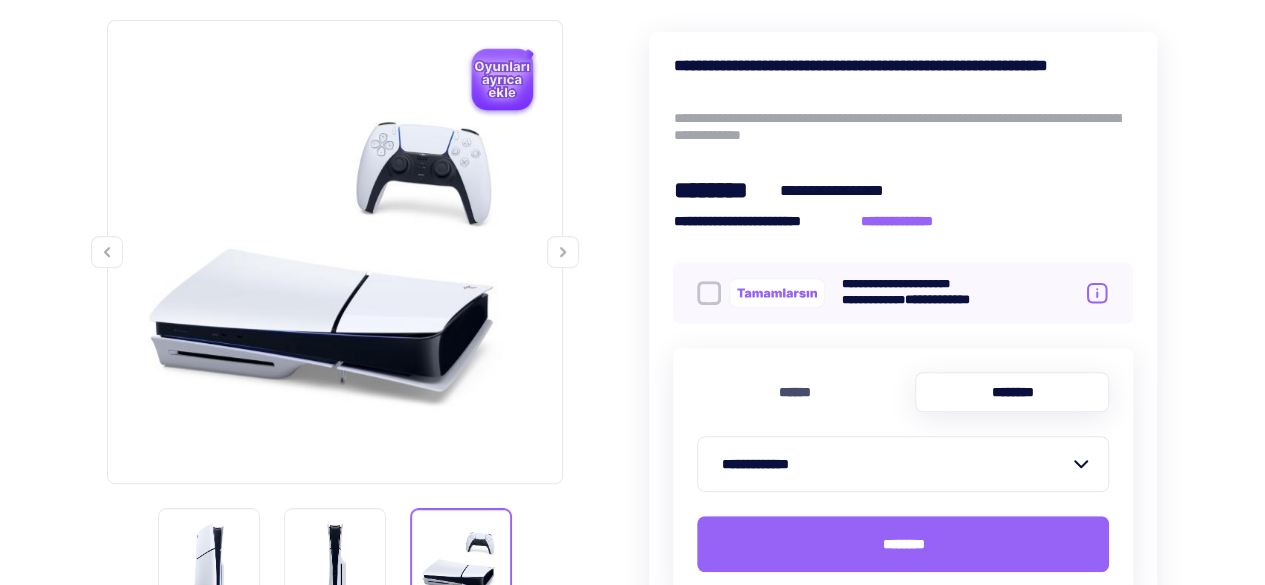scroll, scrollTop: 400, scrollLeft: 0, axis: vertical 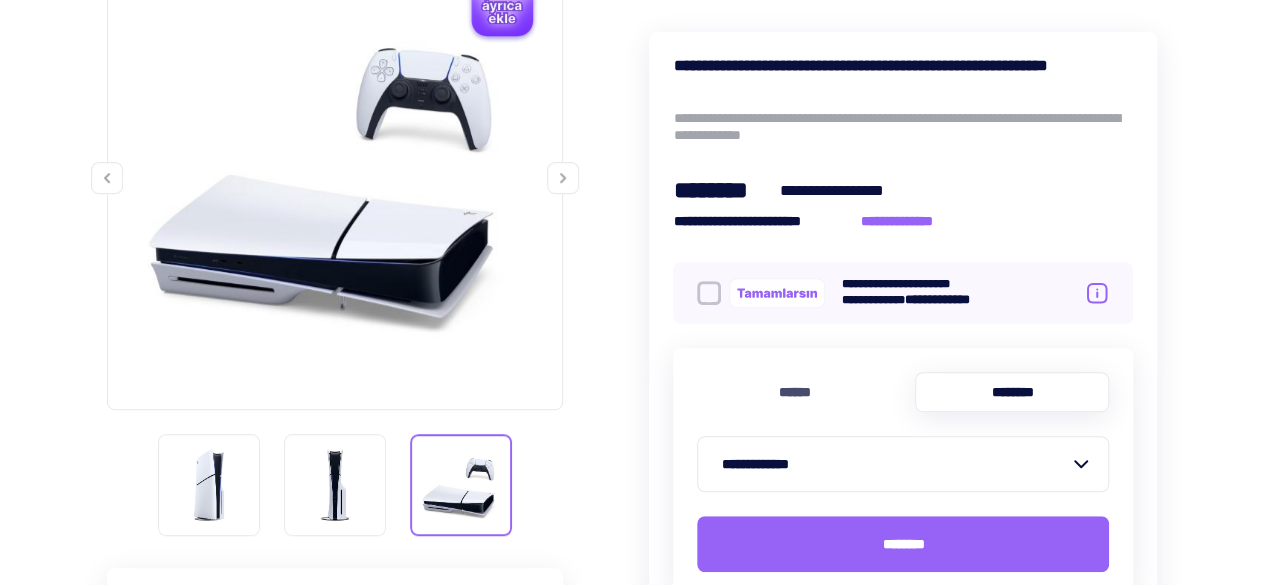 click on "**********" at bounding box center (848, 190) 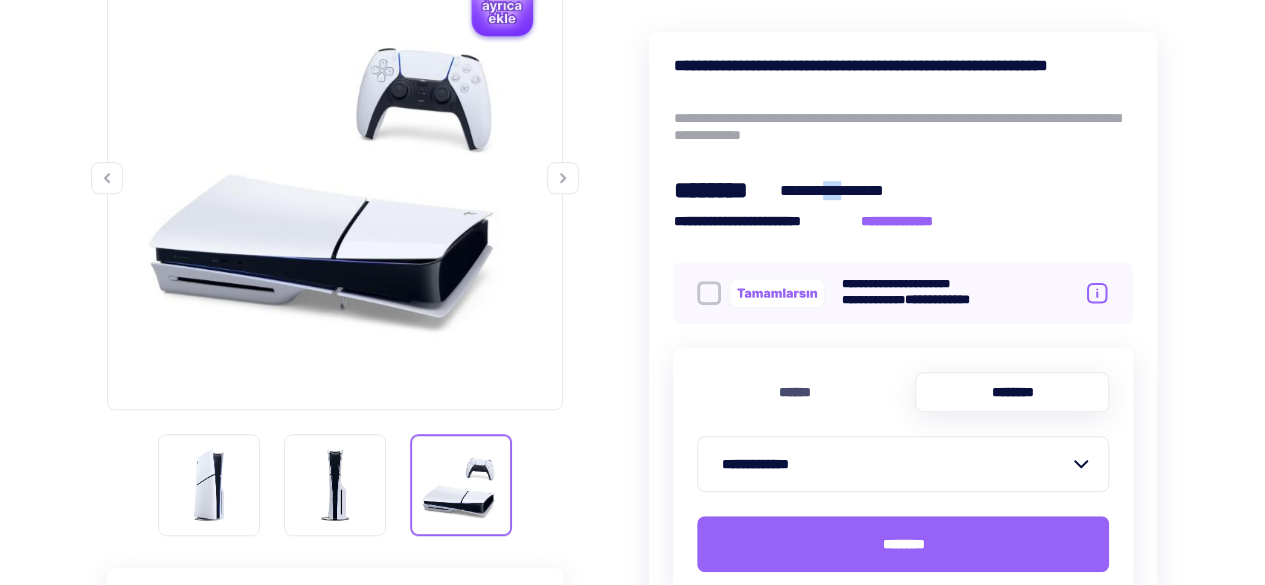 click on "**********" at bounding box center (848, 190) 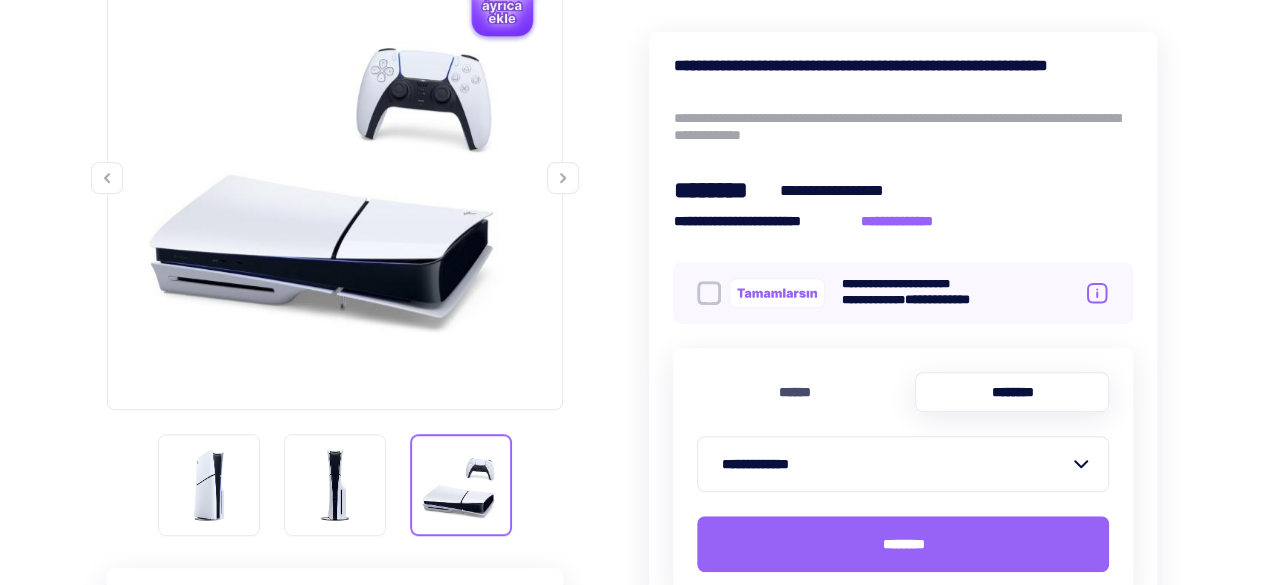 click on "**********" at bounding box center (848, 190) 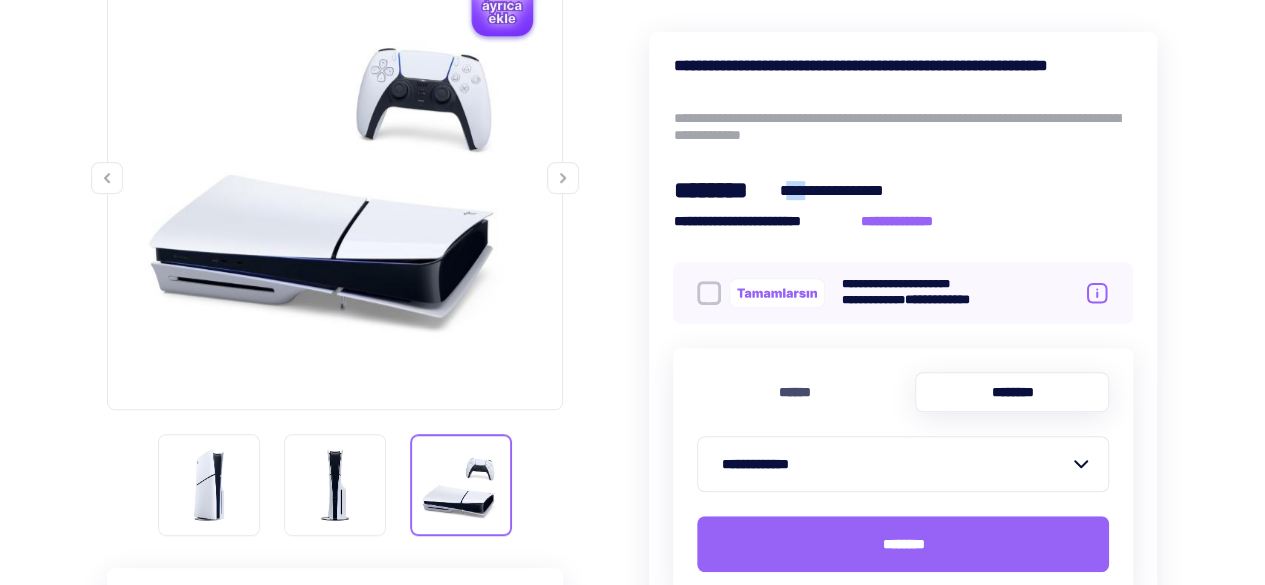 click on "**********" at bounding box center [848, 190] 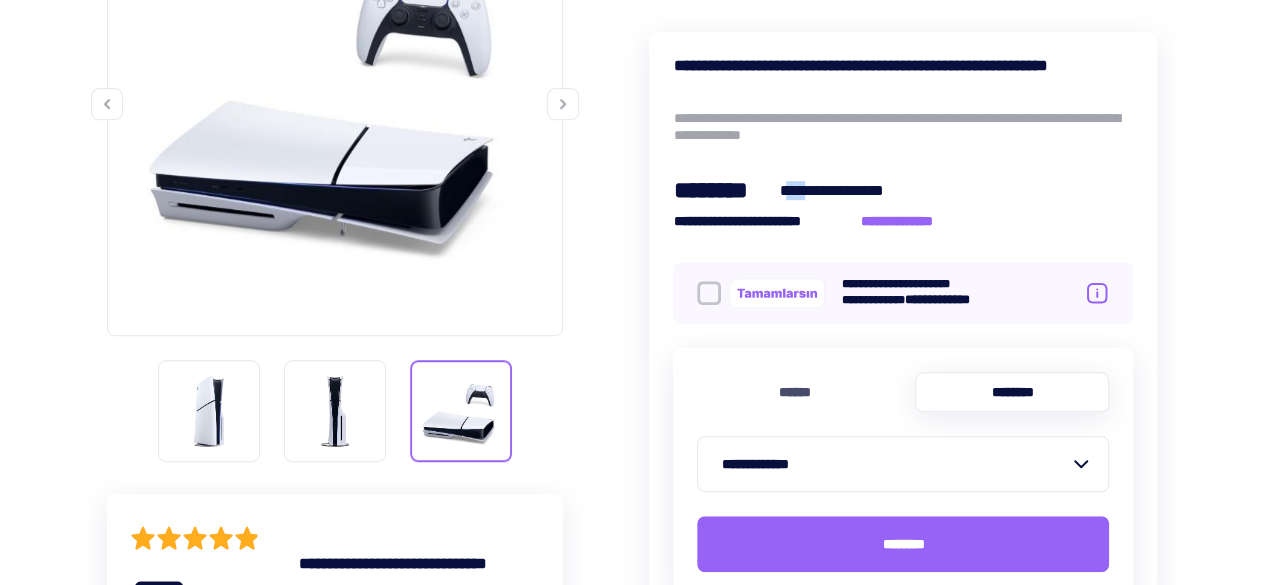 scroll, scrollTop: 500, scrollLeft: 0, axis: vertical 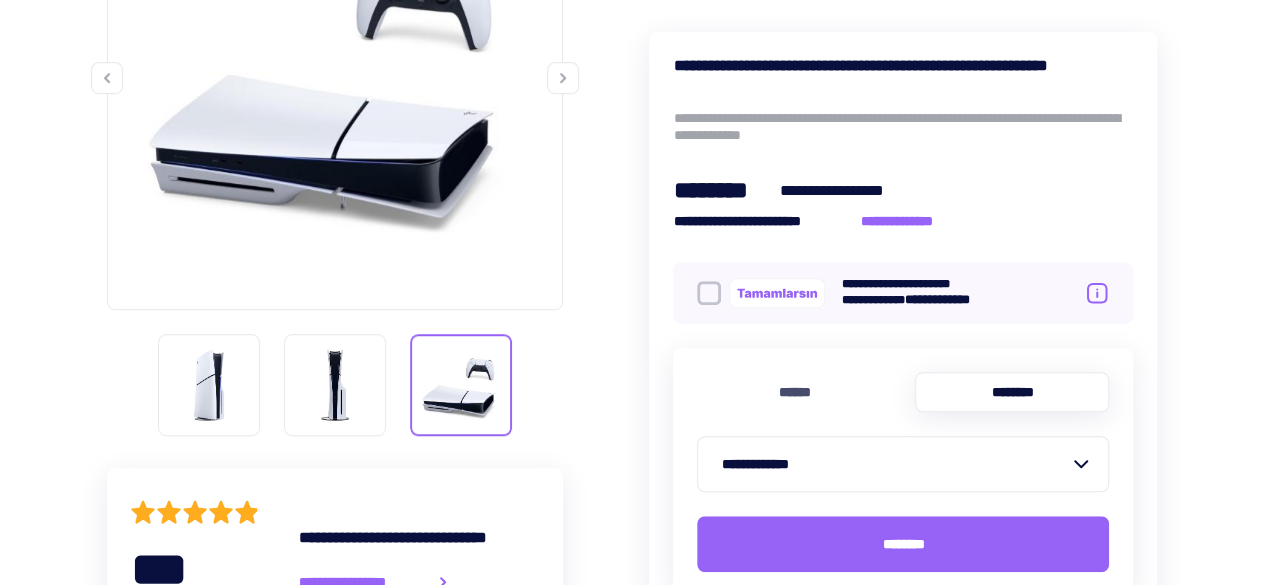 click 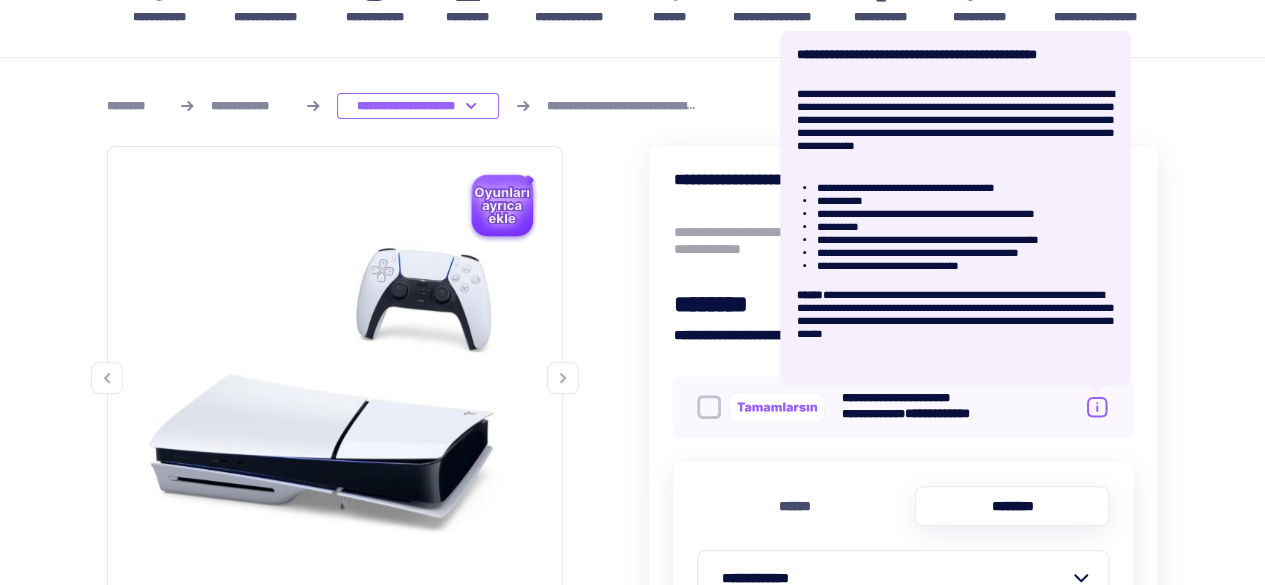 click on "[FIRST] [LAST] [ADDRESS] [CITY], [STATE] [ZIP] [COUNTRY] [PHONE] [EMAIL] [SSN] [CREDIT_CARD] [DOB]" at bounding box center (903, 440) 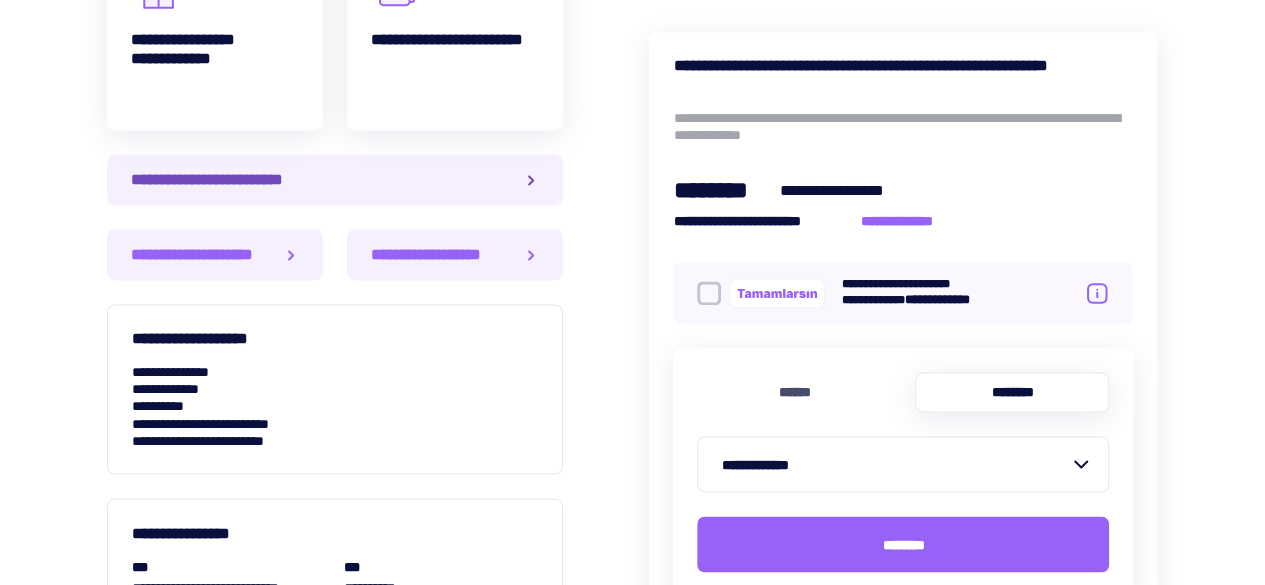 scroll, scrollTop: 1500, scrollLeft: 0, axis: vertical 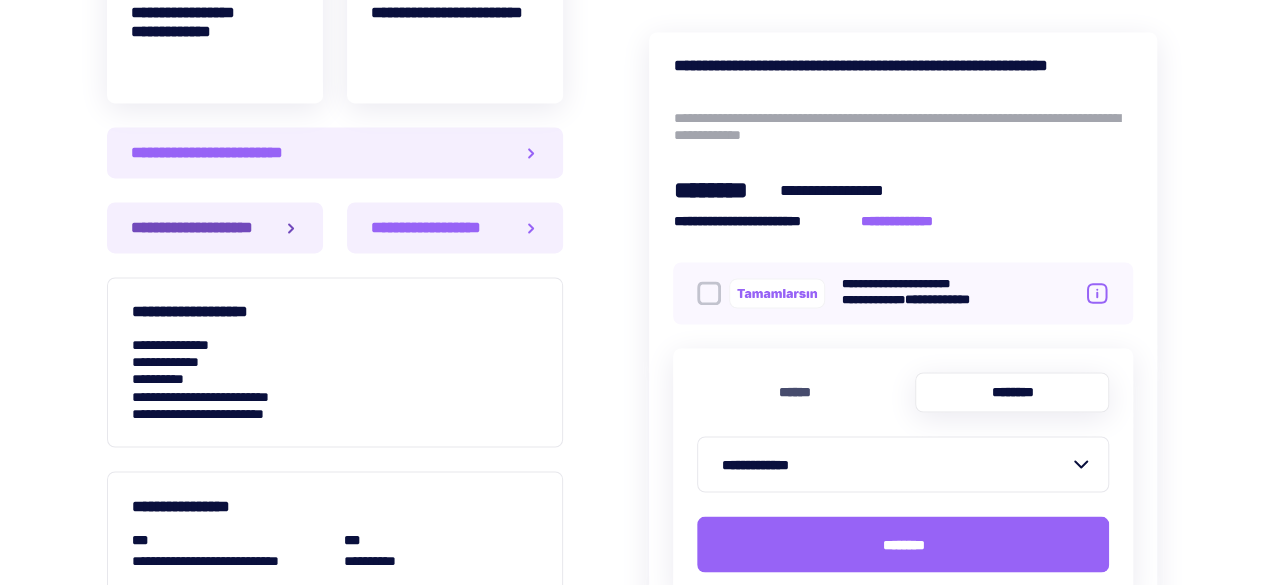 click on "**********" at bounding box center [215, 227] 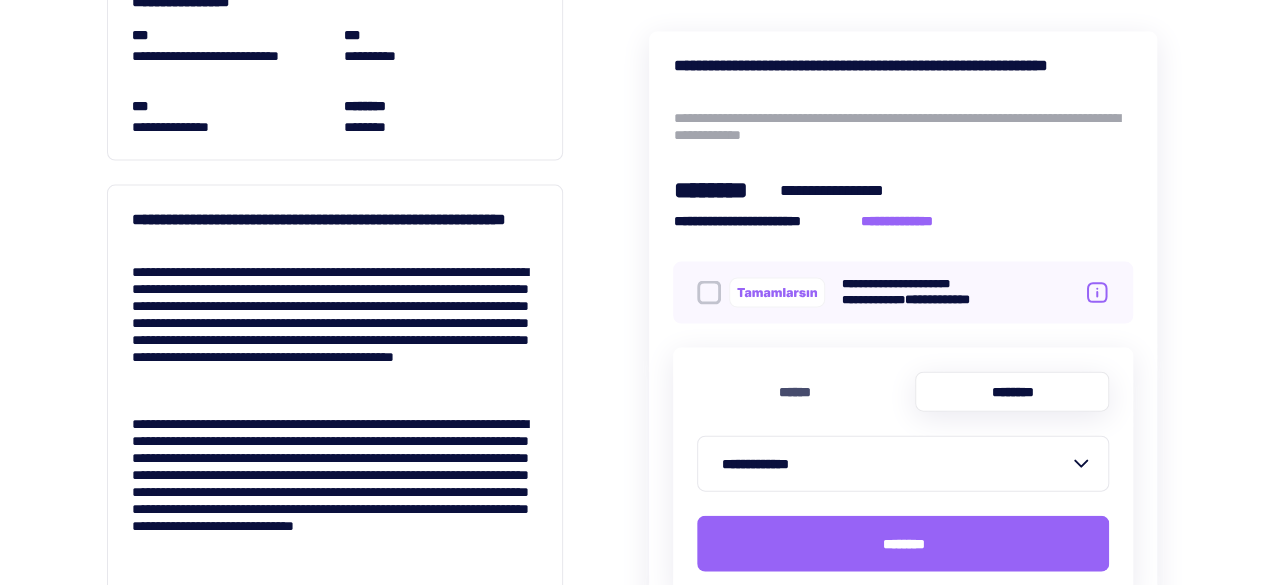 scroll, scrollTop: 2200, scrollLeft: 0, axis: vertical 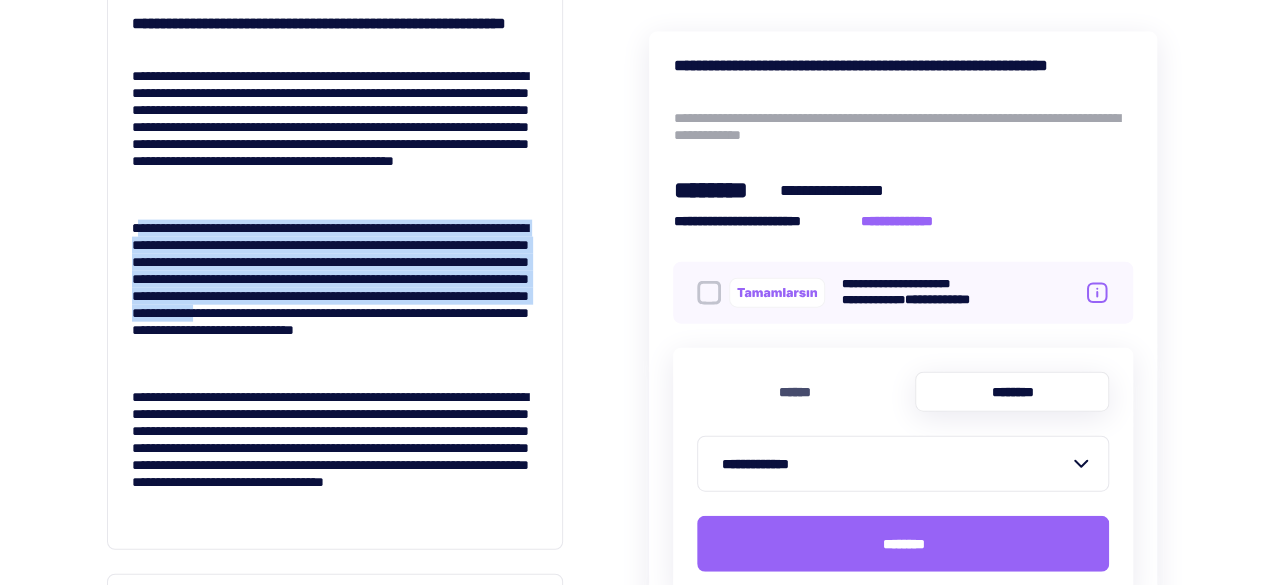 drag, startPoint x: 141, startPoint y: 225, endPoint x: 546, endPoint y: 333, distance: 419.1527 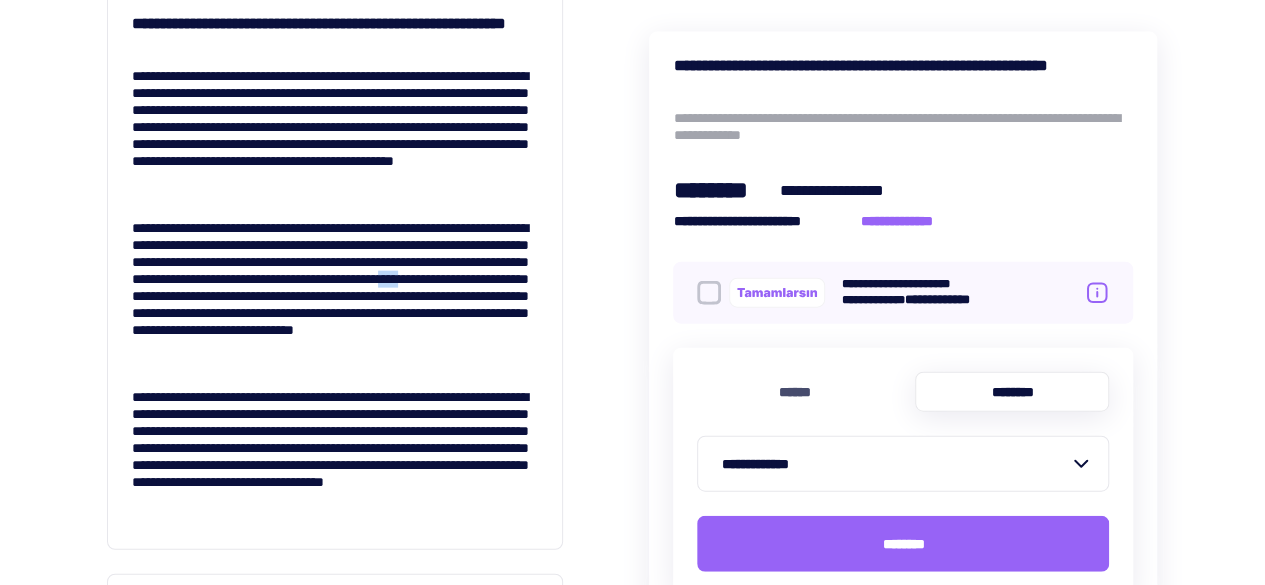 click on "[FIRST] [LAST] [ADDRESS] [CITY], [STATE] [ZIP] [COUNTRY] [PHONE] [EMAIL] [SSN] [CREDIT_CARD] [DOB]" at bounding box center (335, 296) 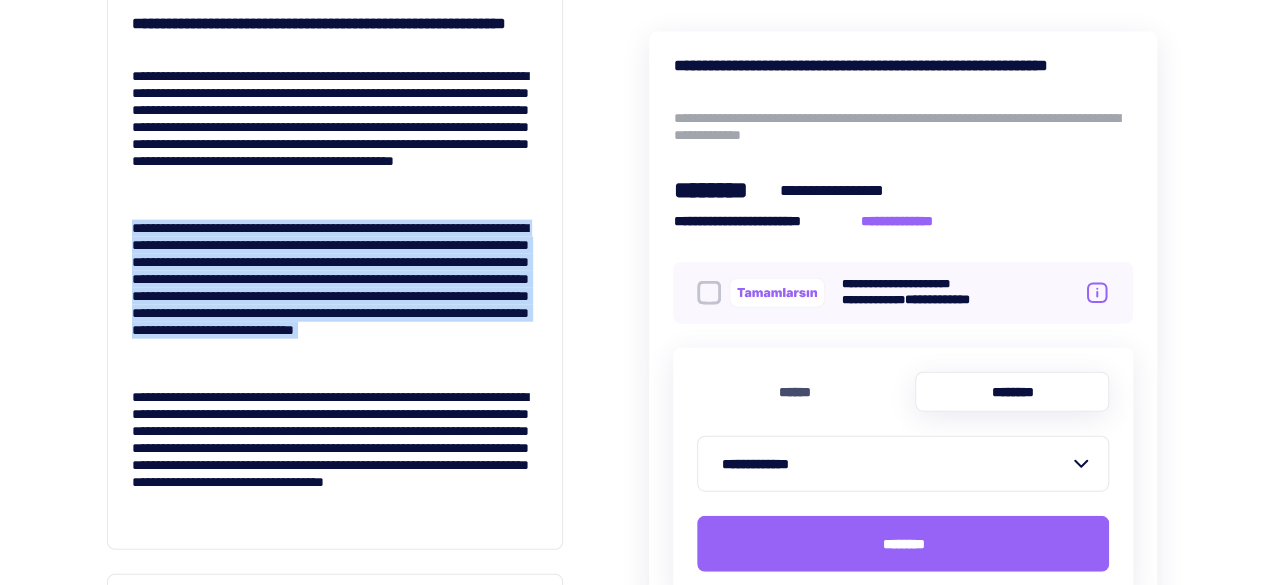 click on "[FIRST] [LAST] [ADDRESS] [CITY], [STATE] [ZIP] [COUNTRY] [PHONE] [EMAIL] [SSN] [CREDIT_CARD] [DOB]" at bounding box center (335, 296) 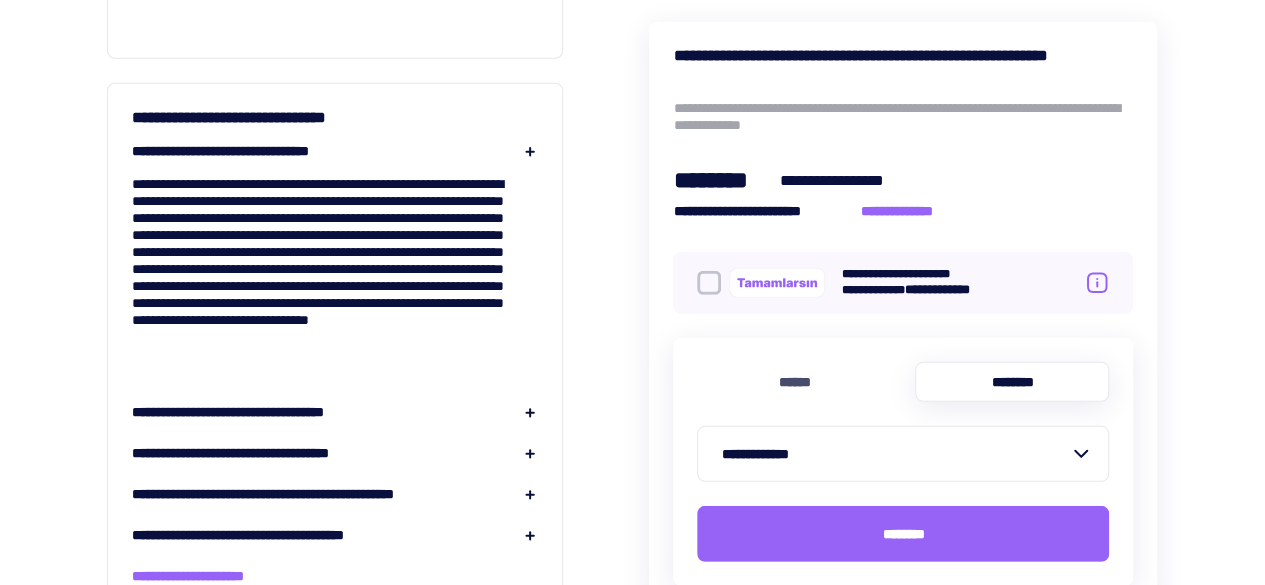 scroll, scrollTop: 2700, scrollLeft: 0, axis: vertical 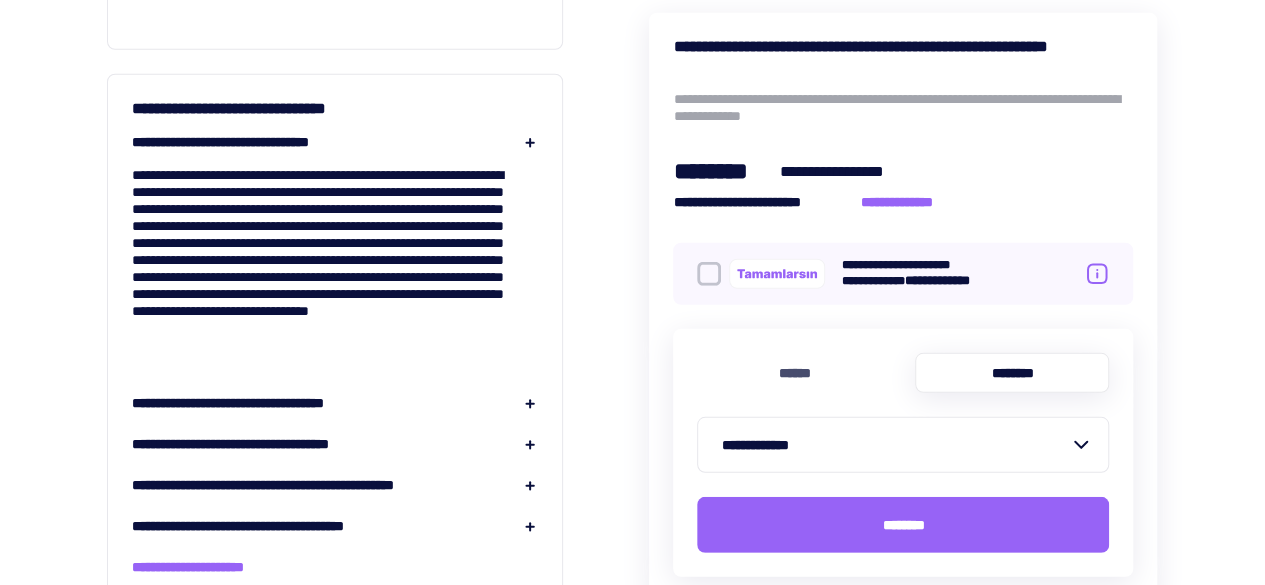 click on "**********" at bounding box center (250, 142) 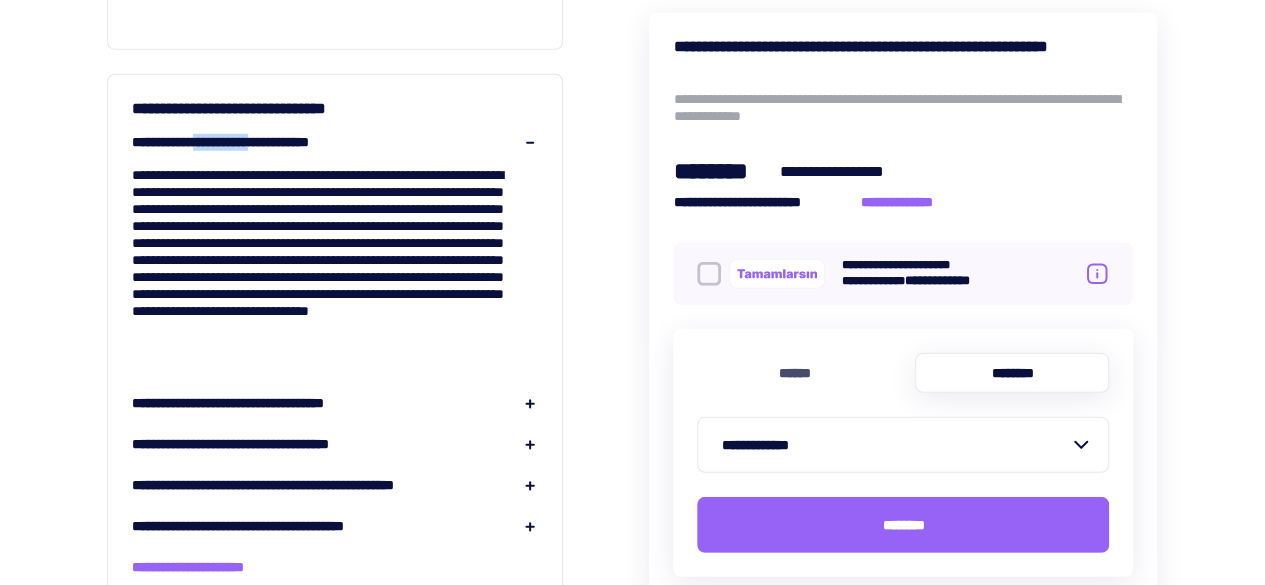 click on "**********" at bounding box center (250, 142) 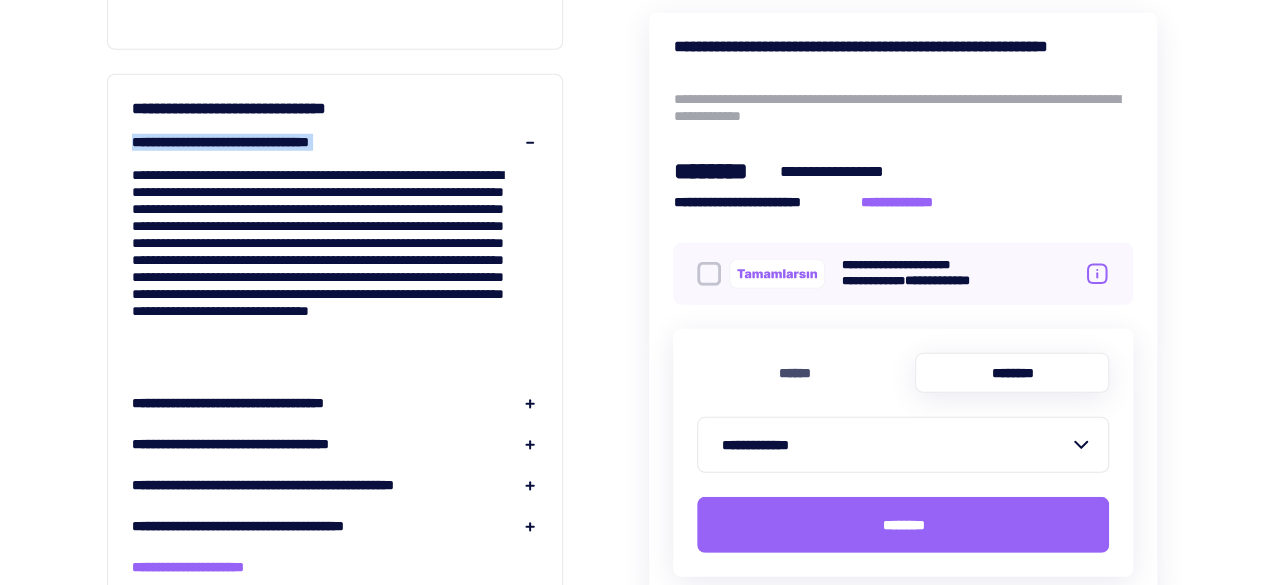 click on "**********" at bounding box center (250, 142) 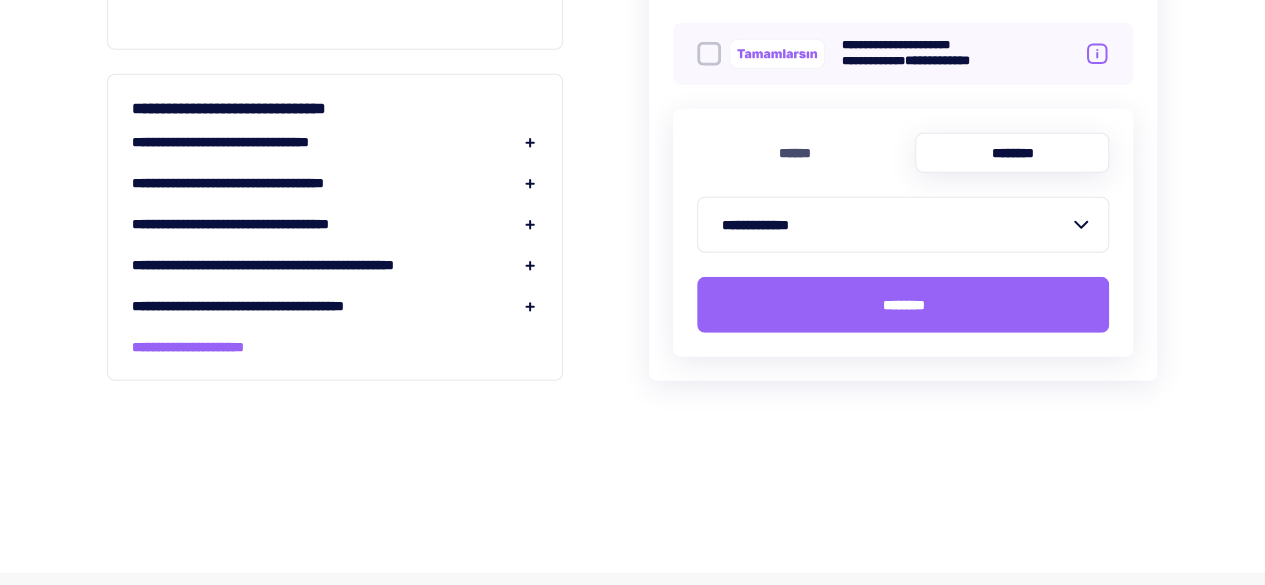 click on "**********" at bounding box center [274, 306] 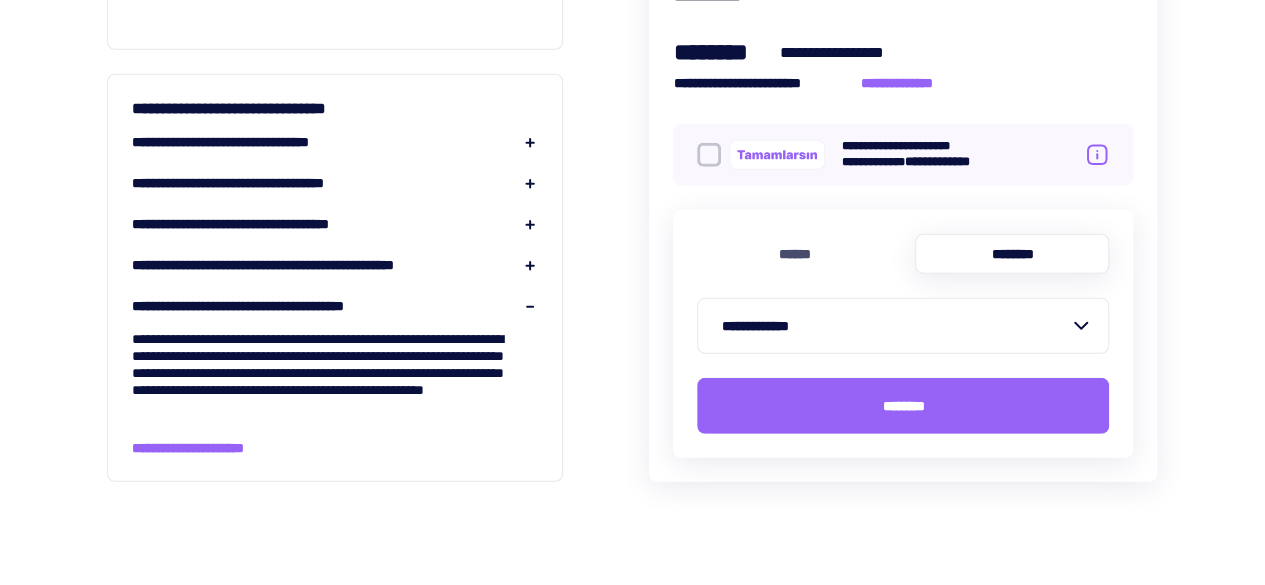 click on "**********" at bounding box center [274, 306] 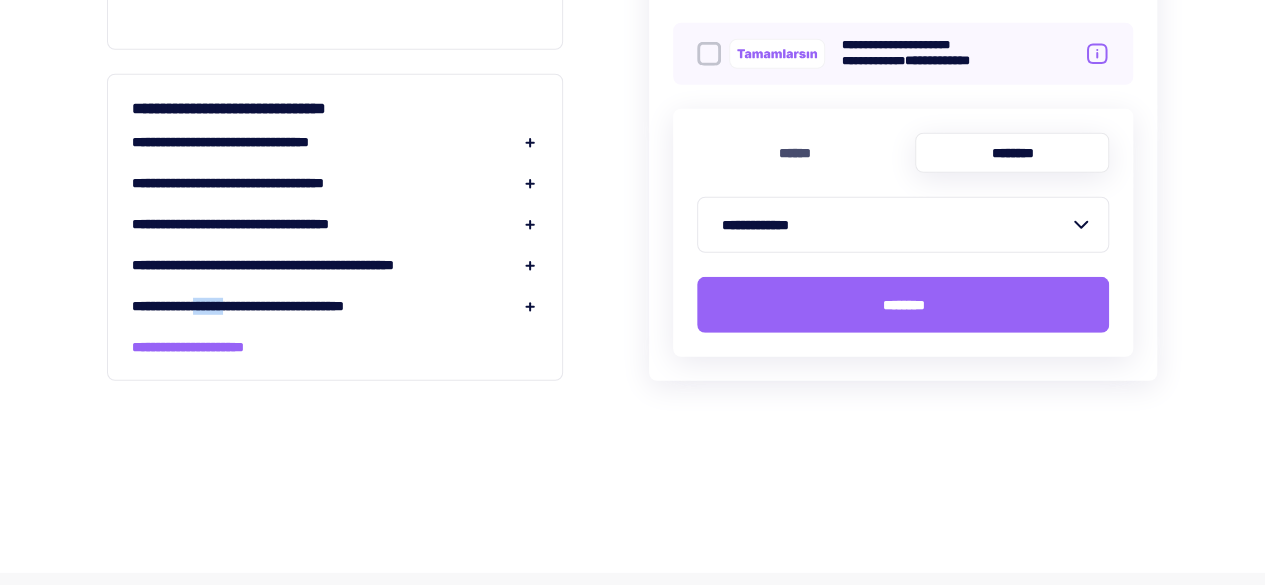 click on "**********" at bounding box center (274, 306) 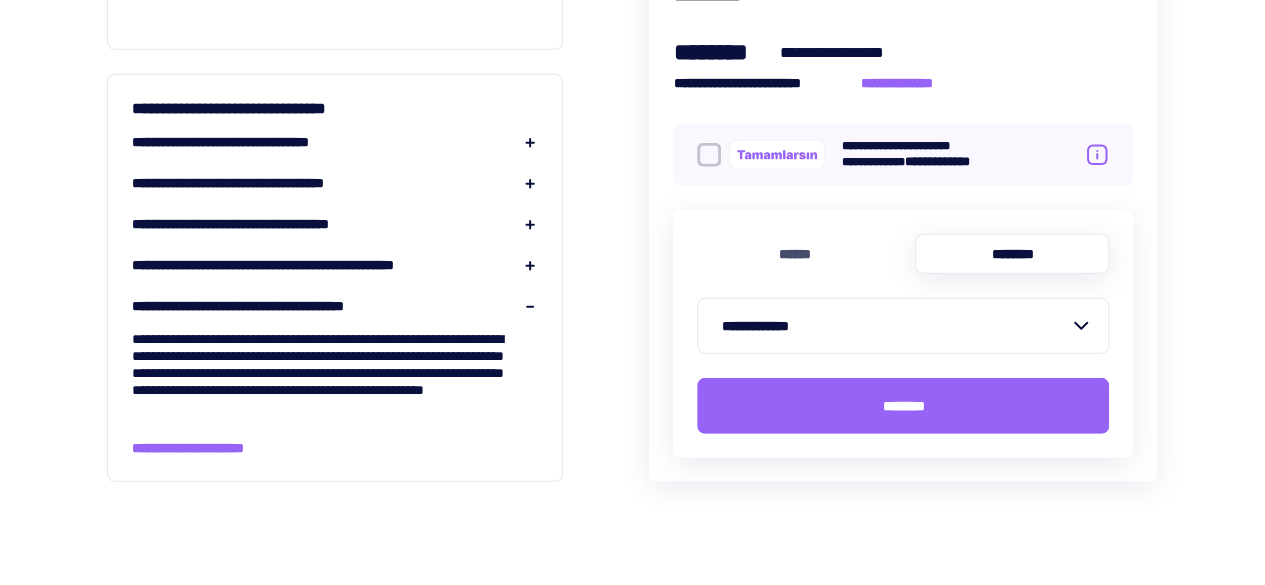 click on "[FIRST] [LAST] [ADDRESS] [CITY], [STATE] [ZIP] [COUNTRY] [PHONE] [EMAIL] [SSN] [CREDIT_CARD] [DOB]" at bounding box center (335, 365) 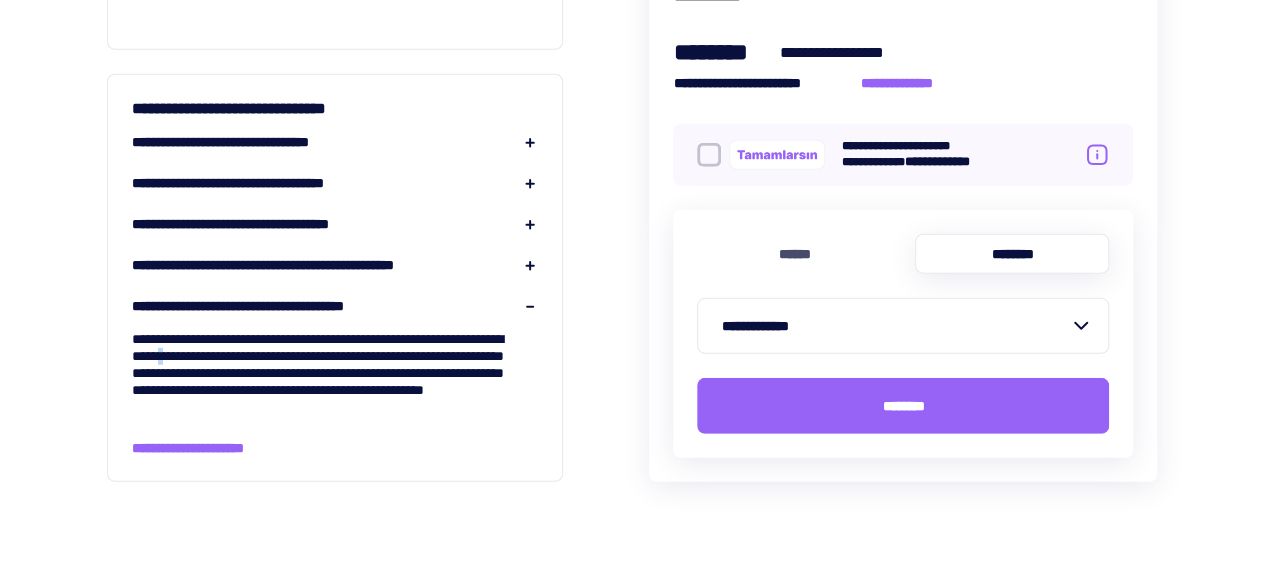 click on "[FIRST] [LAST] [ADDRESS] [CITY], [STATE] [ZIP] [COUNTRY] [PHONE] [EMAIL] [SSN] [CREDIT_CARD] [DOB]" at bounding box center (335, 365) 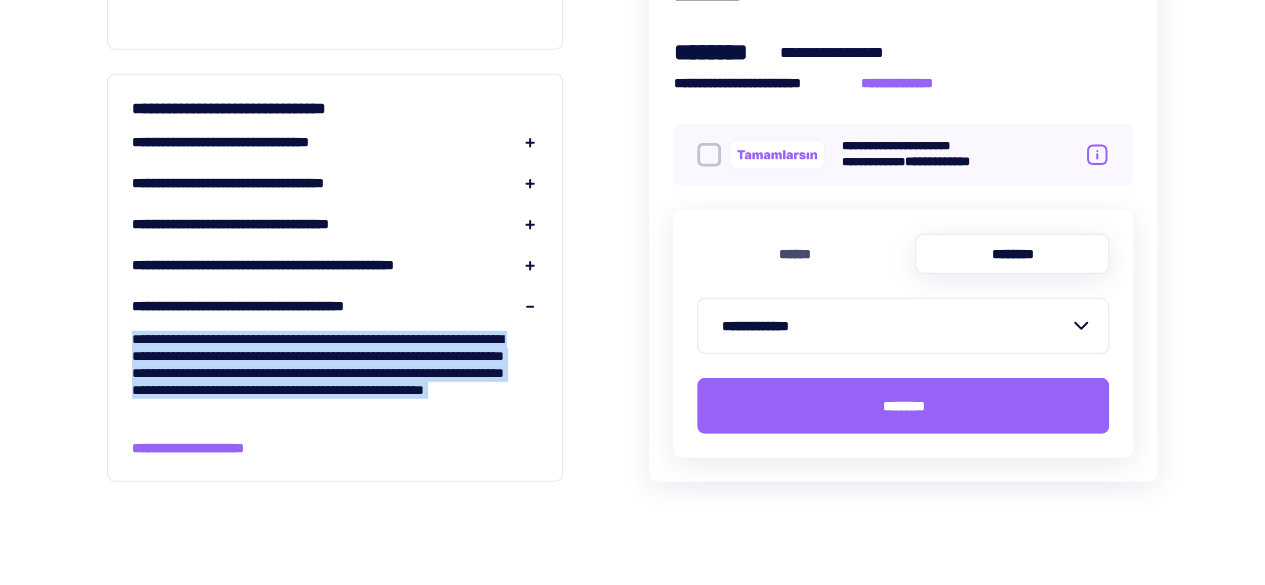 click on "[FIRST] [LAST] [ADDRESS] [CITY], [STATE] [ZIP] [COUNTRY] [PHONE] [EMAIL] [SSN] [CREDIT_CARD] [DOB]" at bounding box center (335, 365) 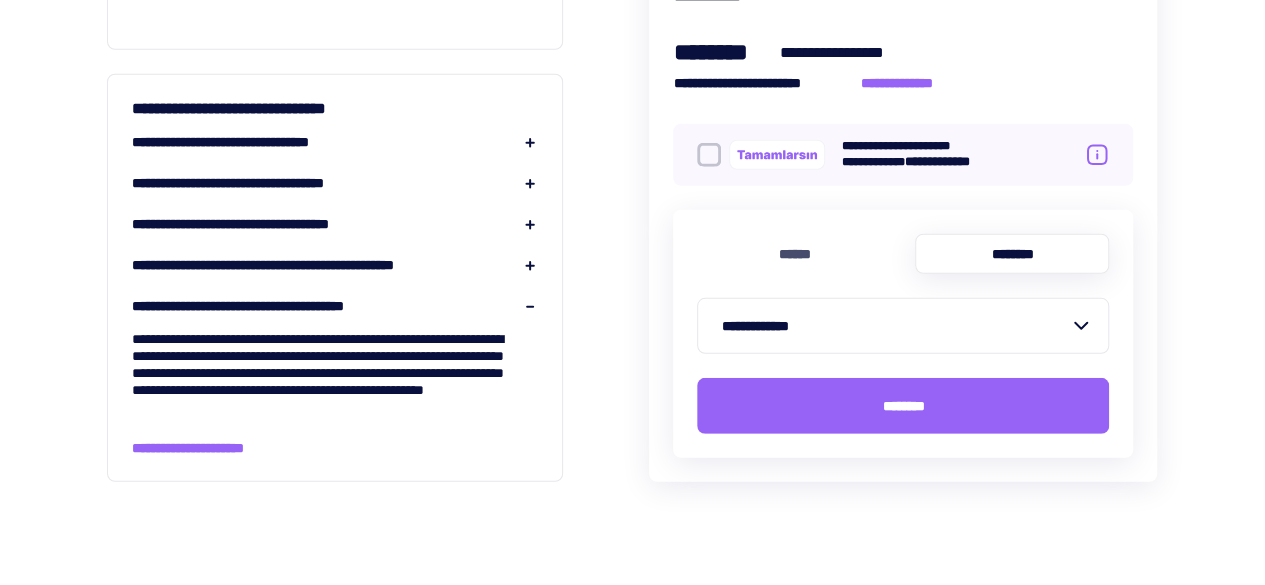 click on "**********" at bounding box center [250, 142] 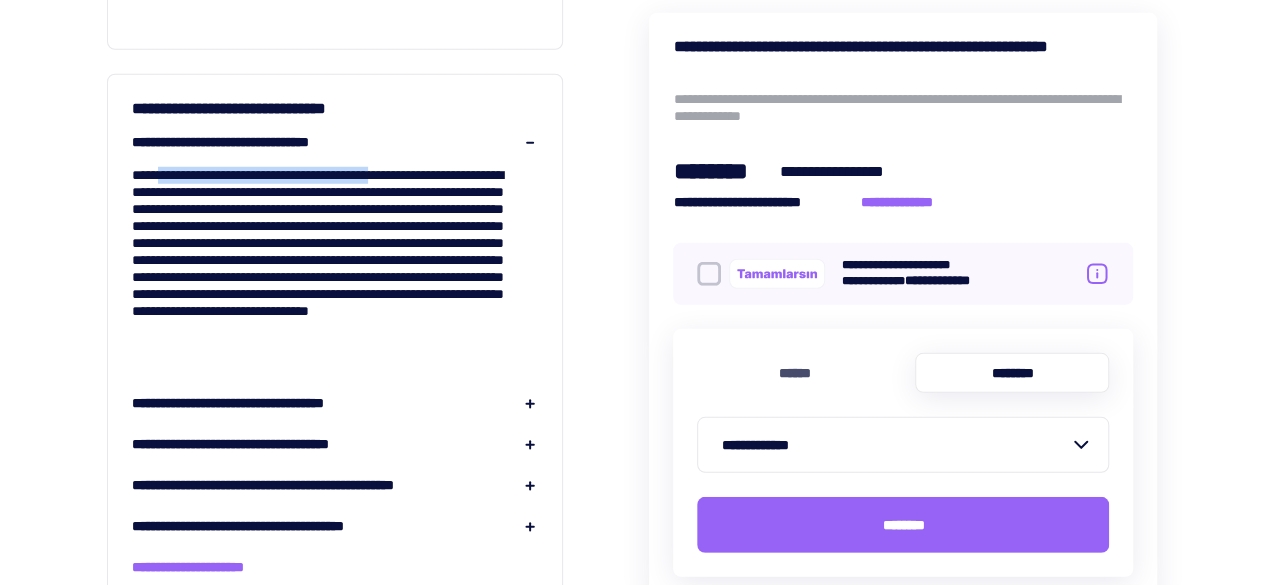 drag, startPoint x: 163, startPoint y: 178, endPoint x: 458, endPoint y: 175, distance: 295.01526 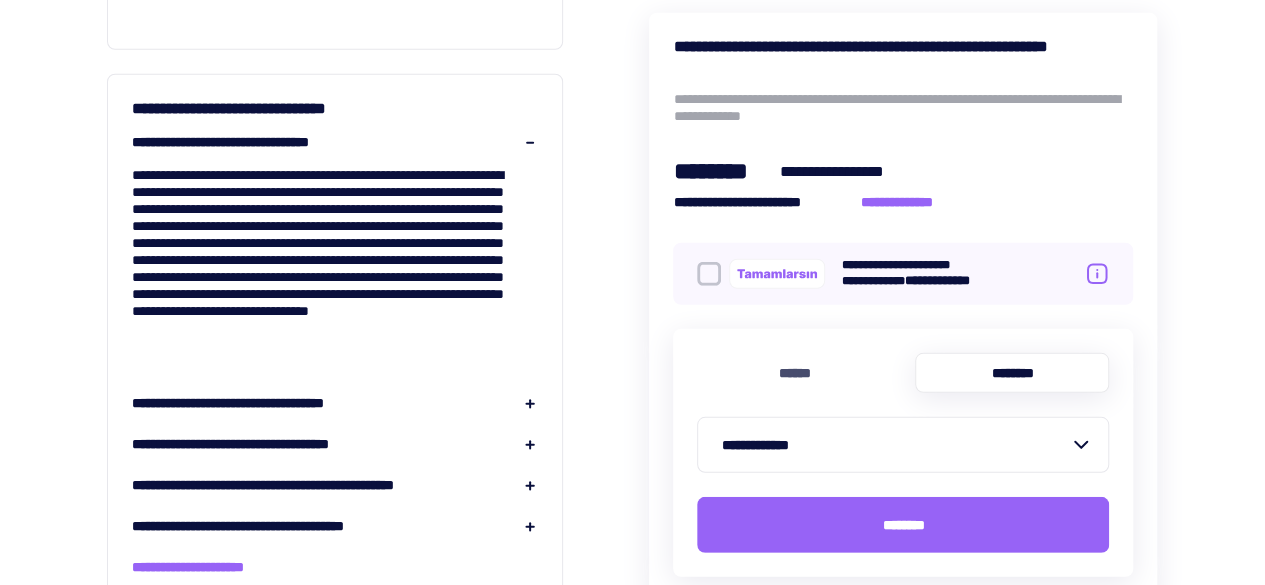click on "**********" at bounding box center (335, 261) 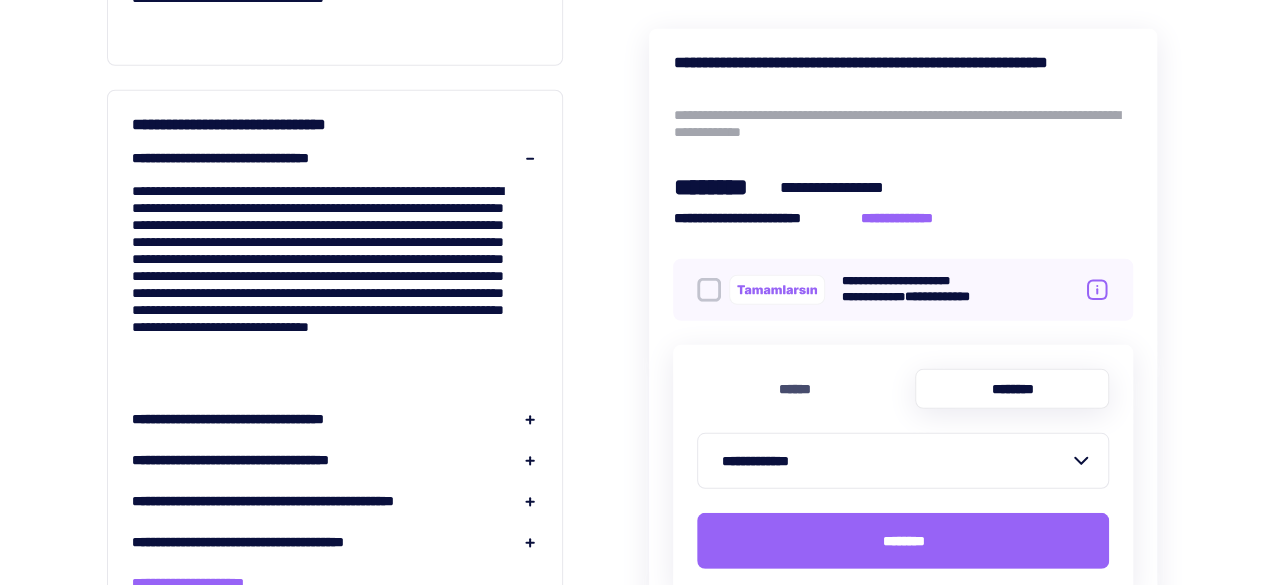 scroll, scrollTop: 2800, scrollLeft: 0, axis: vertical 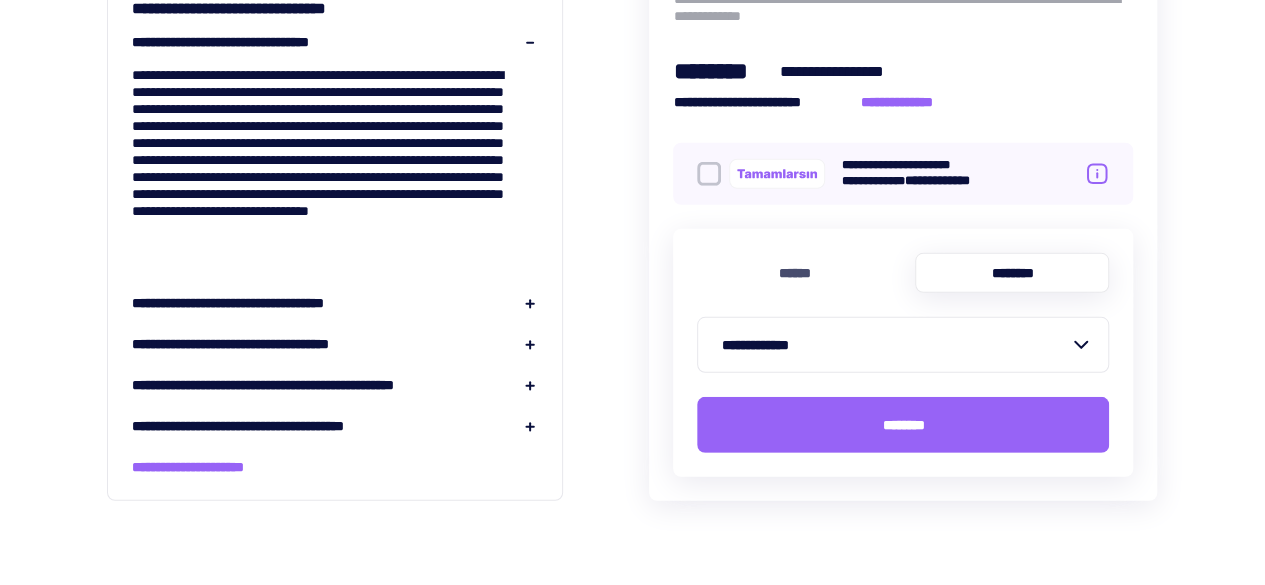 click on "**********" at bounding box center (263, 303) 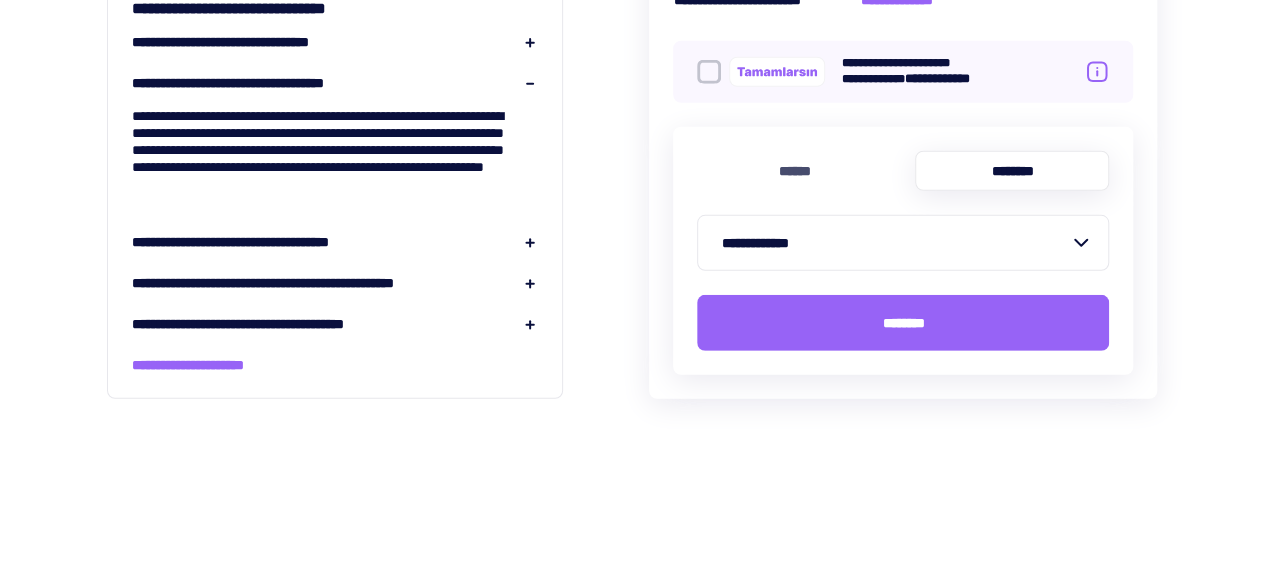 click on "**********" at bounding box center (261, 242) 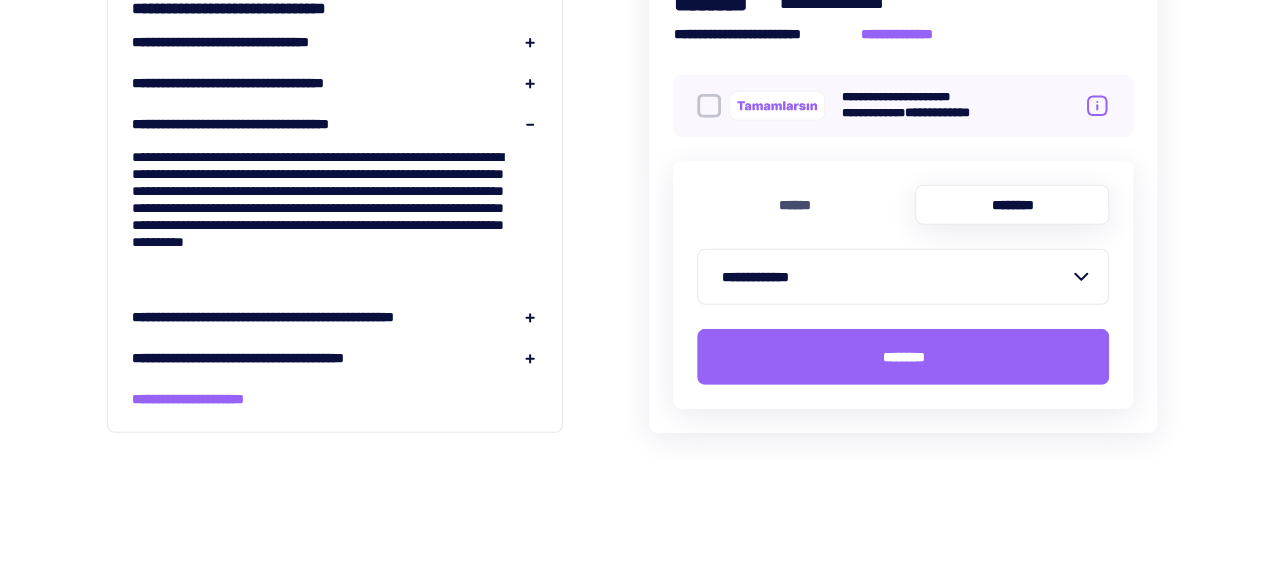 click on "**********" at bounding box center (335, 209) 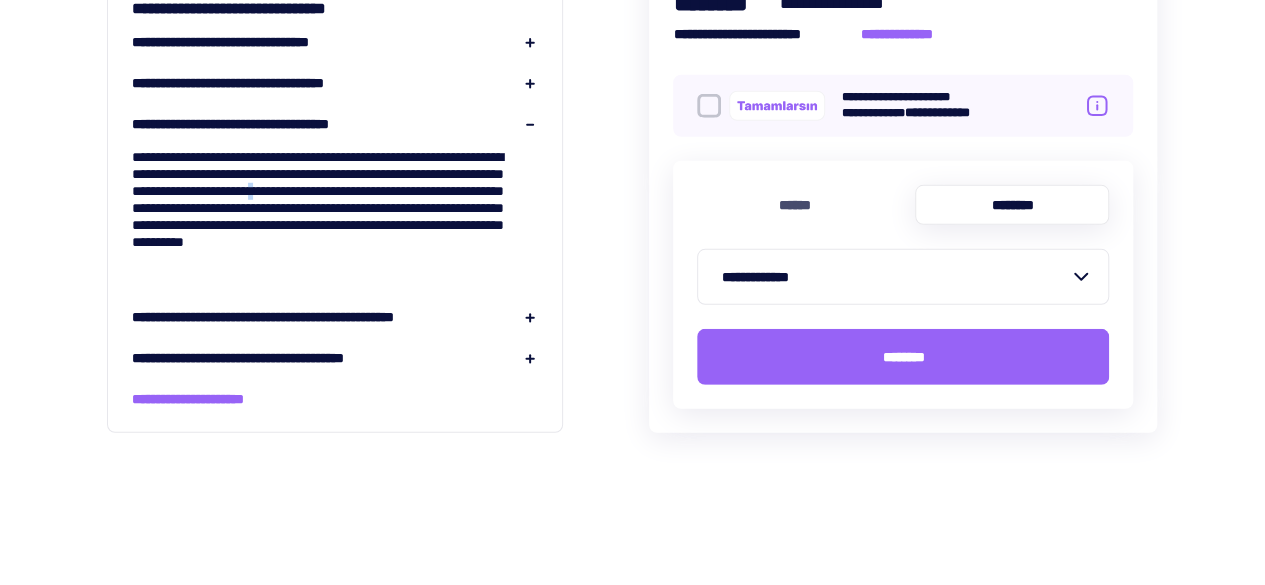 click on "**********" at bounding box center (335, 209) 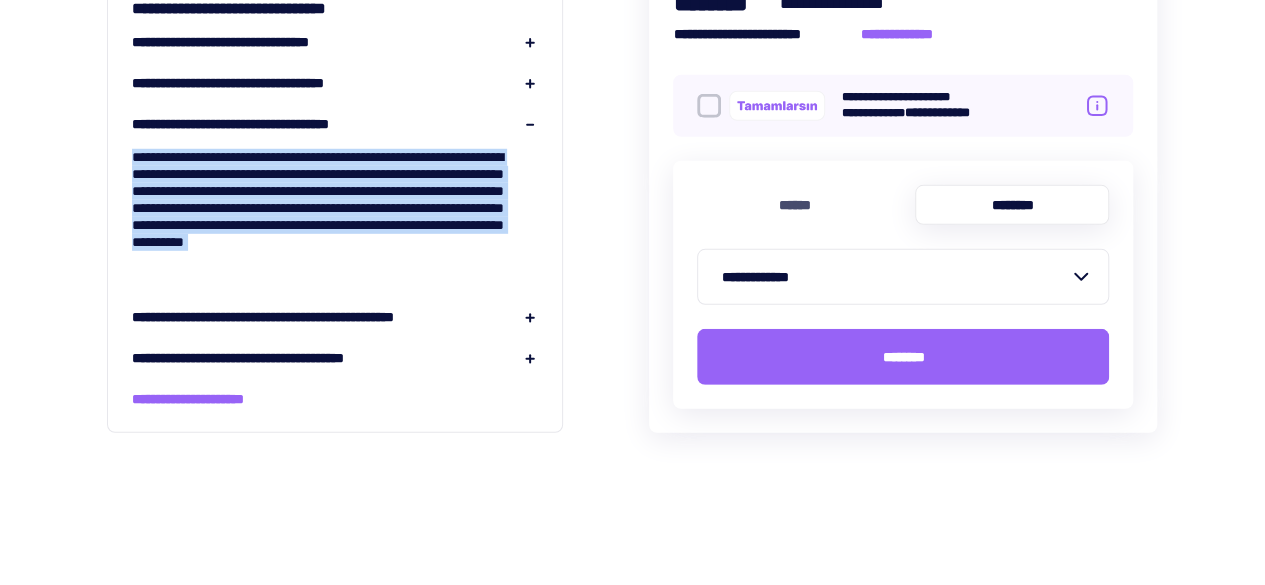 click on "**********" at bounding box center [335, 209] 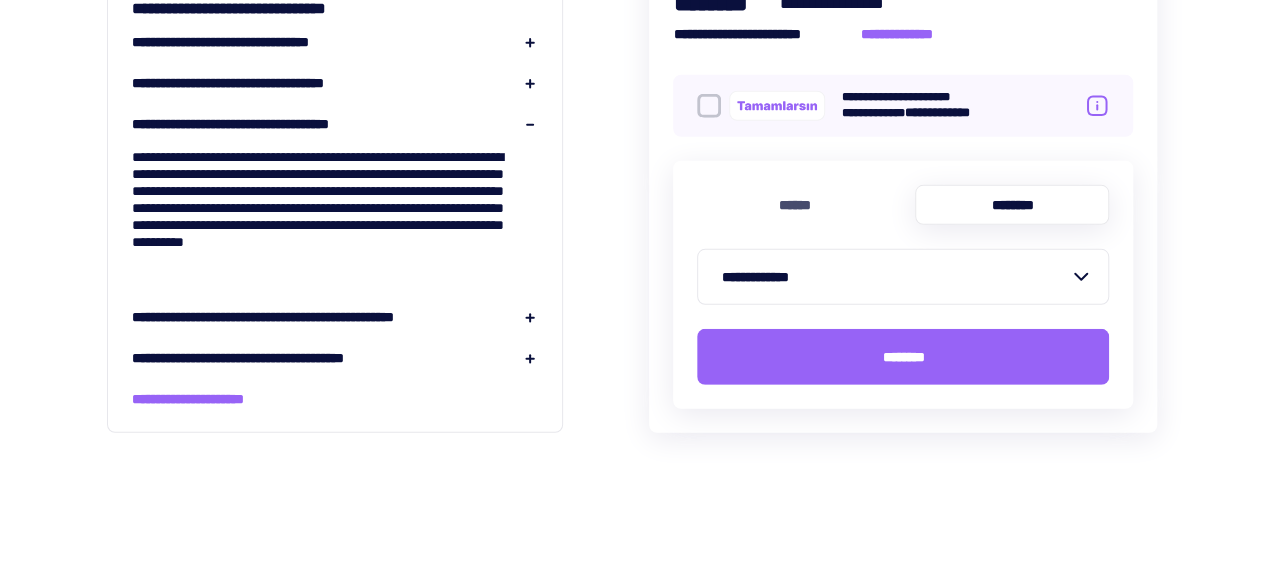 click on "**********" at bounding box center [317, 317] 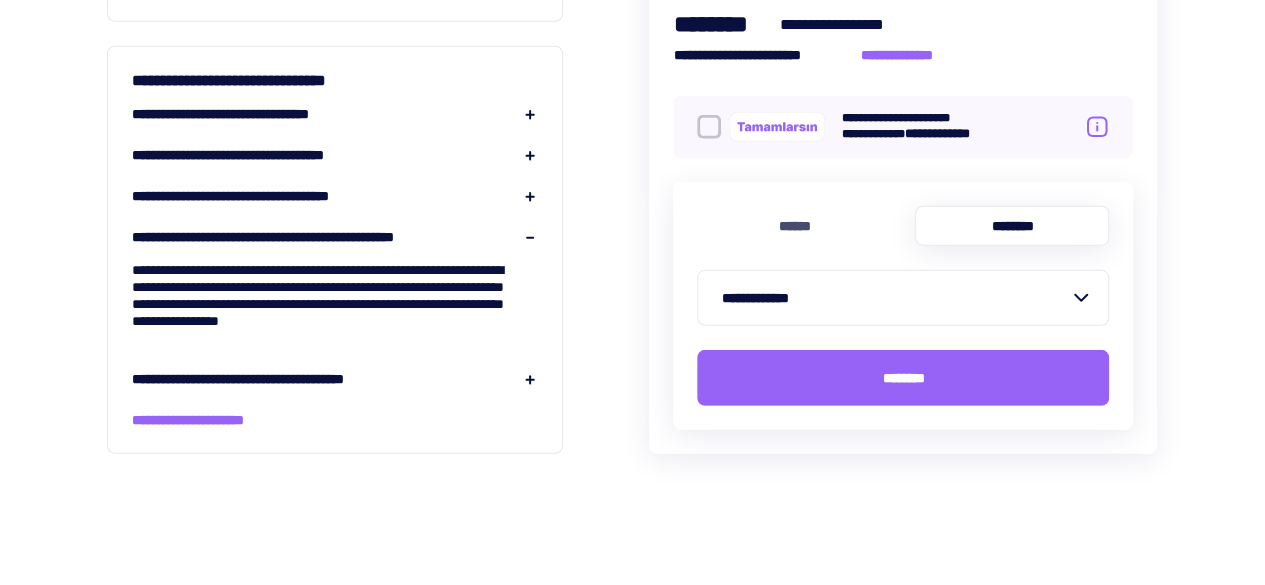 scroll, scrollTop: 2700, scrollLeft: 0, axis: vertical 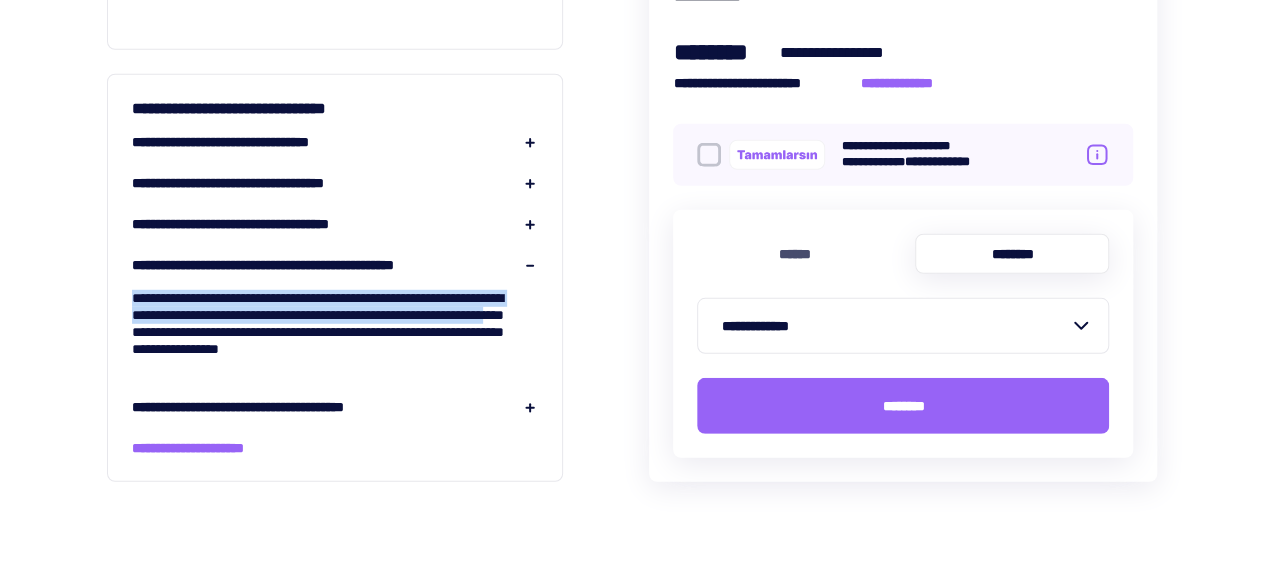 drag, startPoint x: 133, startPoint y: 293, endPoint x: 434, endPoint y: 353, distance: 306.9218 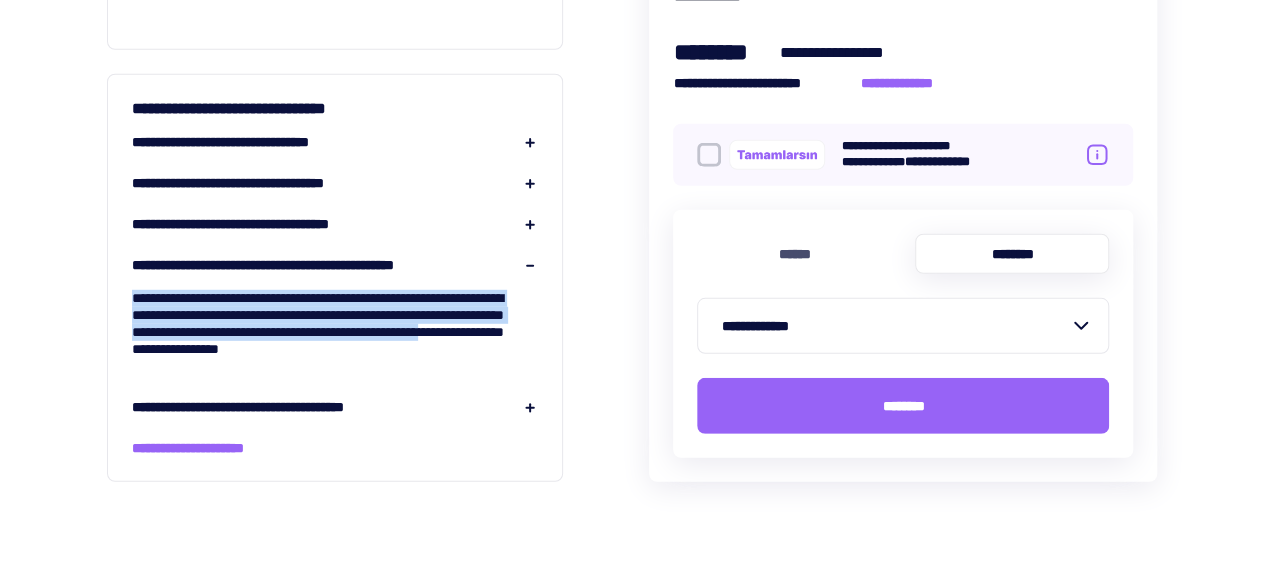 click on "**********" at bounding box center (335, 324) 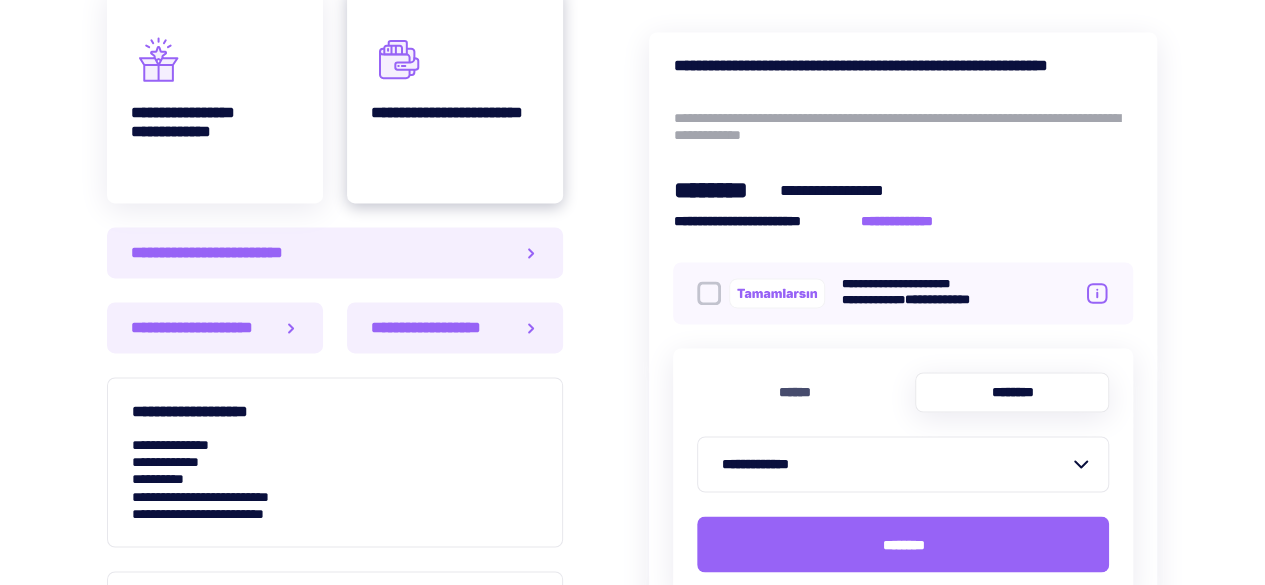 scroll, scrollTop: 800, scrollLeft: 0, axis: vertical 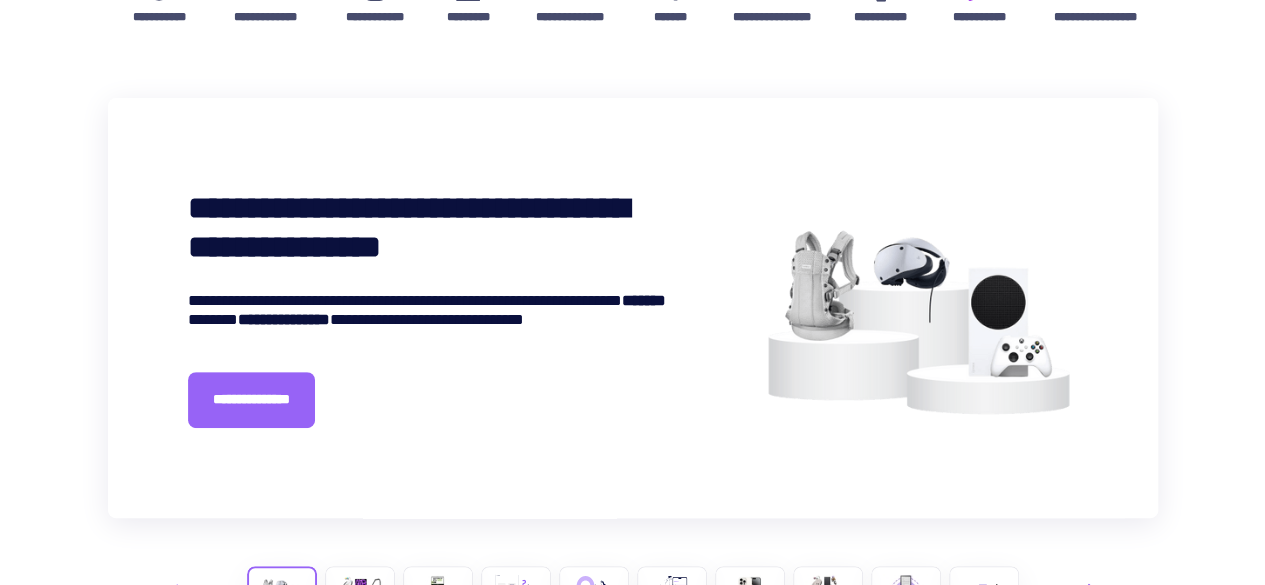click on "**********" at bounding box center (427, 228) 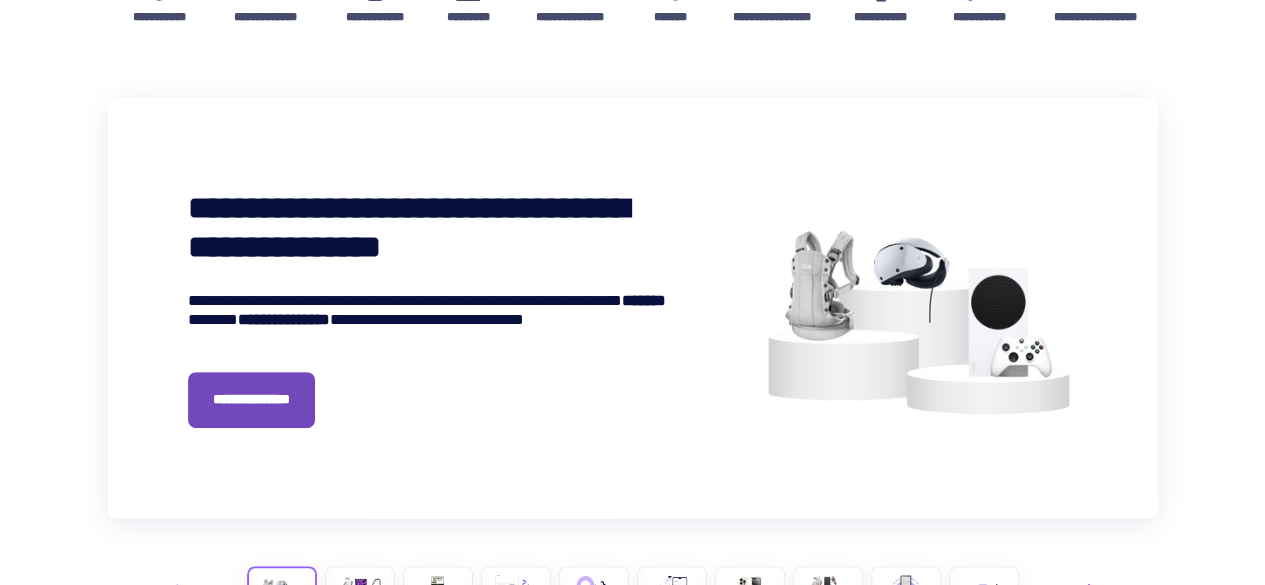 click on "**********" at bounding box center (251, 399) 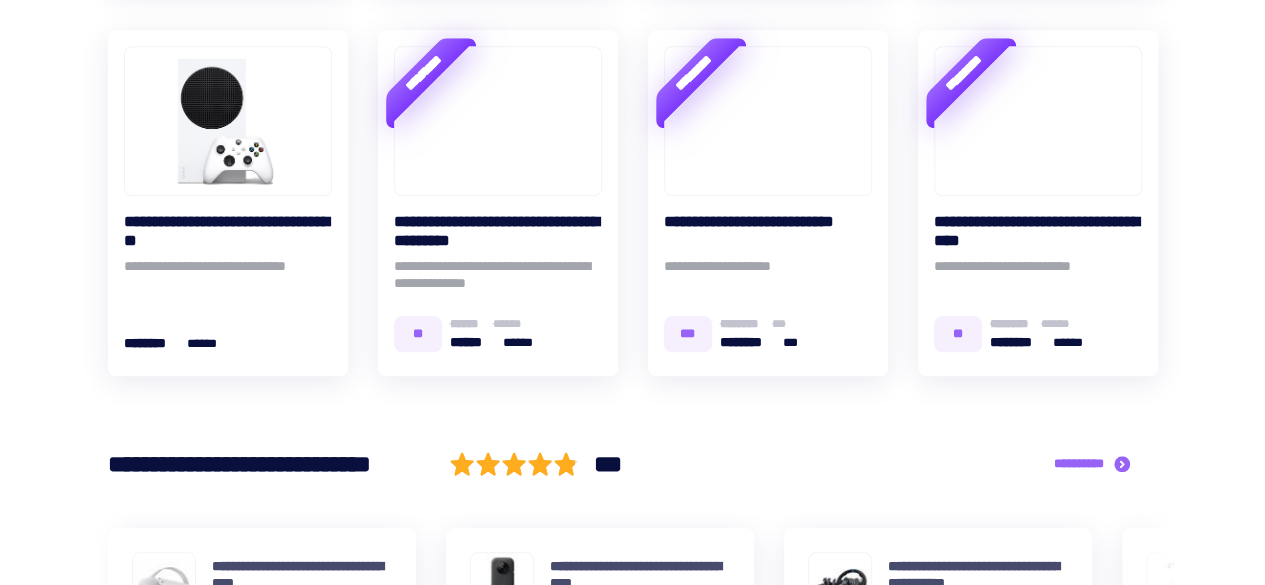 scroll, scrollTop: 800, scrollLeft: 0, axis: vertical 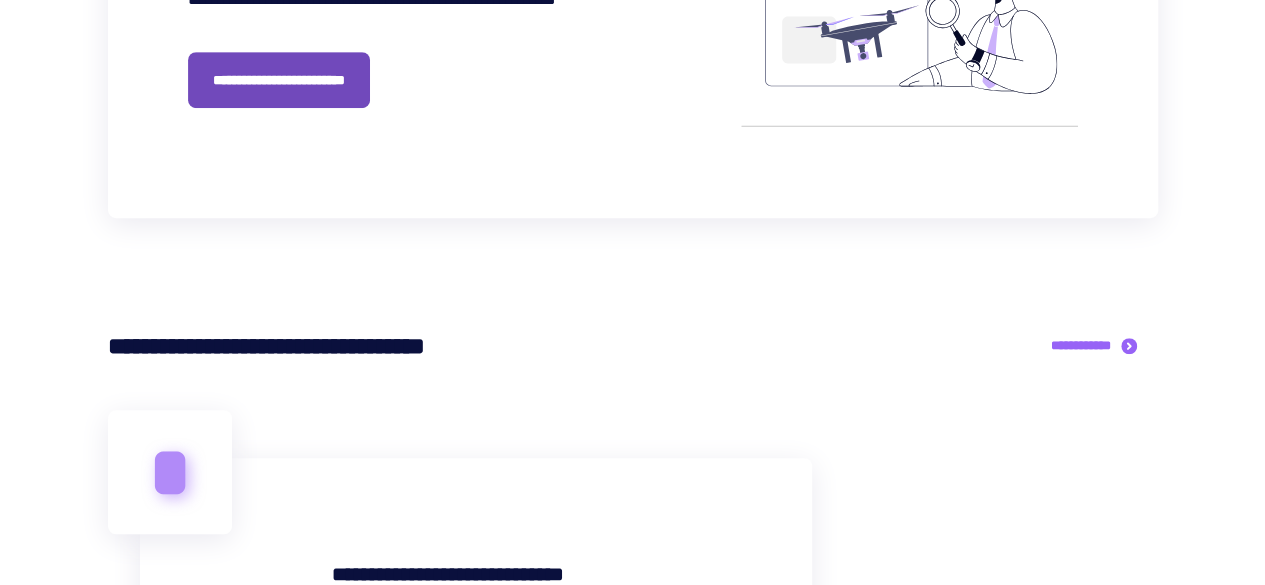 click on "**********" at bounding box center [279, 80] 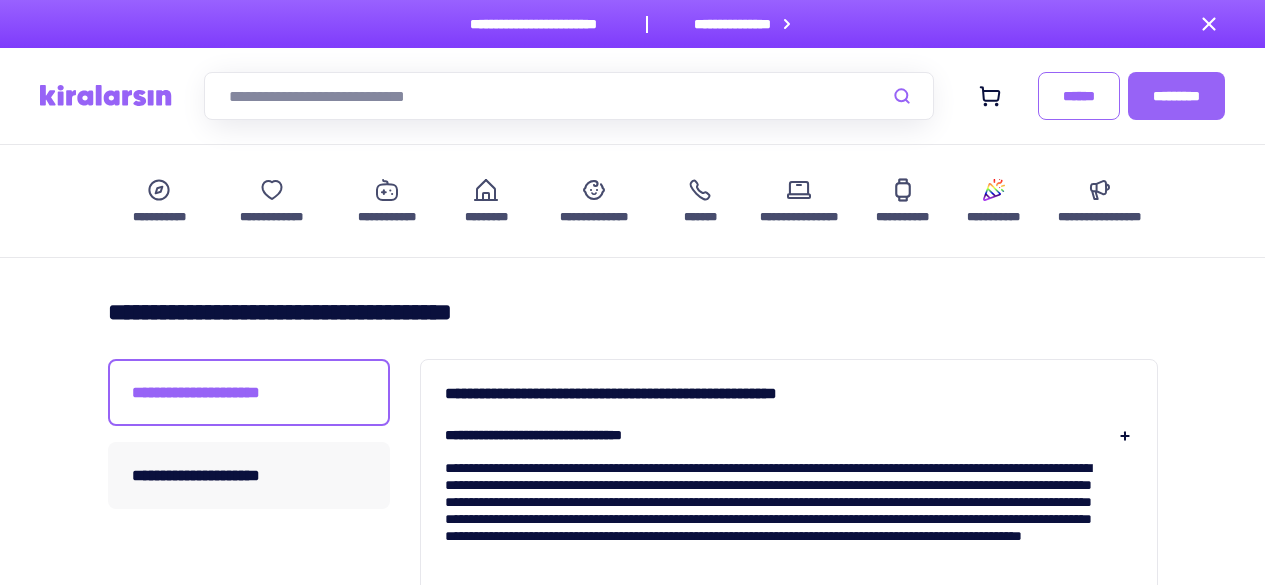 scroll, scrollTop: 0, scrollLeft: 0, axis: both 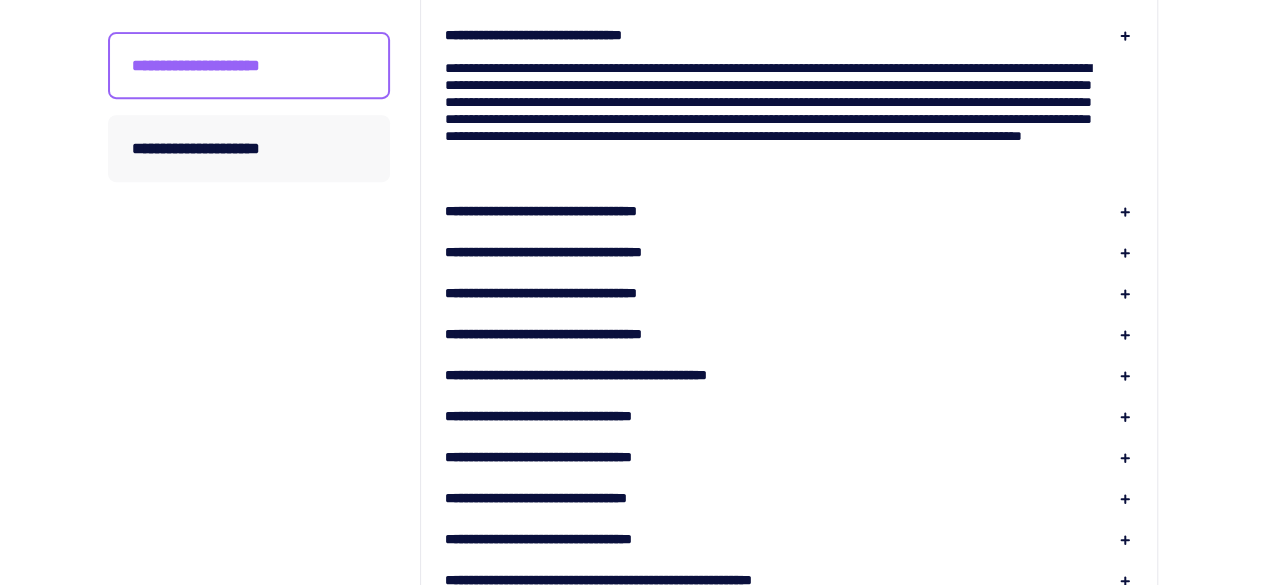 click on "**********" at bounding box center (581, 211) 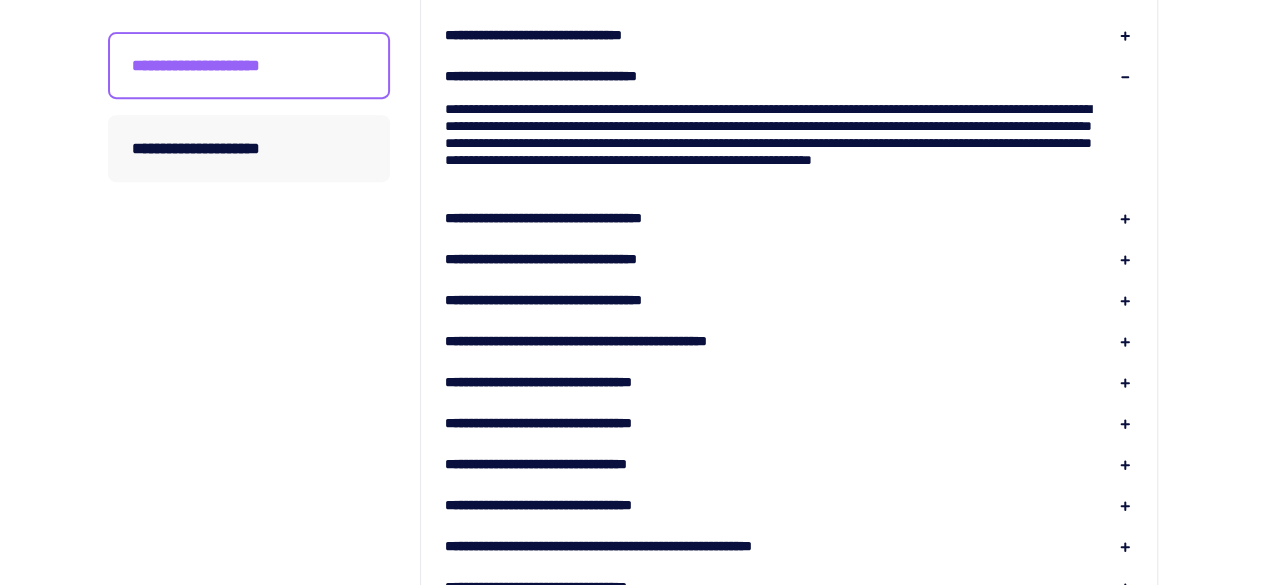 click on "**********" at bounding box center (789, 135) 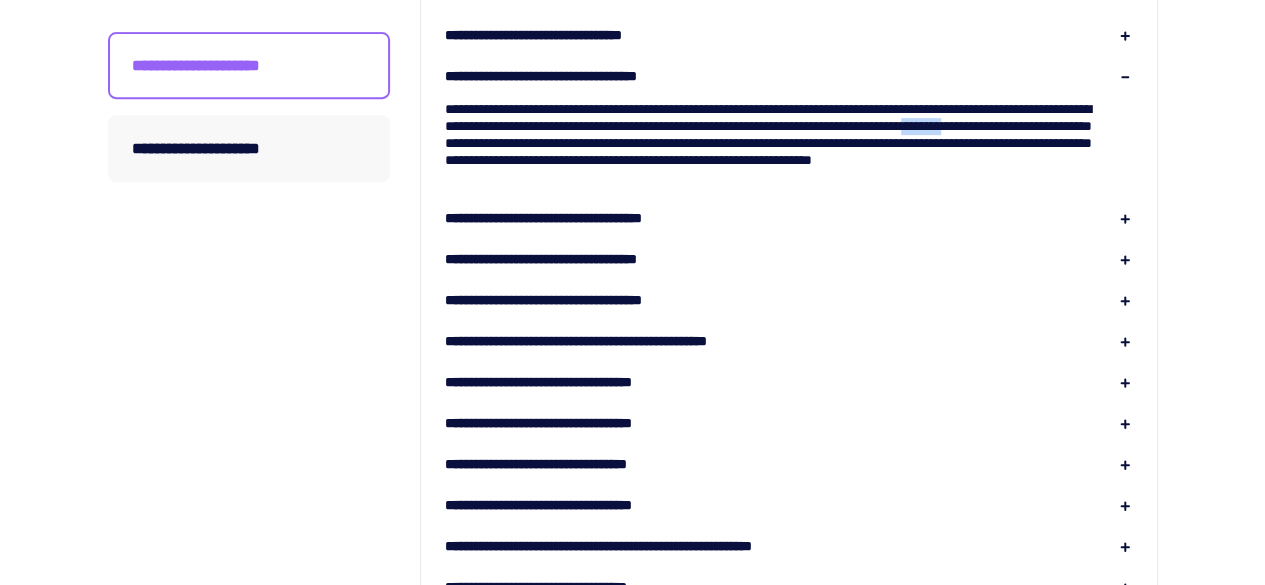 click on "**********" at bounding box center (789, 135) 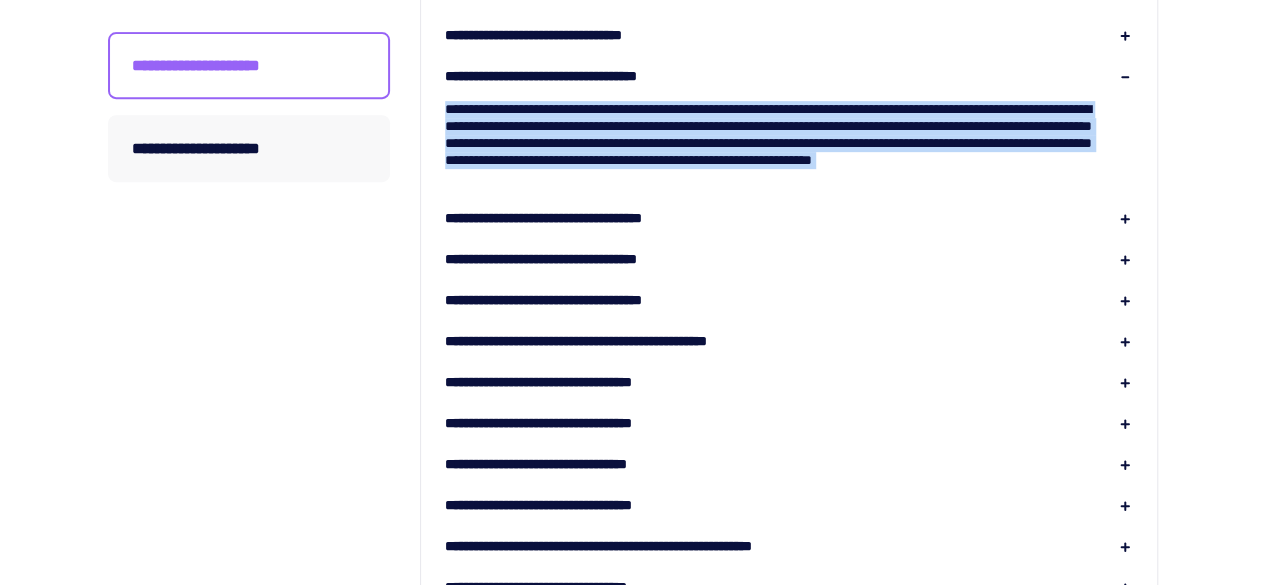 click on "**********" at bounding box center [789, 135] 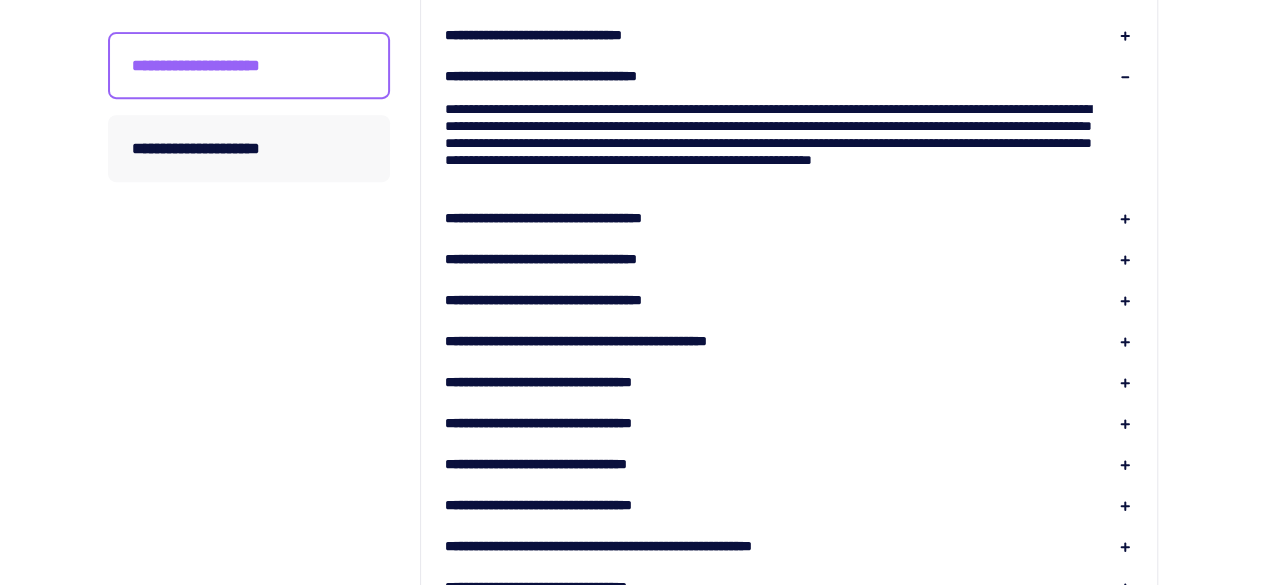 click on "**********" at bounding box center (583, 218) 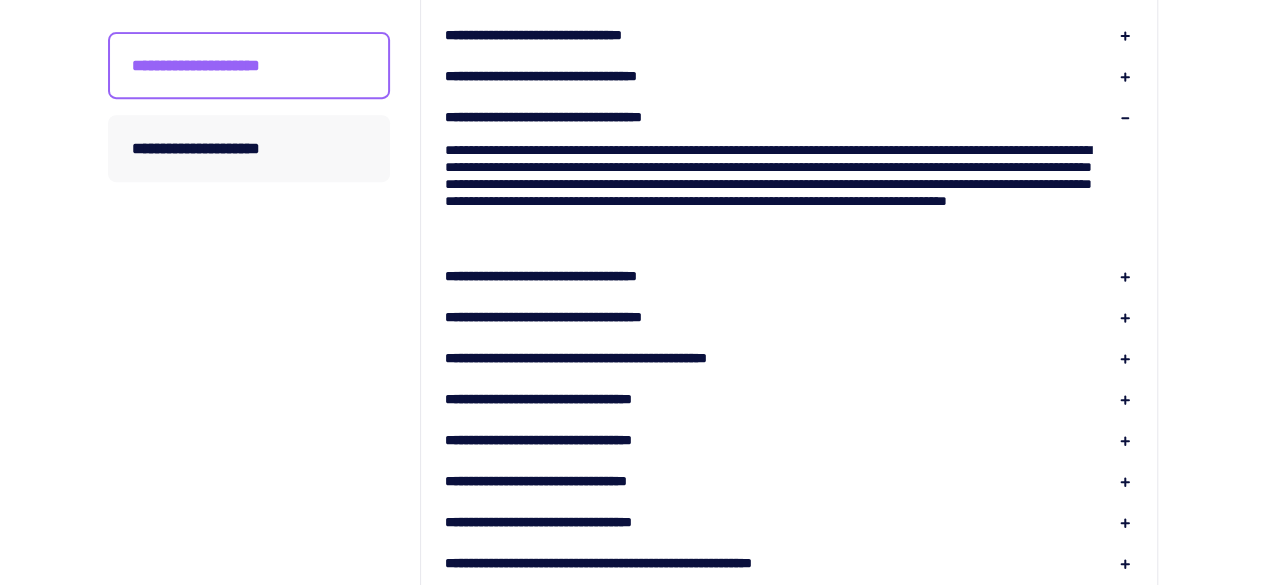 click on "**********" at bounding box center [789, 185] 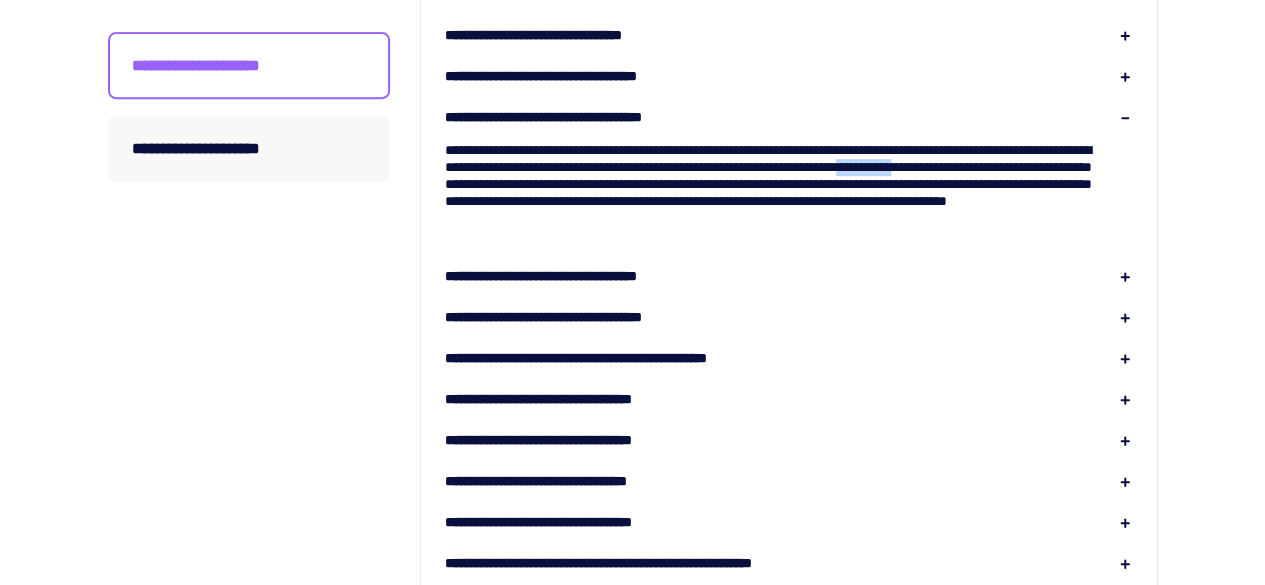 click on "**********" at bounding box center (789, 185) 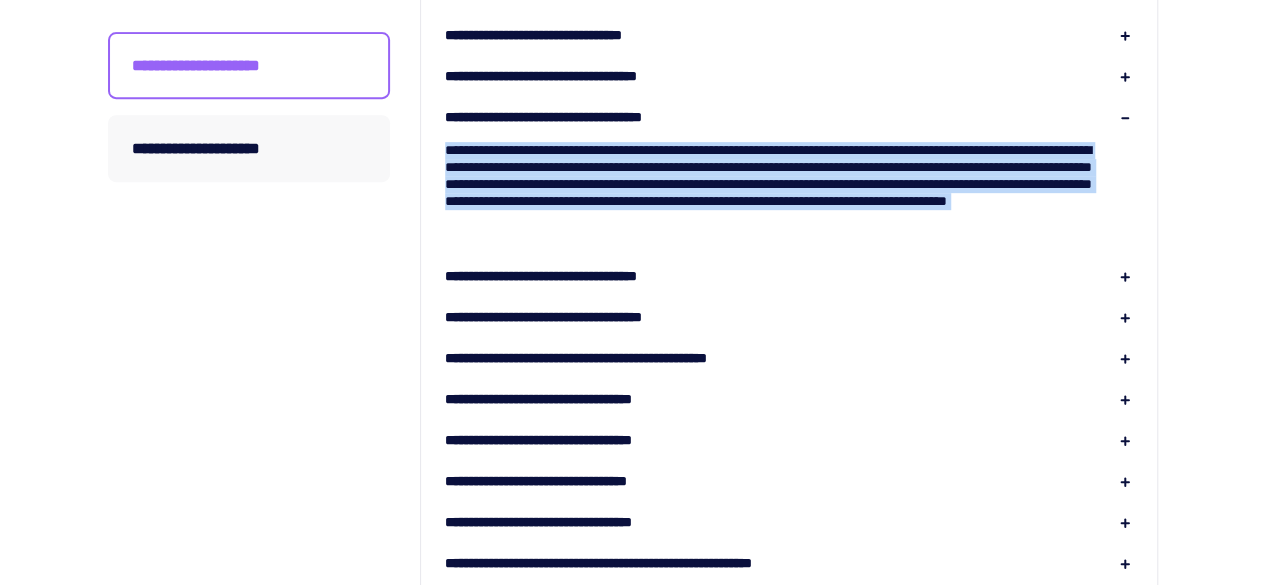 click on "**********" at bounding box center [789, 185] 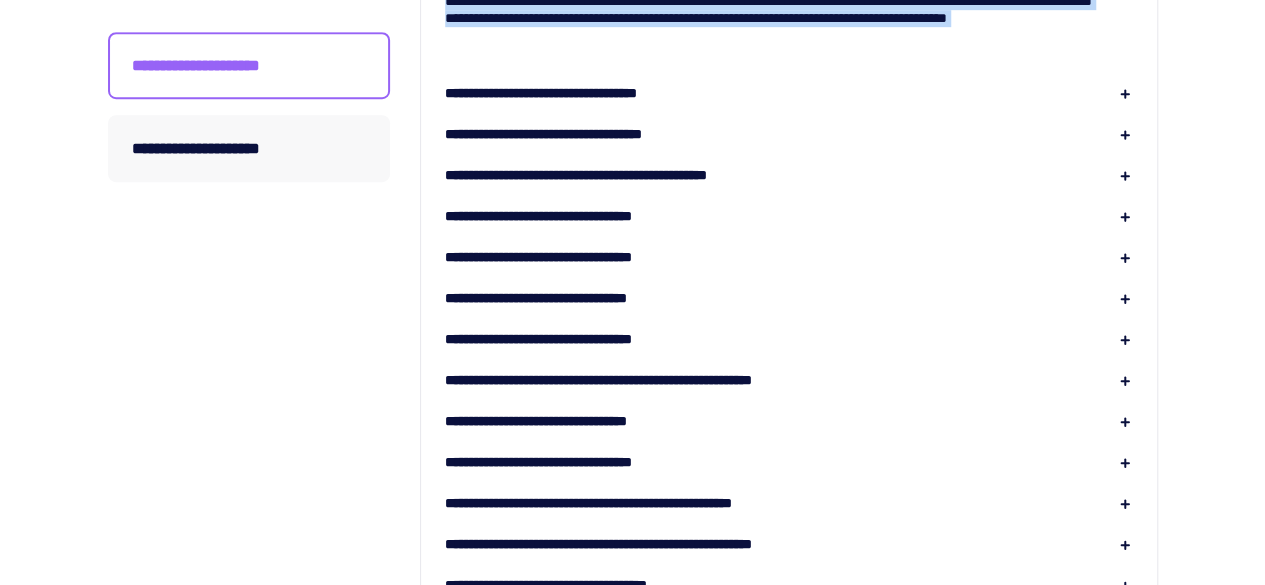 scroll, scrollTop: 600, scrollLeft: 0, axis: vertical 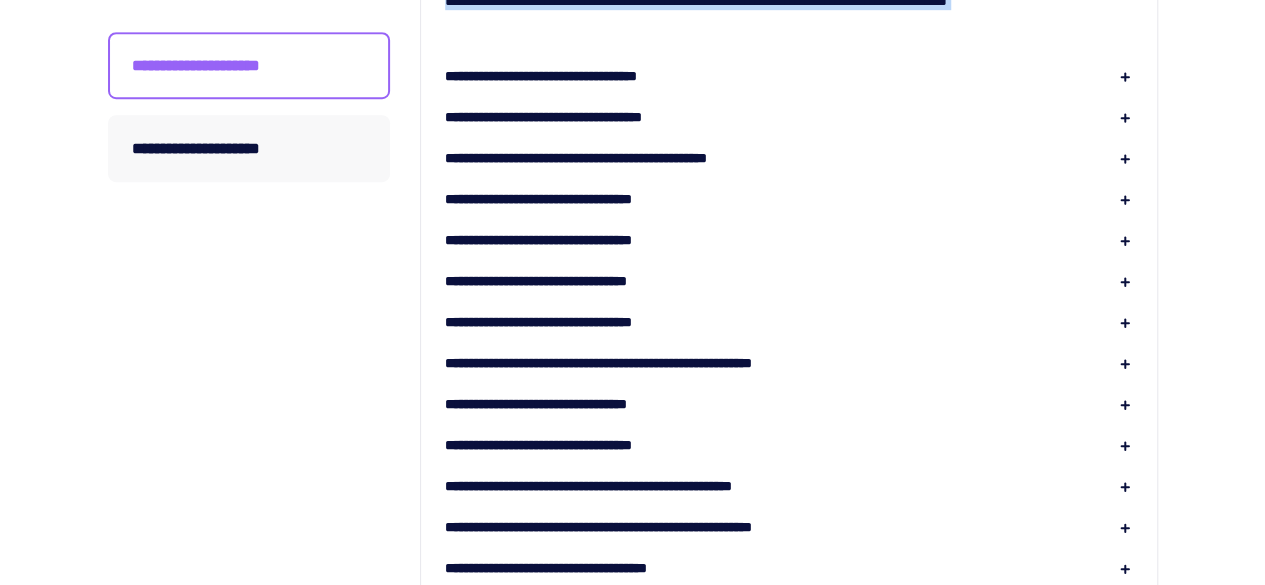 click on "**********" at bounding box center [571, 199] 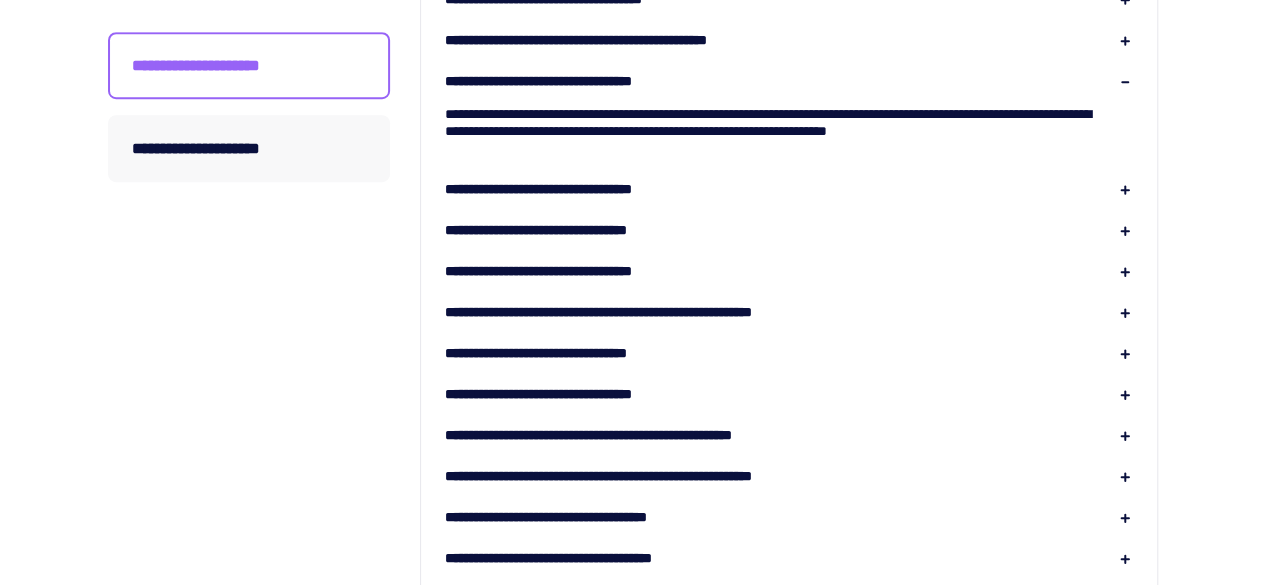 click on "**********" at bounding box center [789, 123] 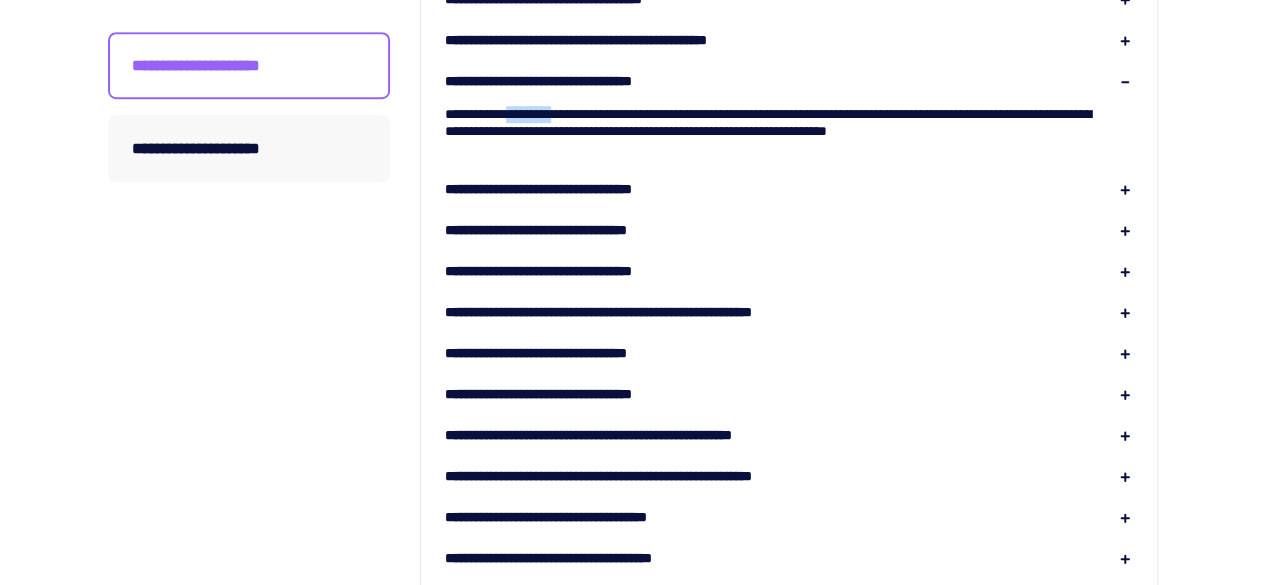 click on "**********" at bounding box center (789, 123) 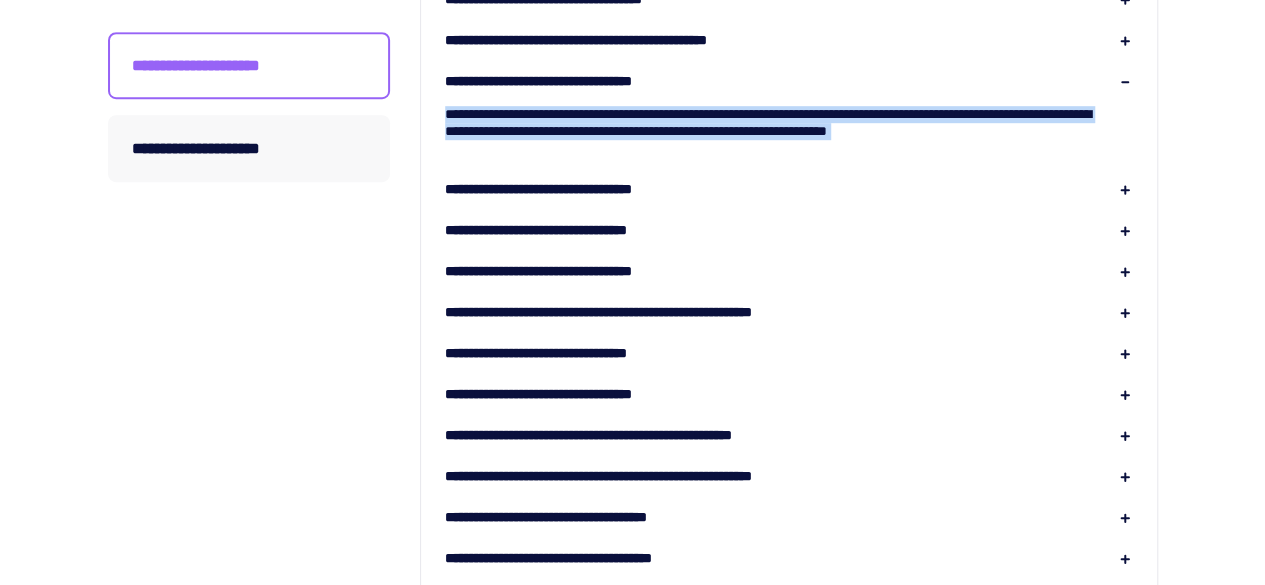 click on "**********" at bounding box center (789, 123) 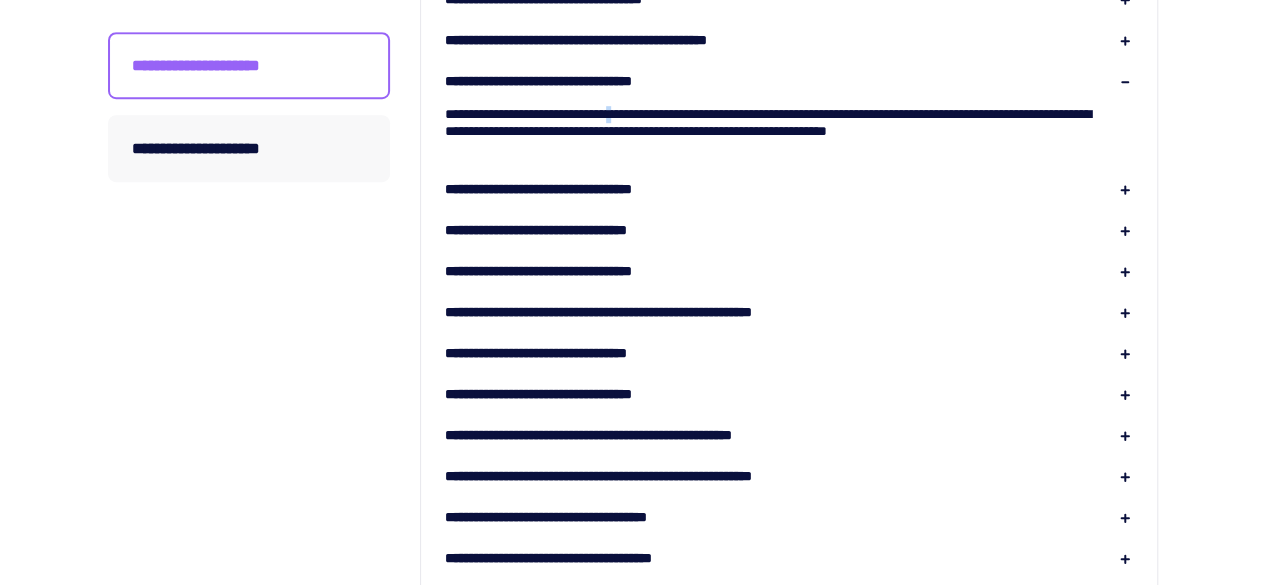click on "**********" at bounding box center [789, 123] 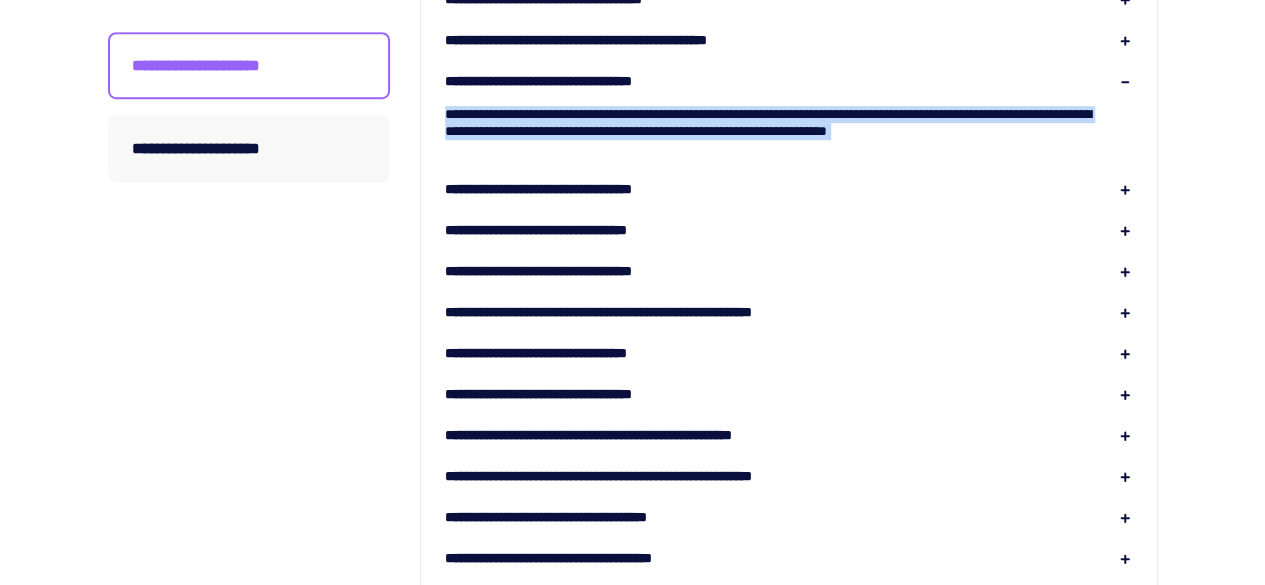 click on "**********" at bounding box center [789, 123] 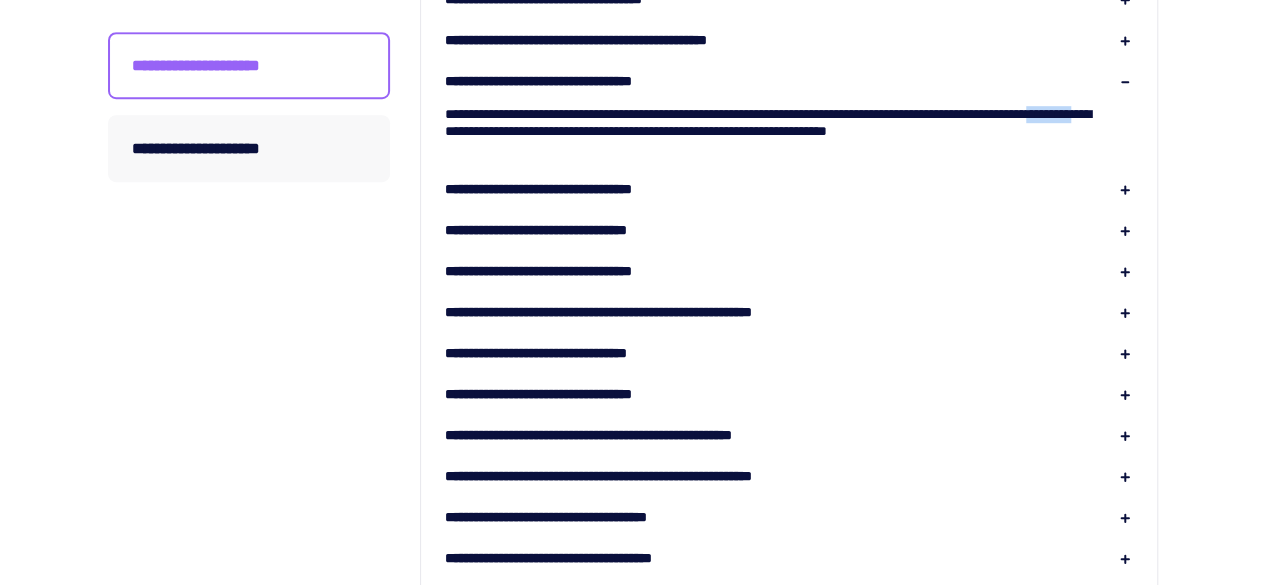 click on "**********" at bounding box center [789, 123] 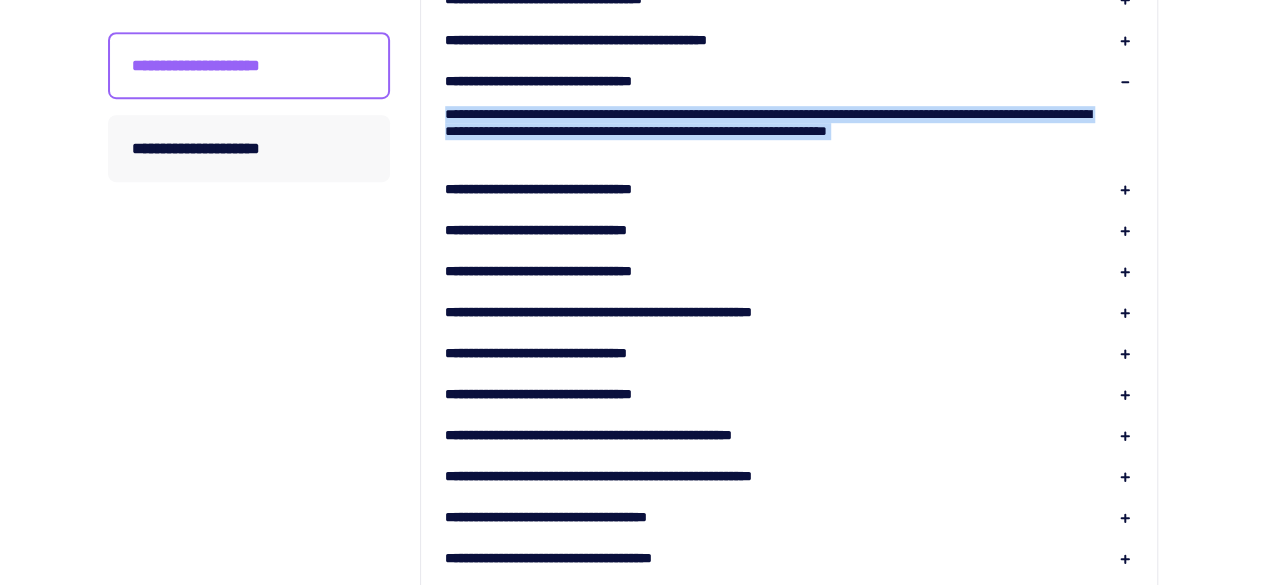 click on "**********" at bounding box center (789, 123) 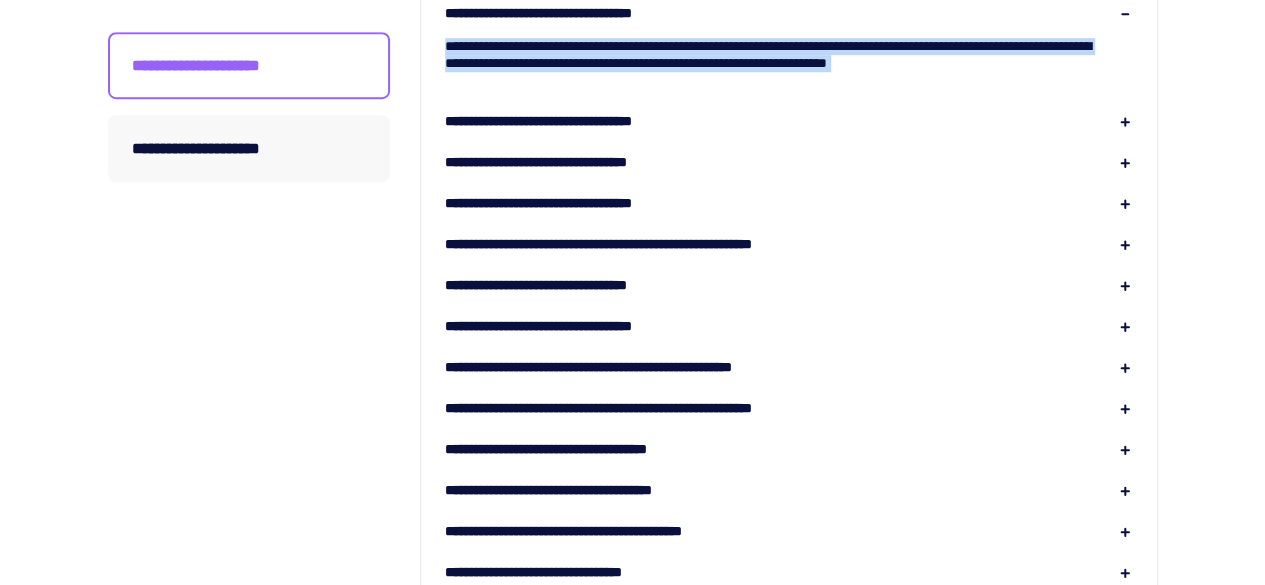 scroll, scrollTop: 700, scrollLeft: 0, axis: vertical 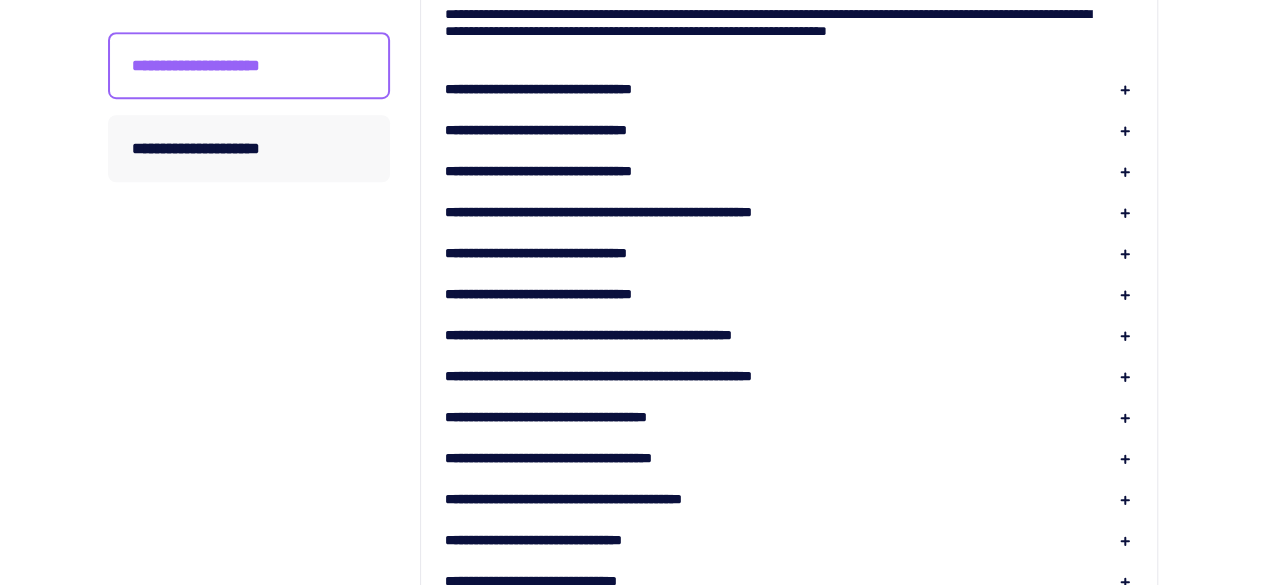 click on "**********" at bounding box center [571, 130] 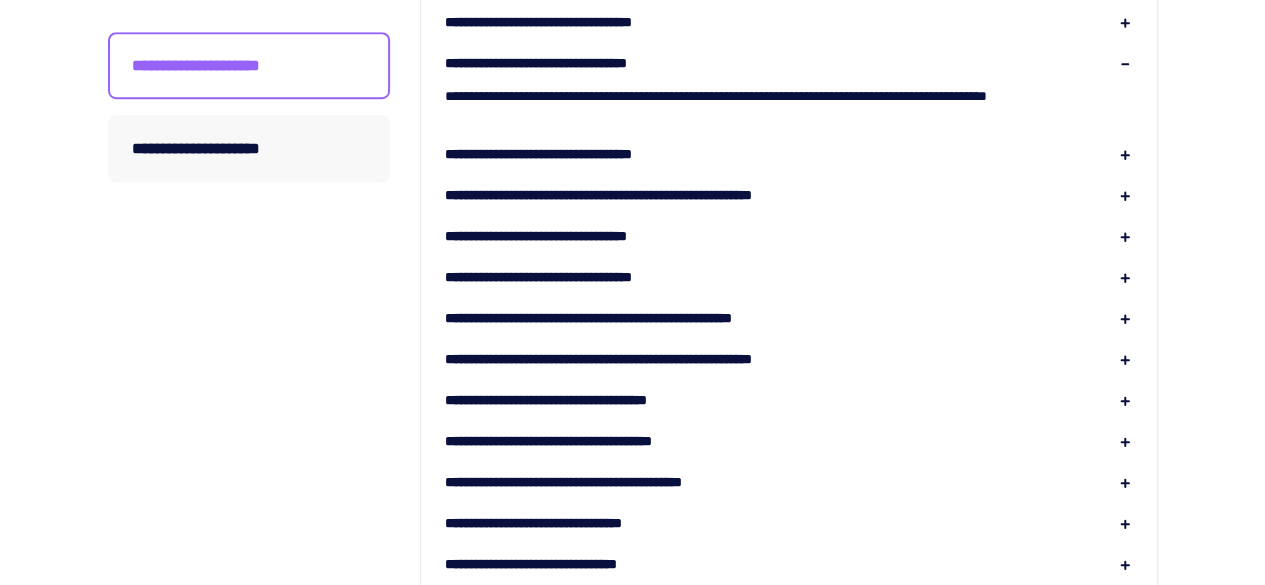 click on "**********" at bounding box center [789, 97] 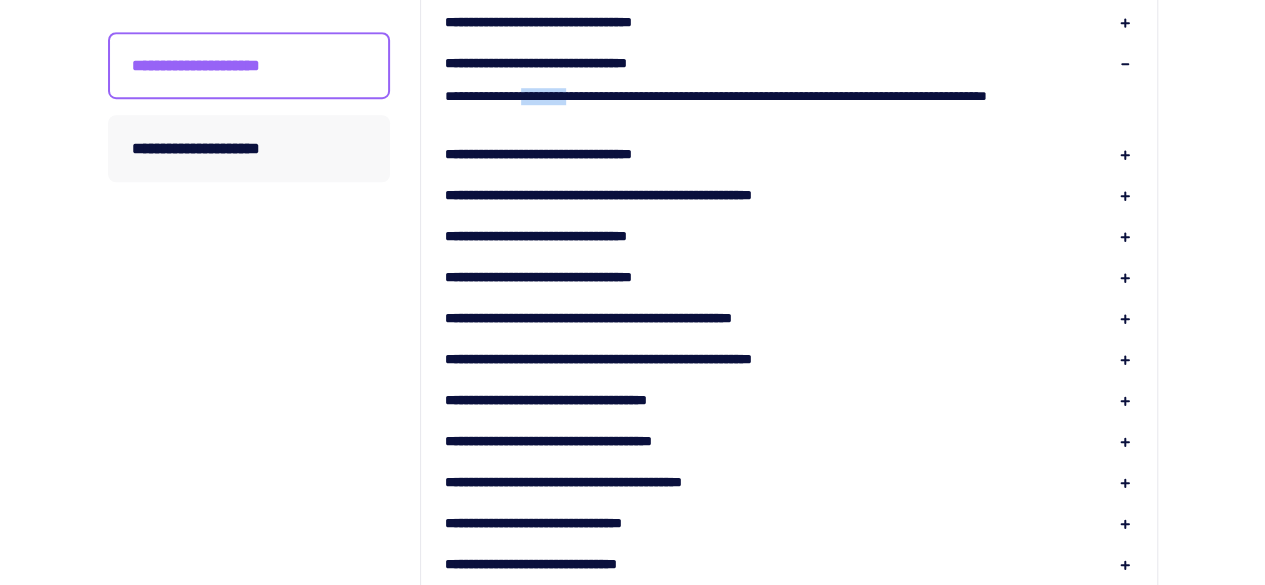 click on "**********" at bounding box center (789, 97) 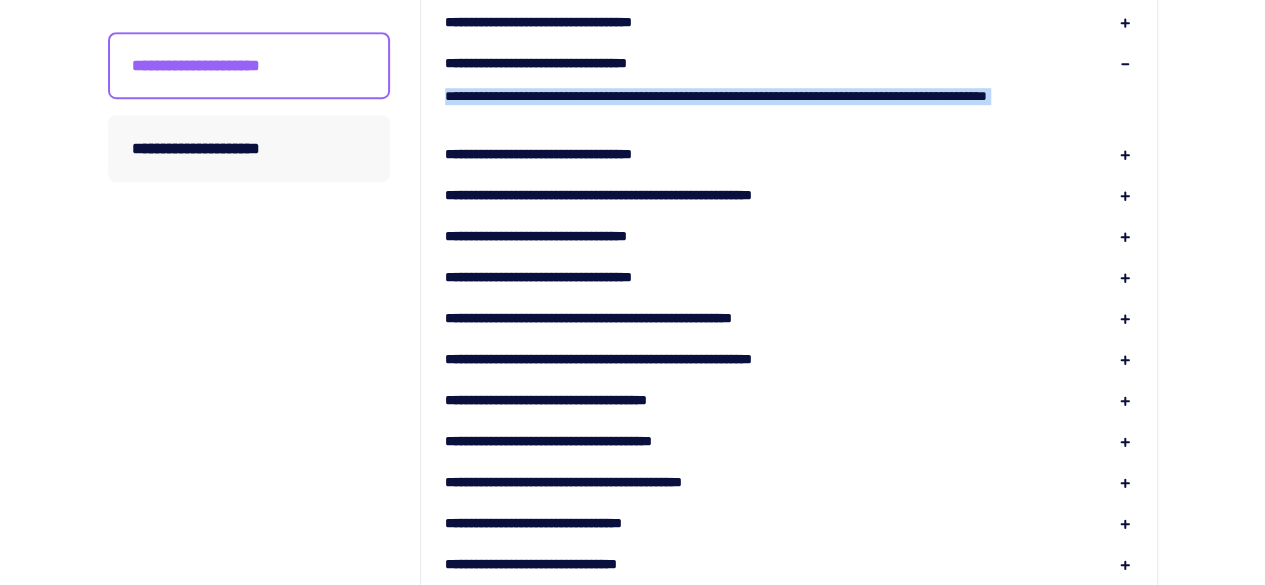 click on "**********" at bounding box center [789, 97] 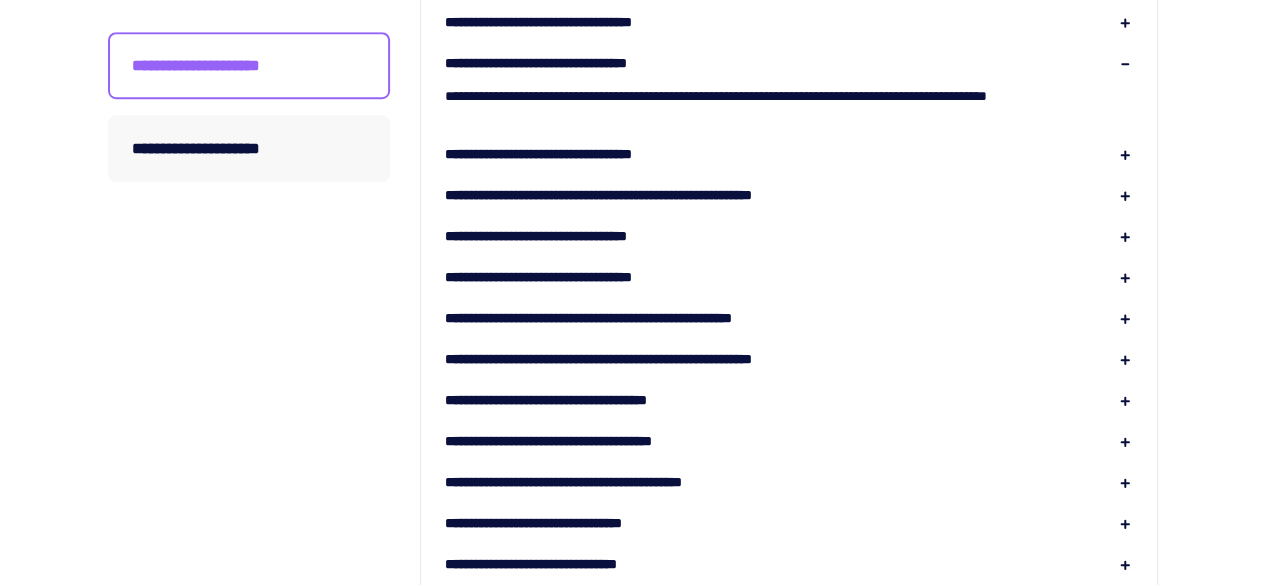 click on "**********" at bounding box center (789, 97) 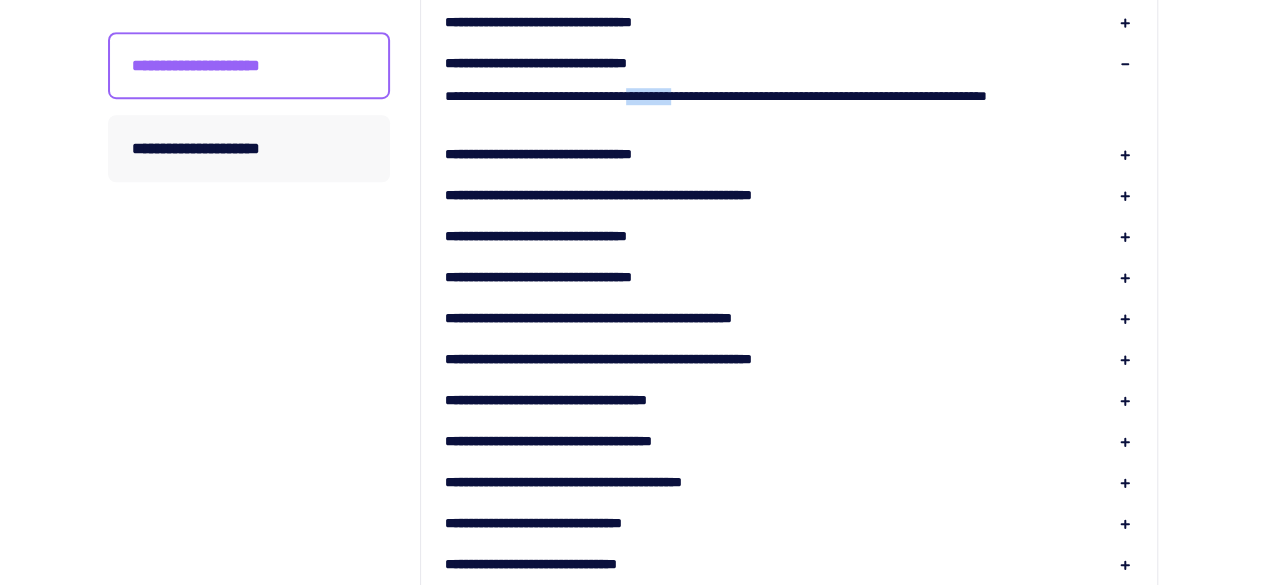 click on "**********" at bounding box center [789, 97] 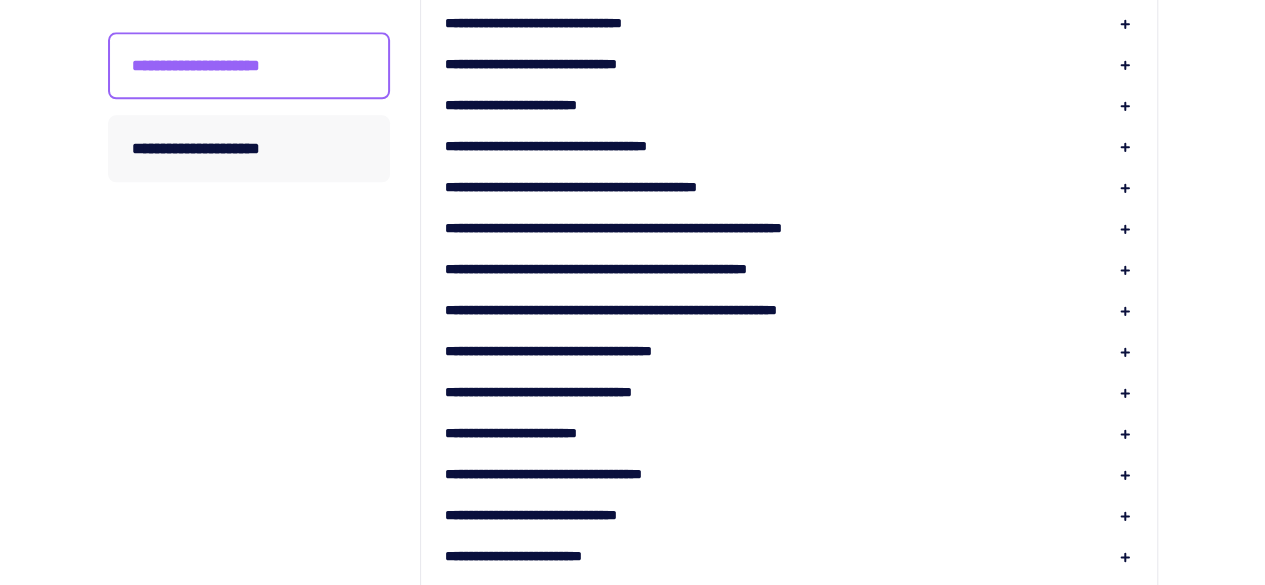 scroll, scrollTop: 1300, scrollLeft: 0, axis: vertical 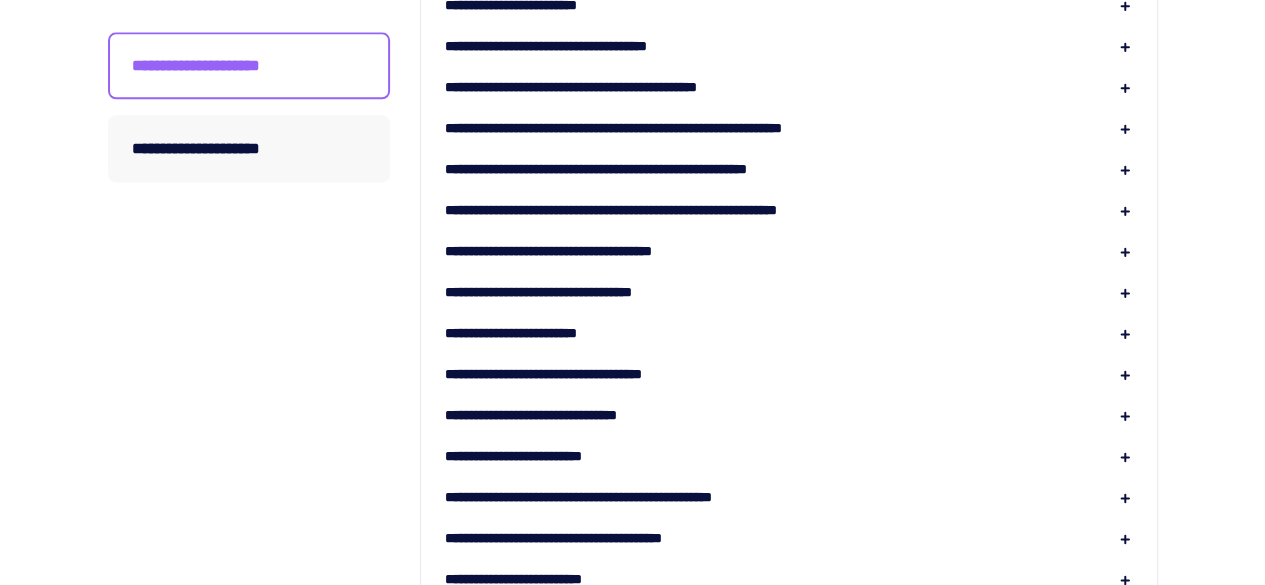 click on "**********" at bounding box center [789, -102] 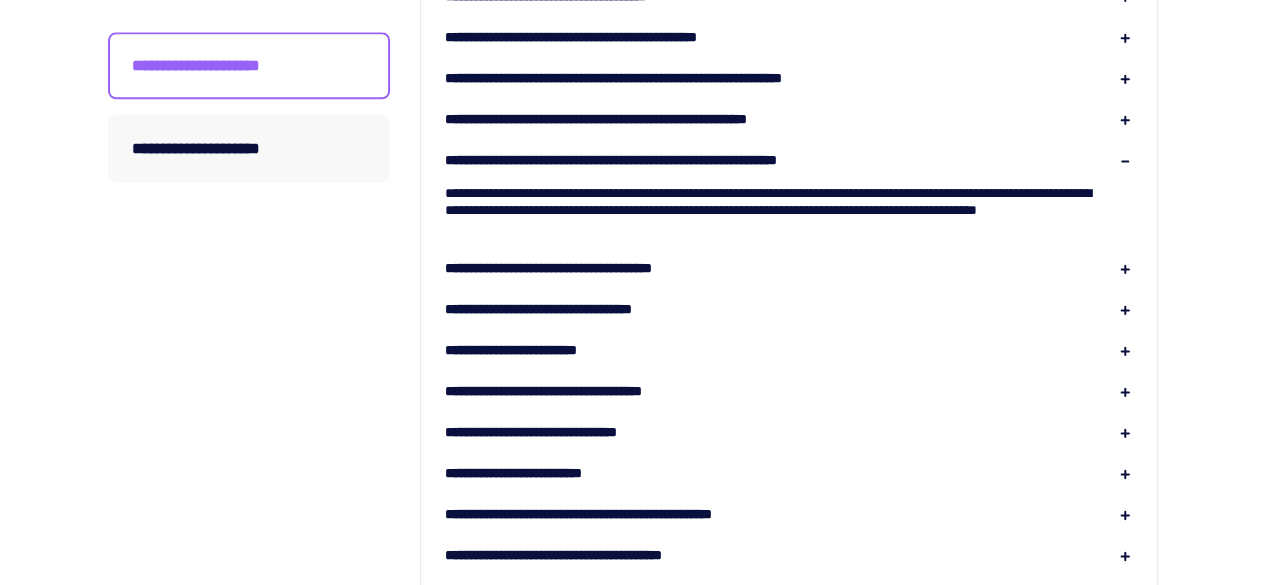 click on "**********" at bounding box center (789, 202) 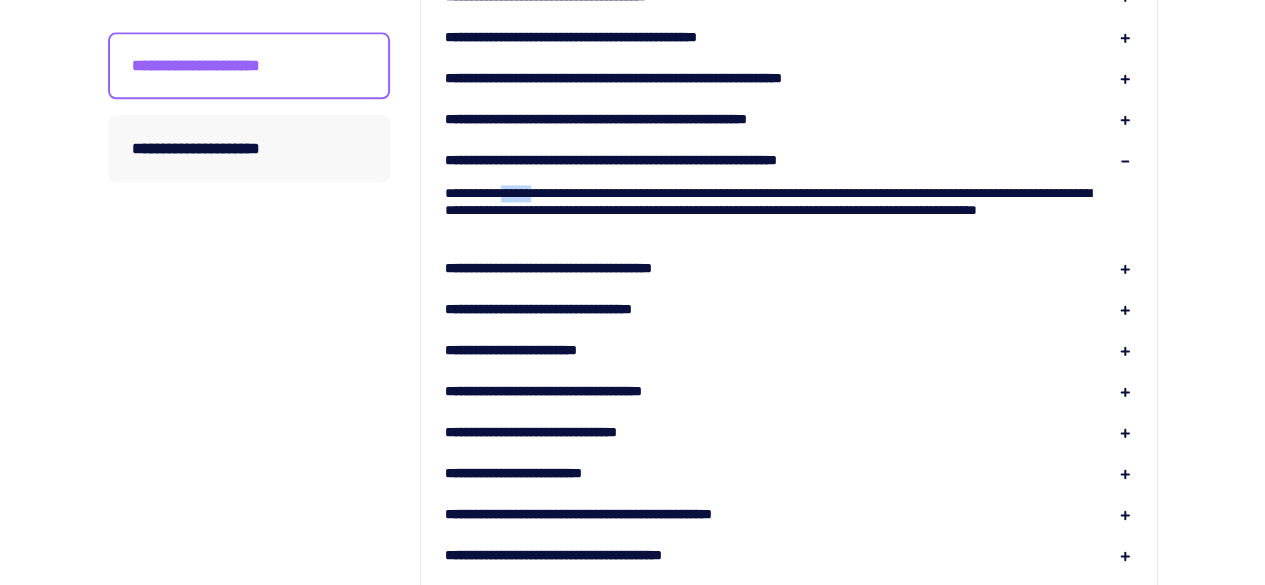click on "**********" at bounding box center (789, 202) 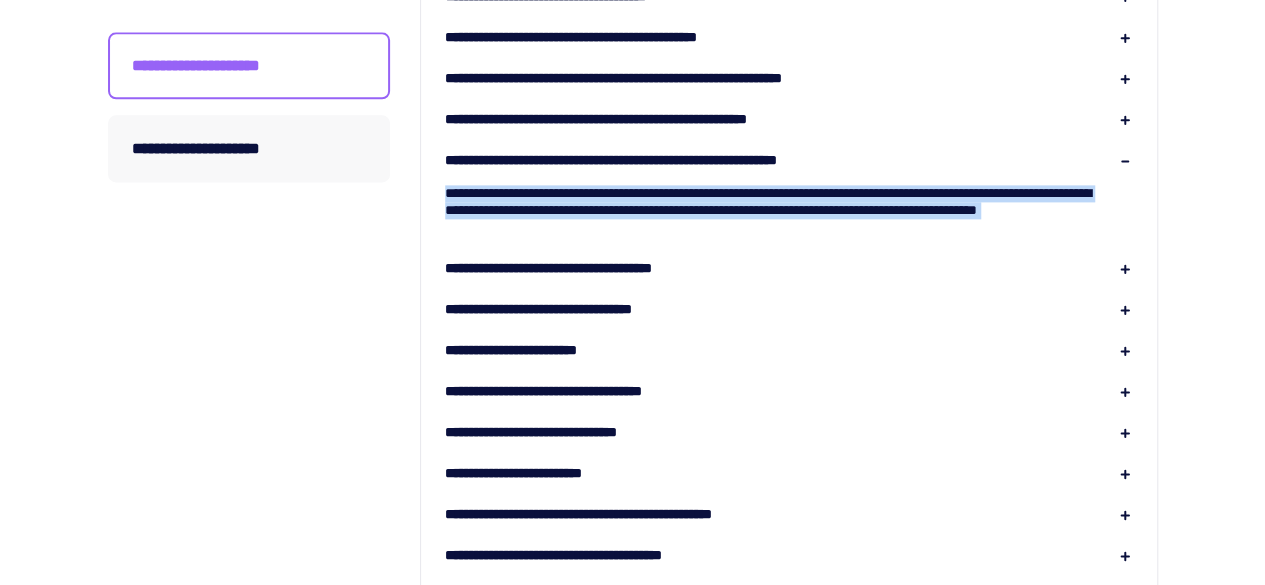 click on "**********" at bounding box center [789, 202] 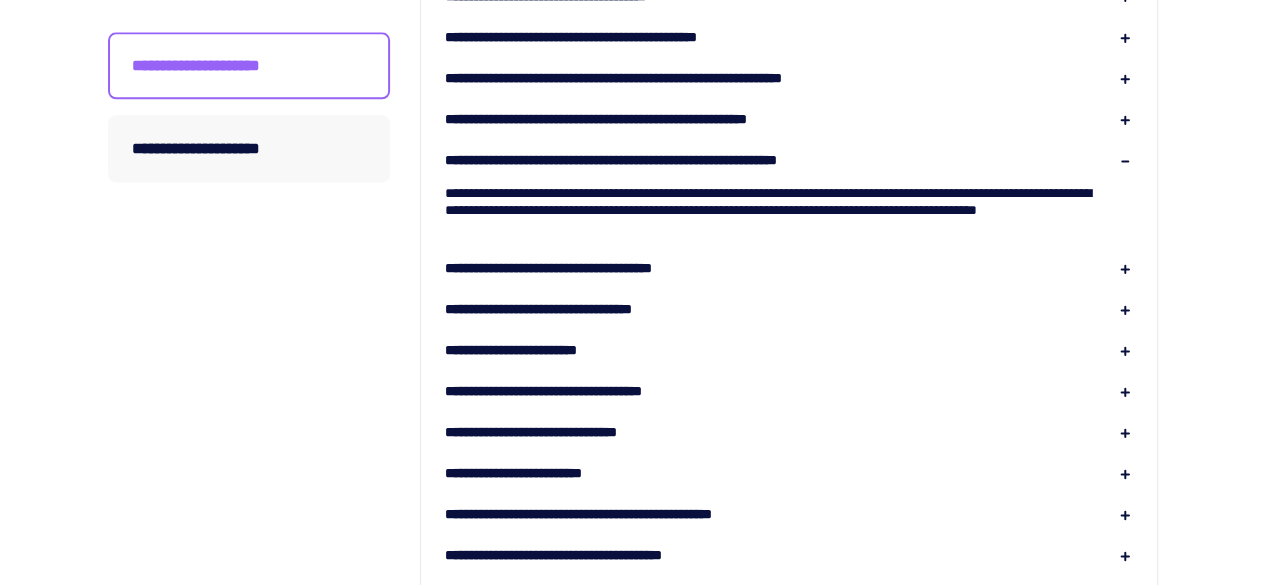 click on "**********" at bounding box center [651, 119] 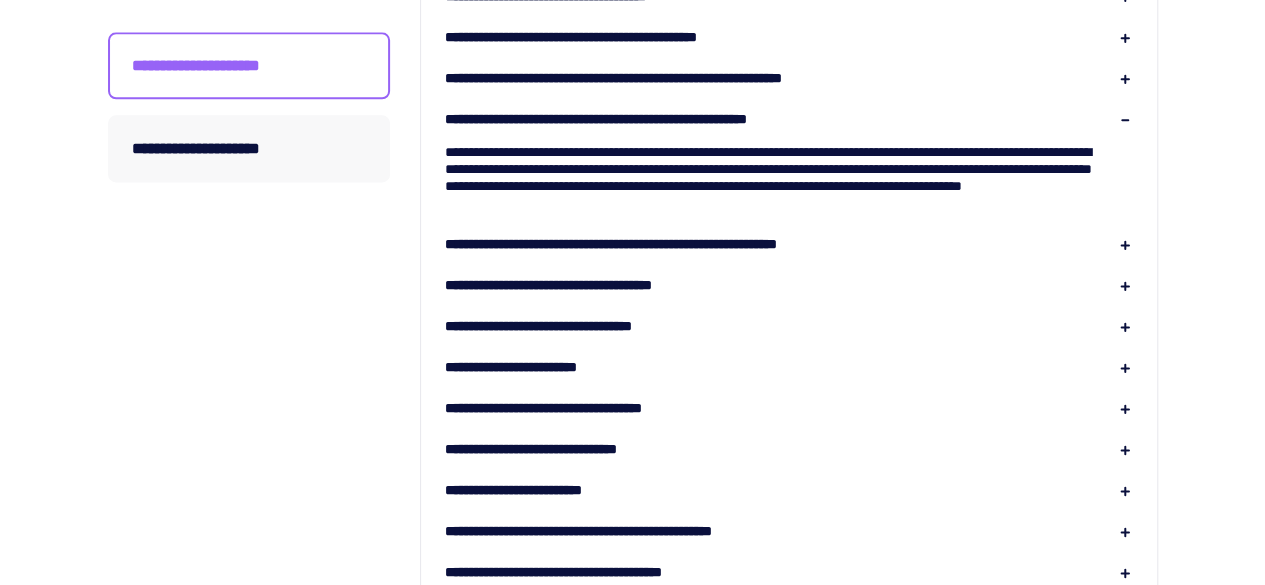 click on "**********" at bounding box center (789, 170) 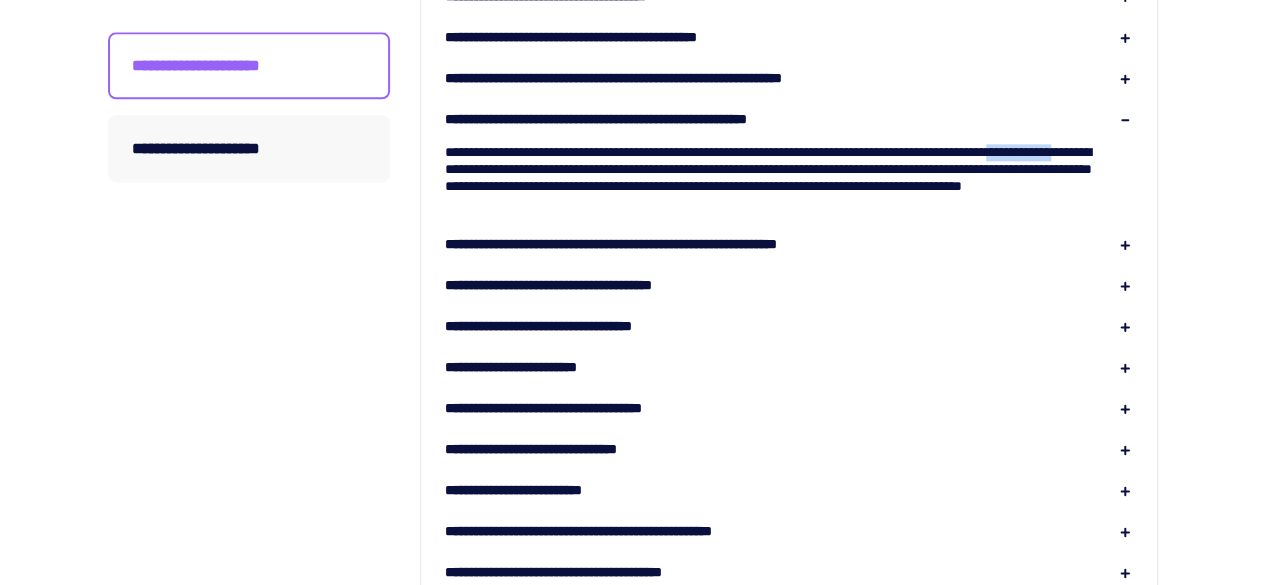 click on "**********" at bounding box center (789, 170) 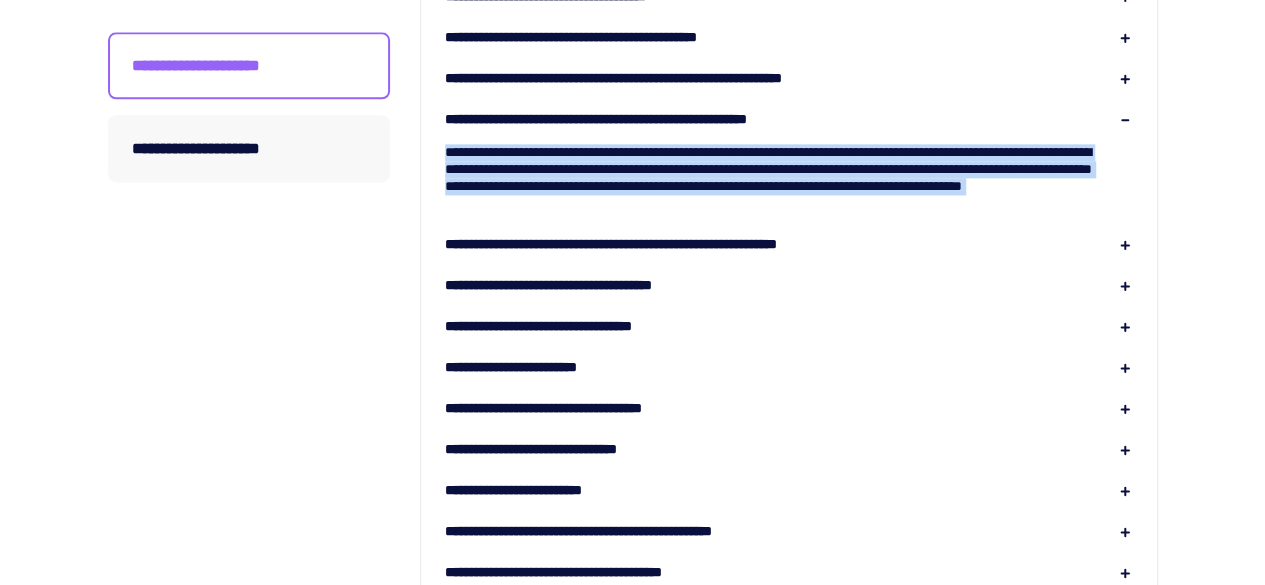 click on "**********" at bounding box center (789, 170) 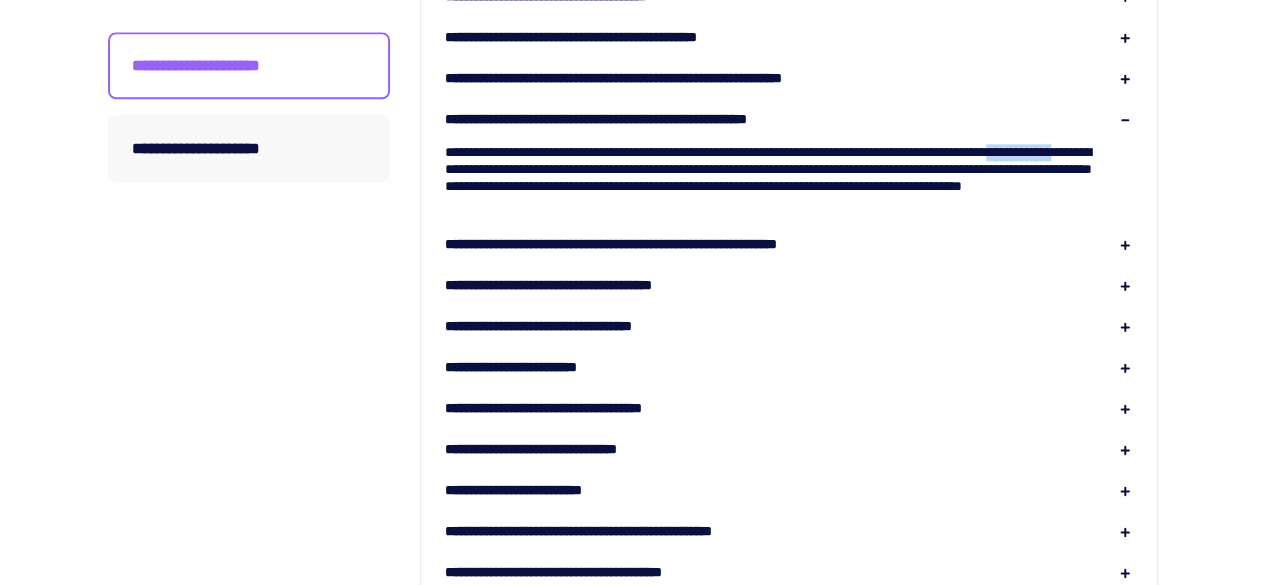 click on "**********" at bounding box center (789, 170) 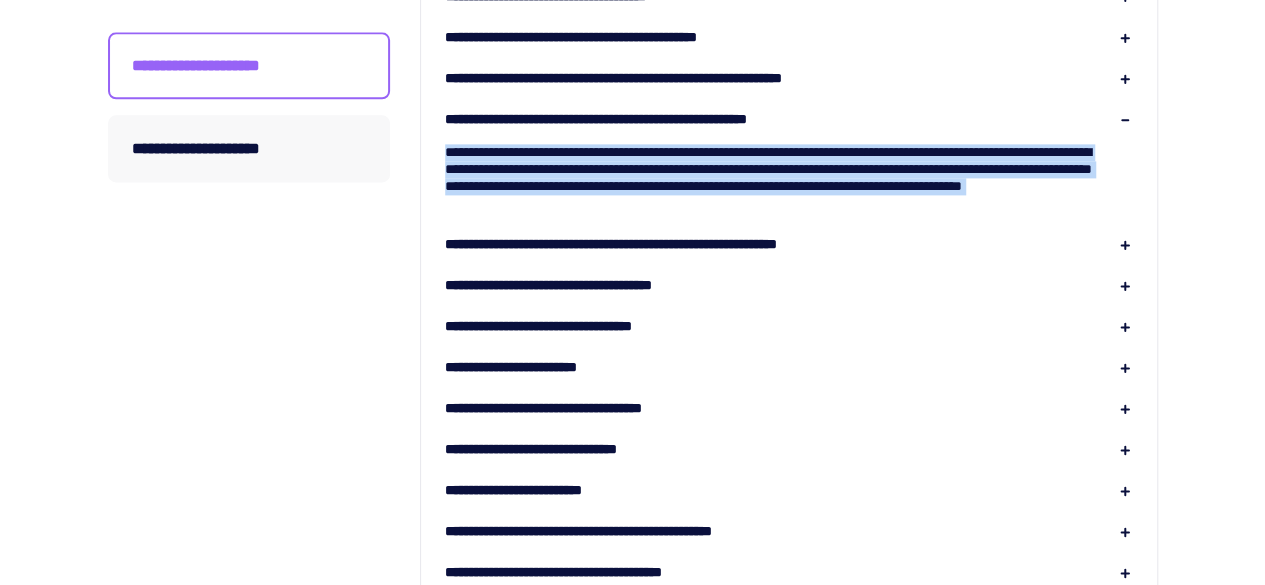click on "**********" at bounding box center [789, 170] 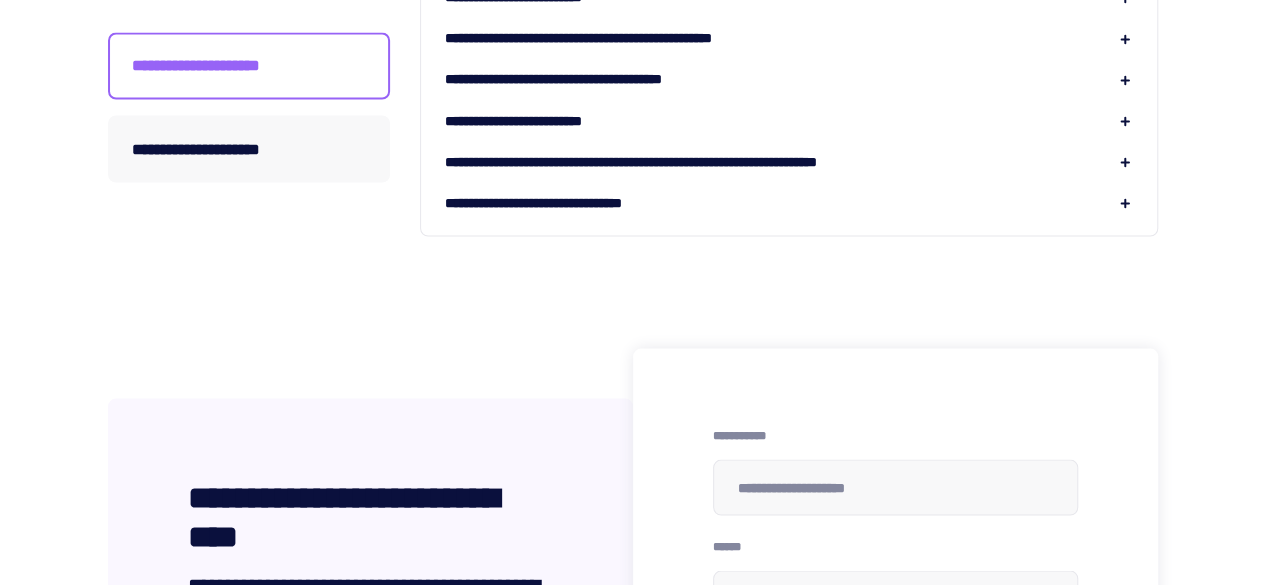 scroll, scrollTop: 1800, scrollLeft: 0, axis: vertical 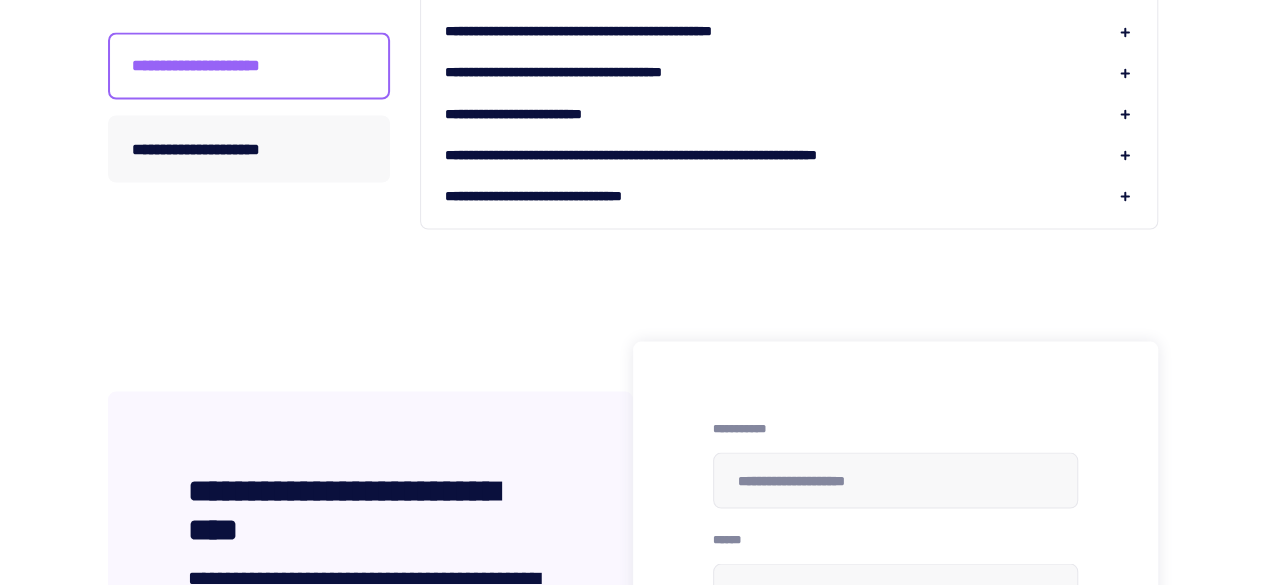 click on "**********" at bounding box center [686, 154] 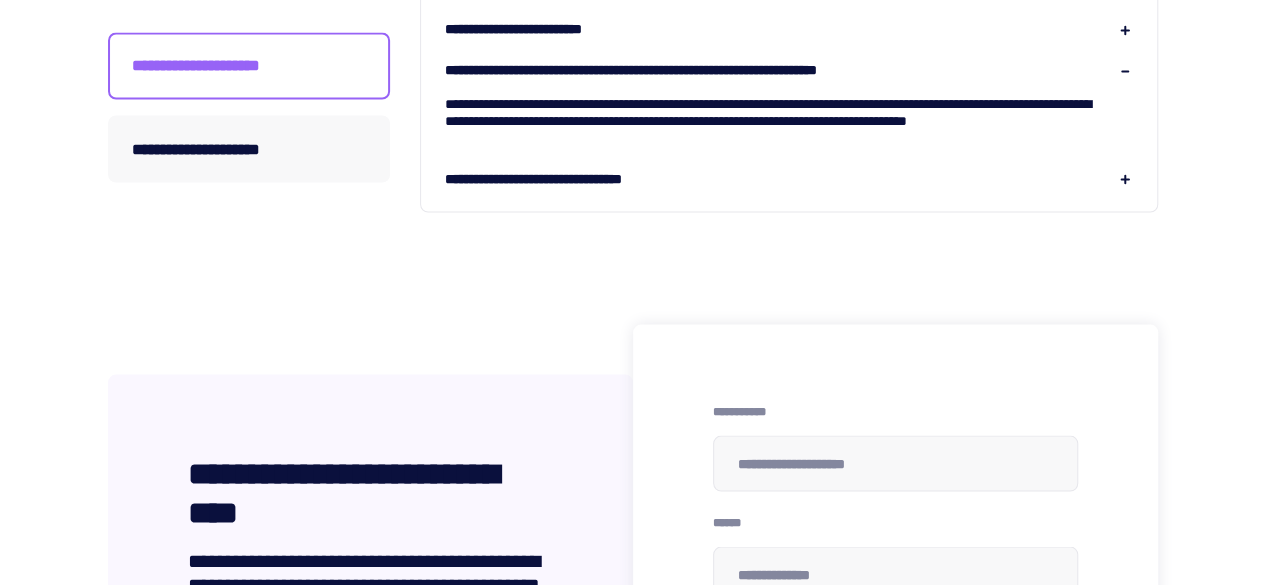 click on "**********" at bounding box center [789, 112] 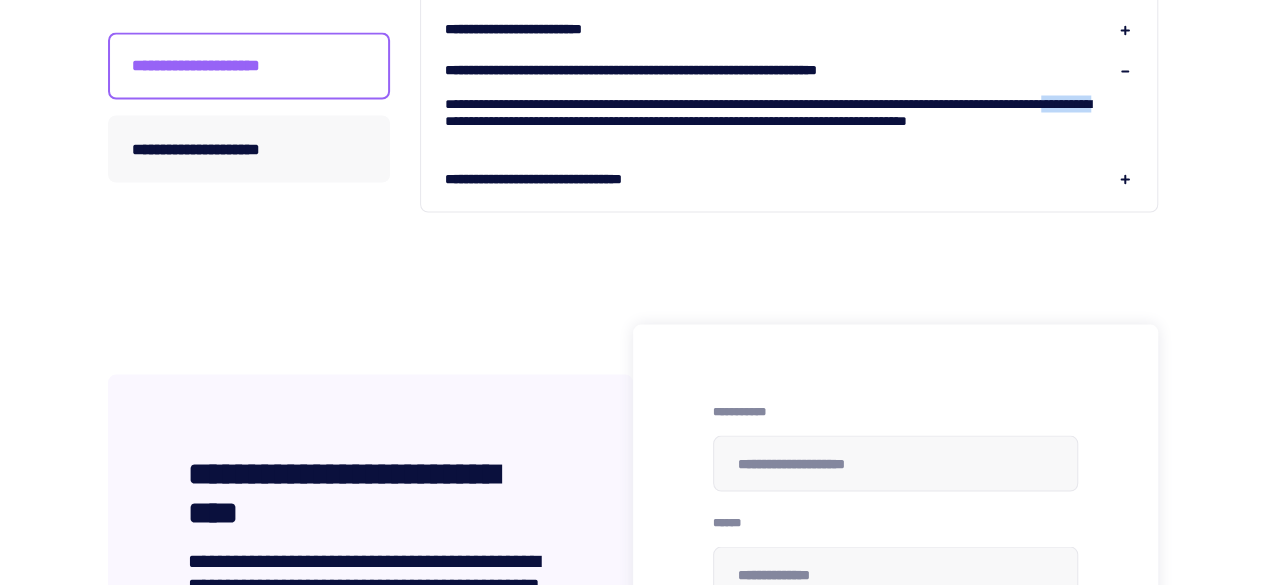 click on "**********" at bounding box center (789, 112) 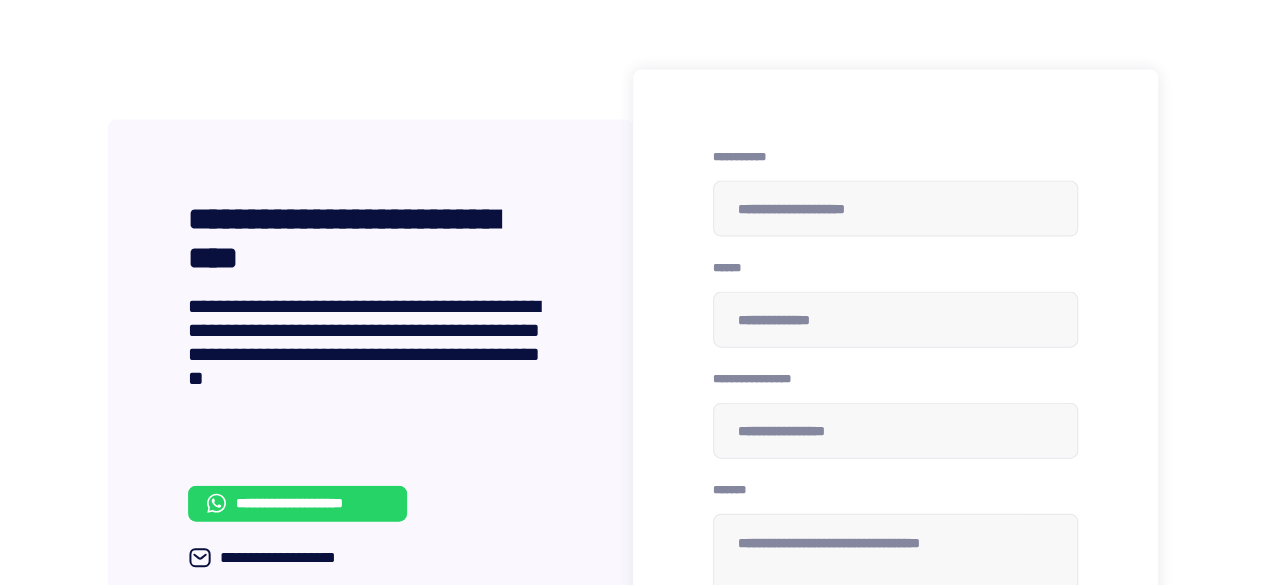 scroll, scrollTop: 2100, scrollLeft: 0, axis: vertical 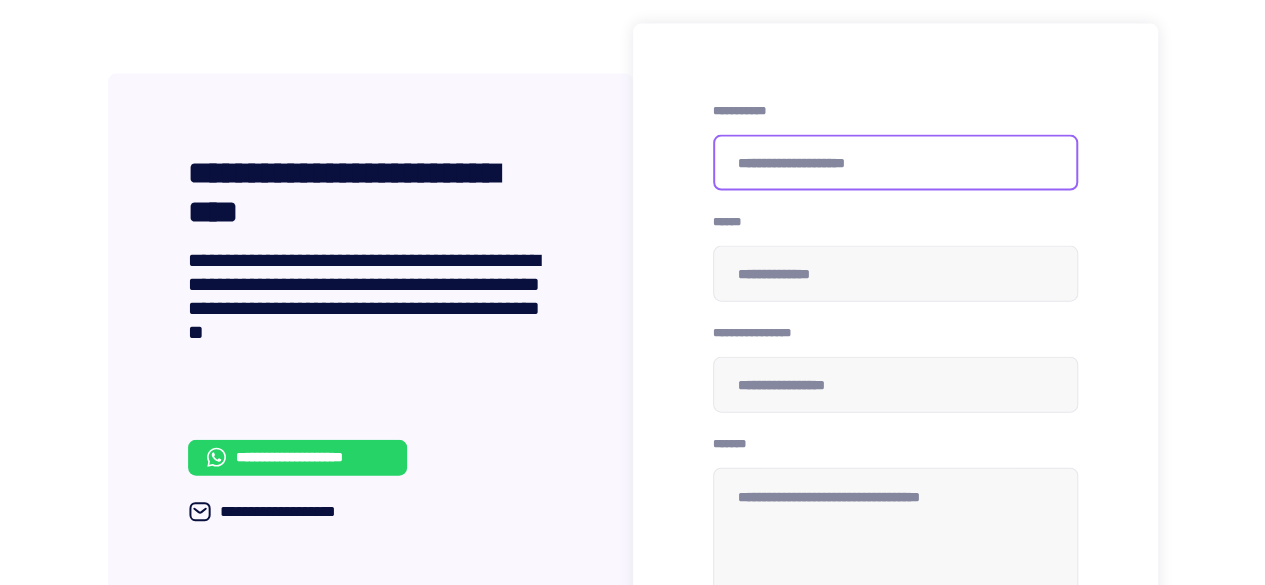 click at bounding box center [895, 163] 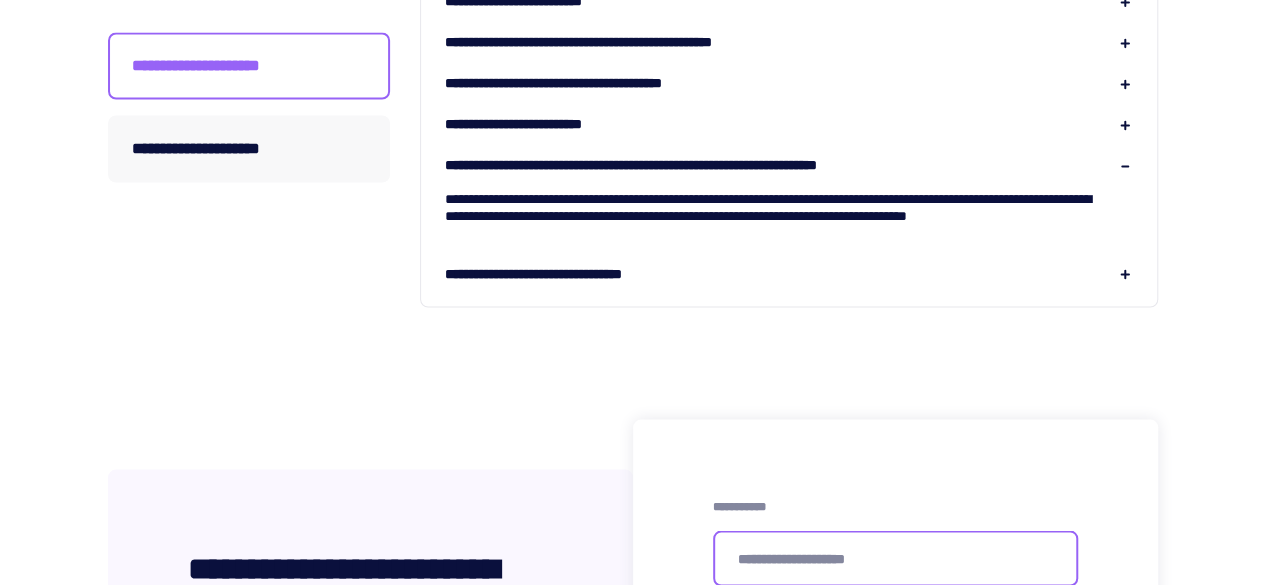 scroll, scrollTop: 1700, scrollLeft: 0, axis: vertical 